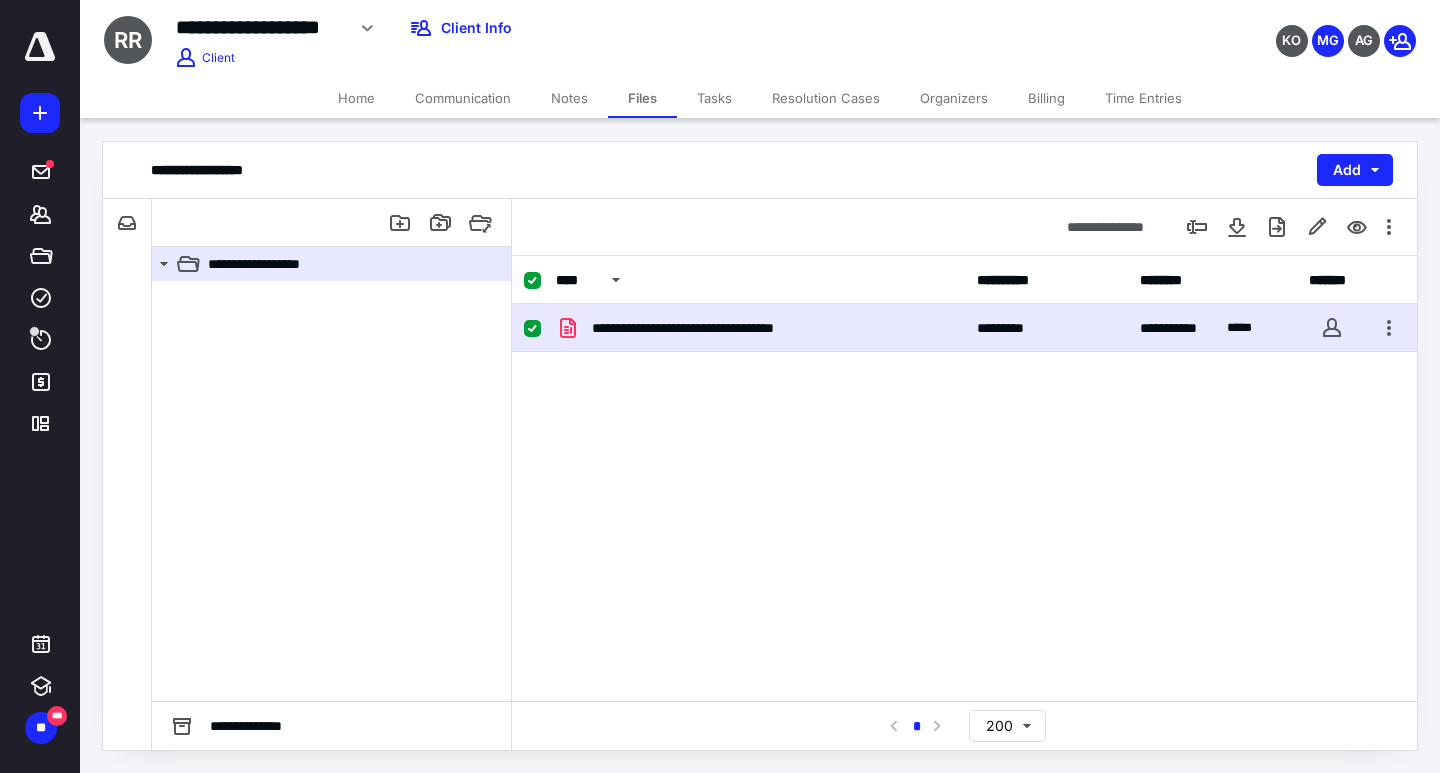 scroll, scrollTop: 0, scrollLeft: 0, axis: both 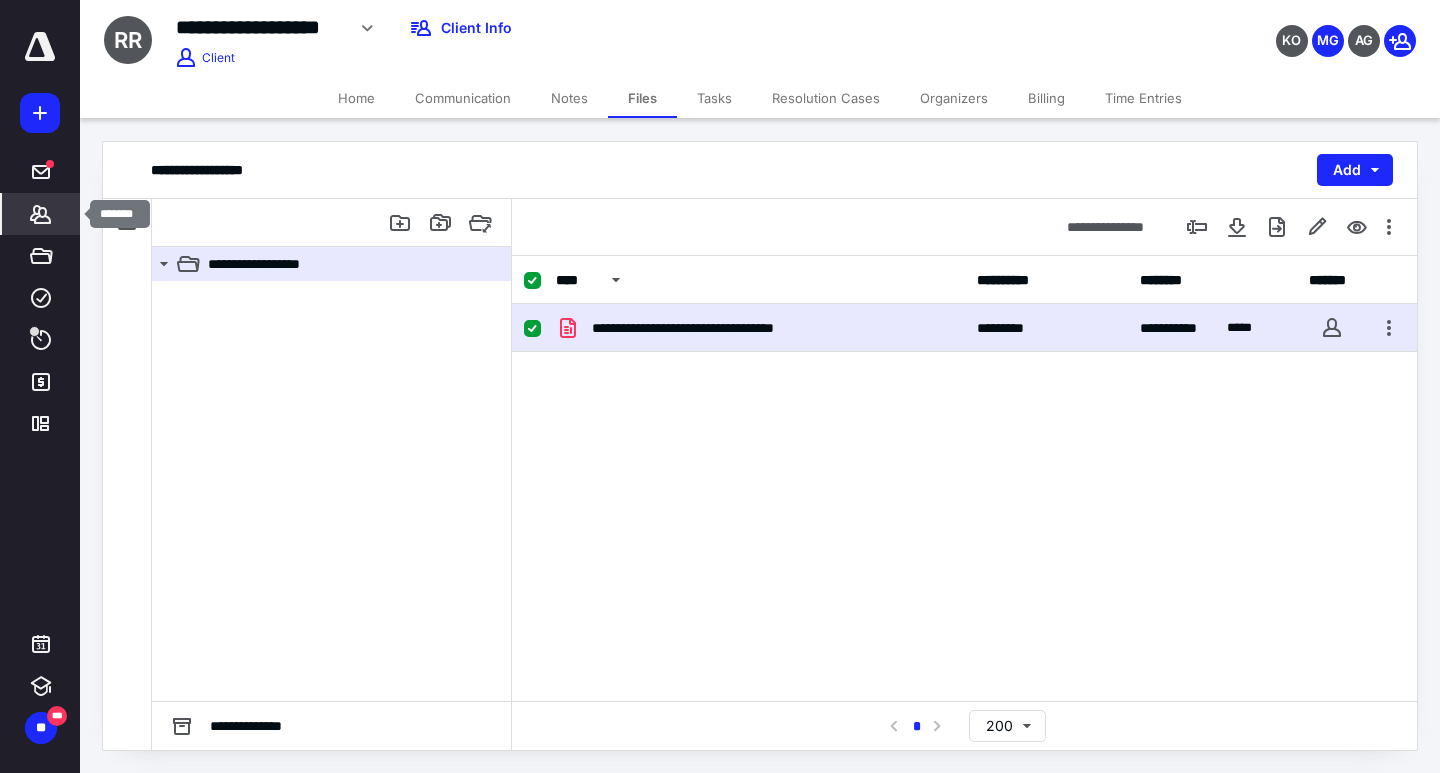 click 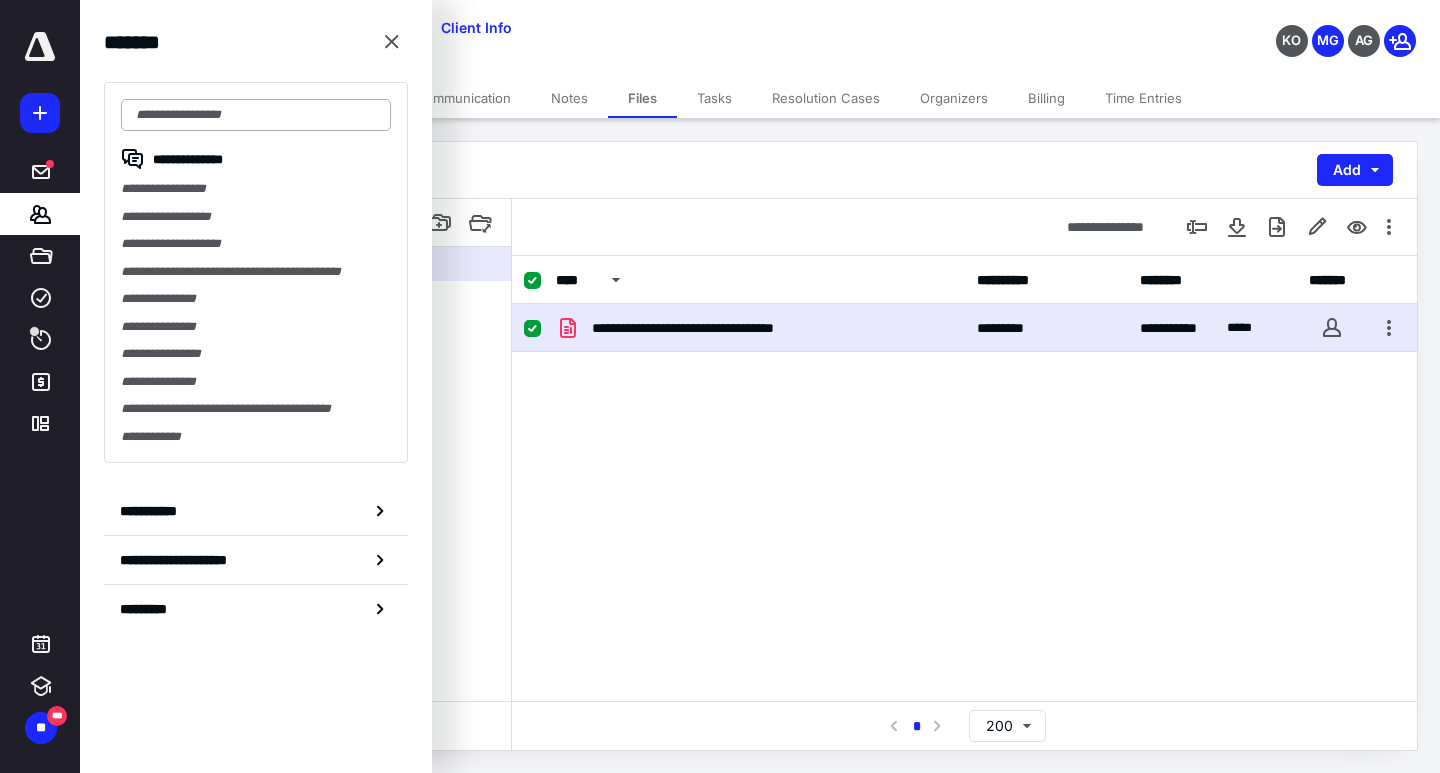 click at bounding box center (256, 115) 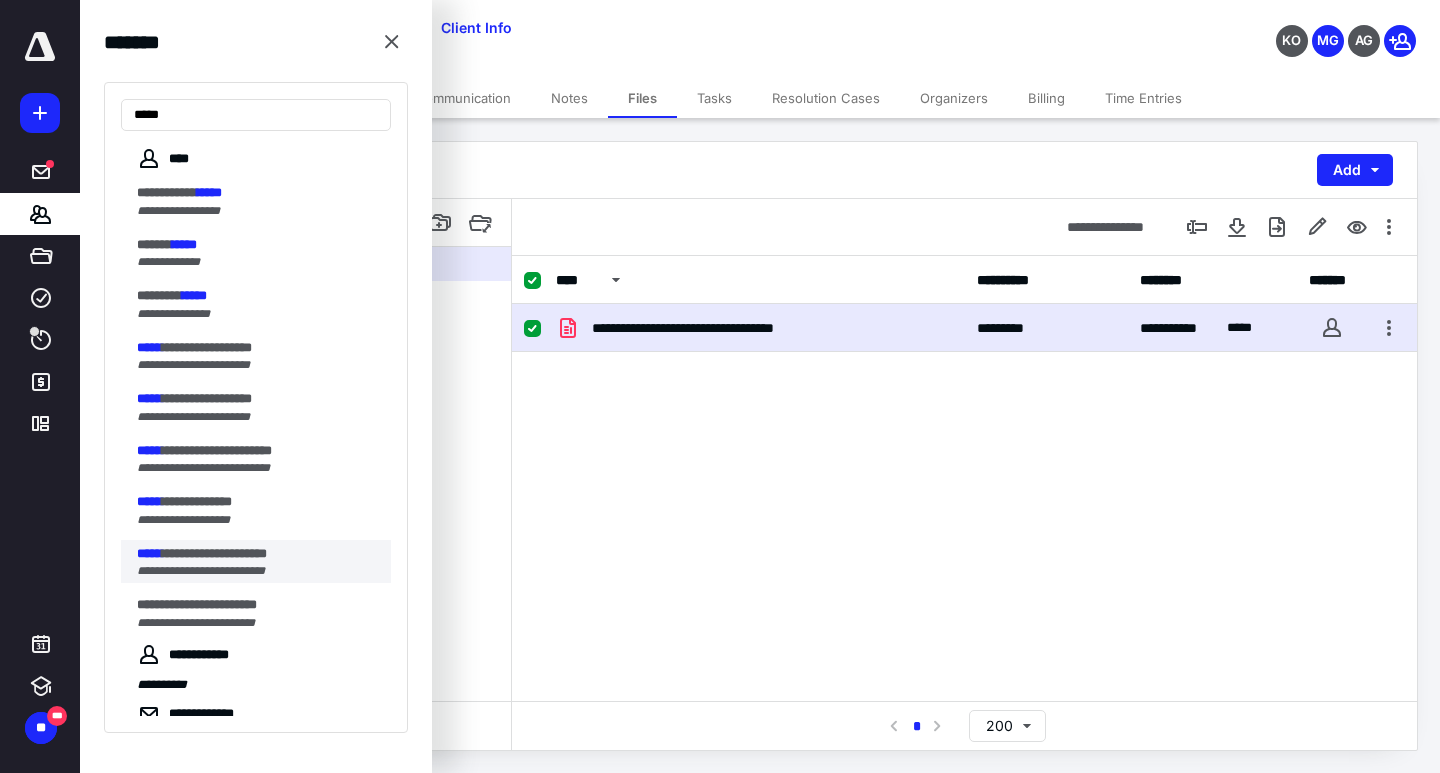 type on "*****" 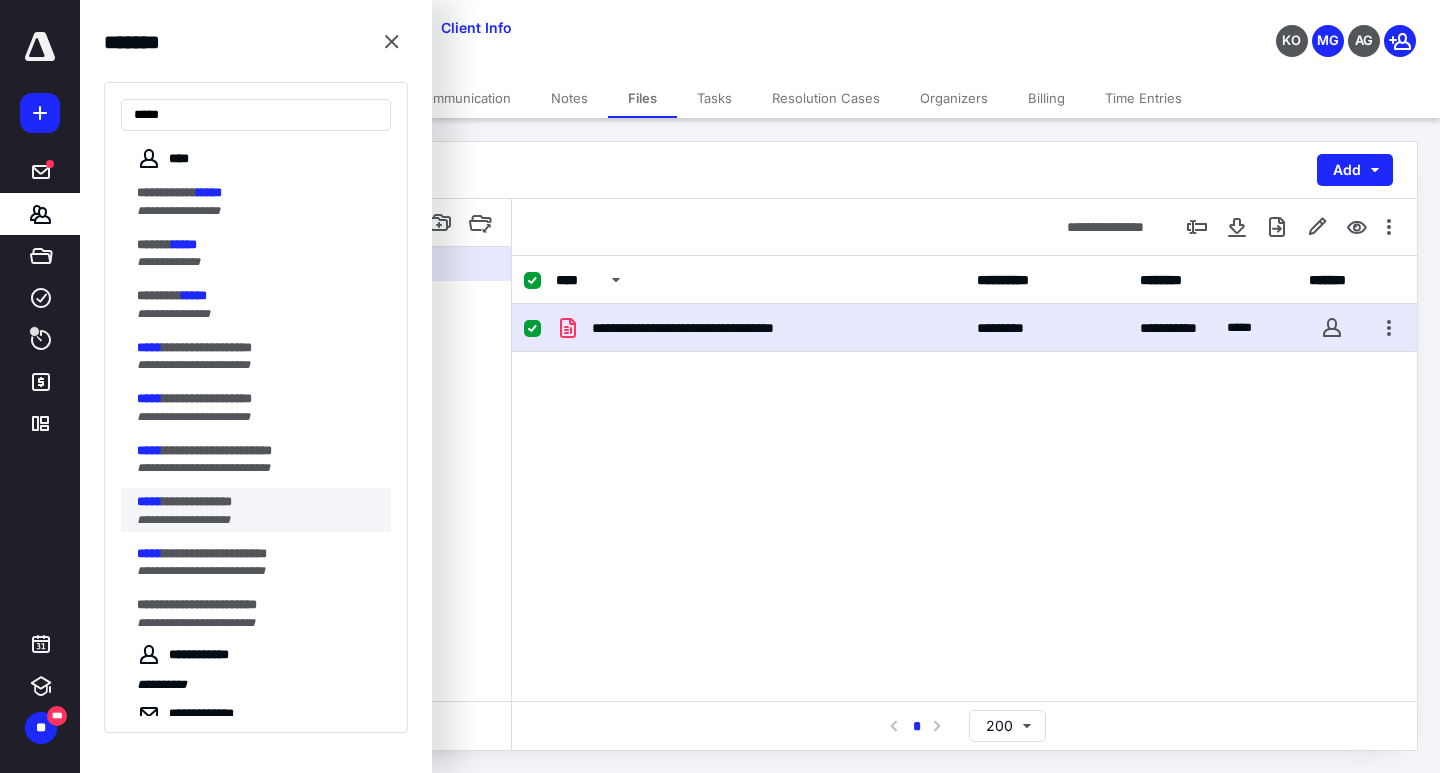 click on "**********" at bounding box center [258, 502] 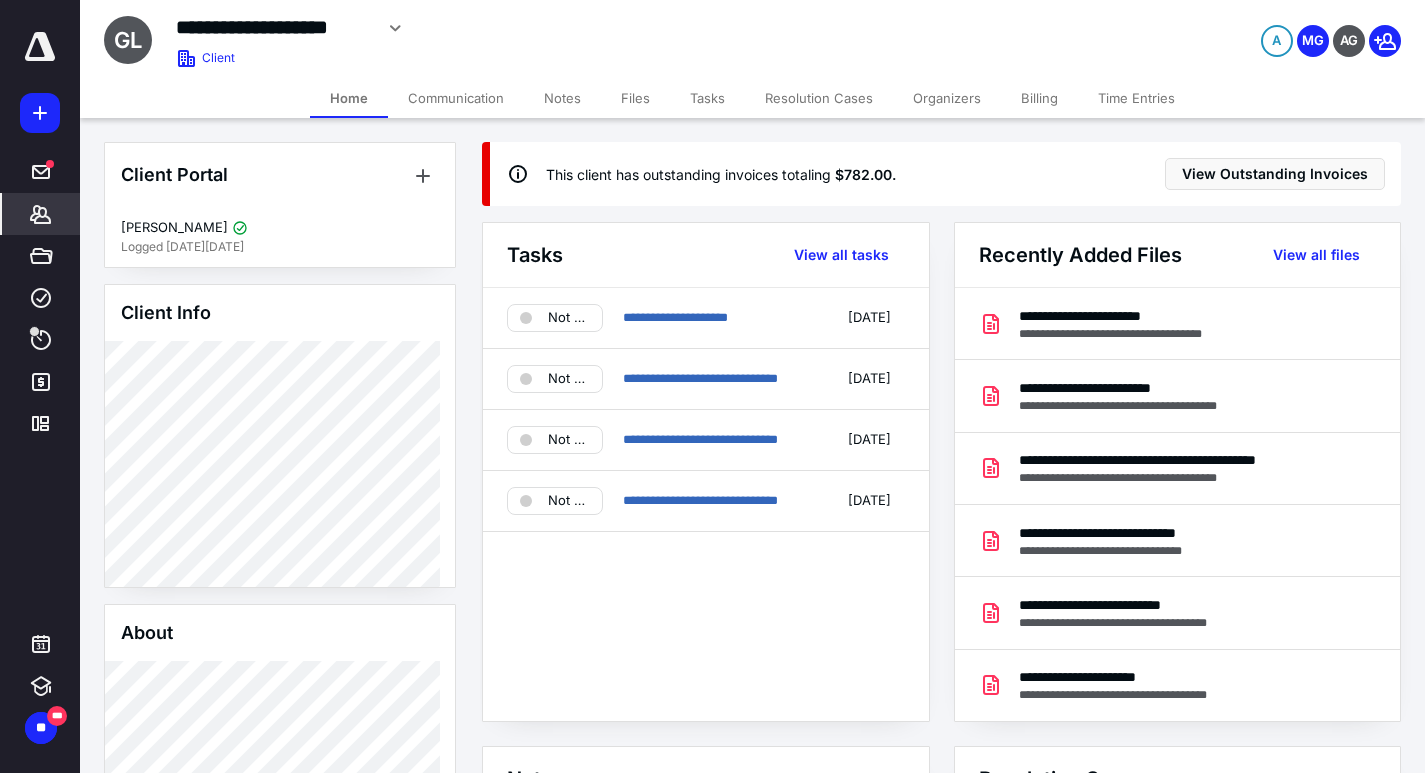 click on "Files" at bounding box center (635, 98) 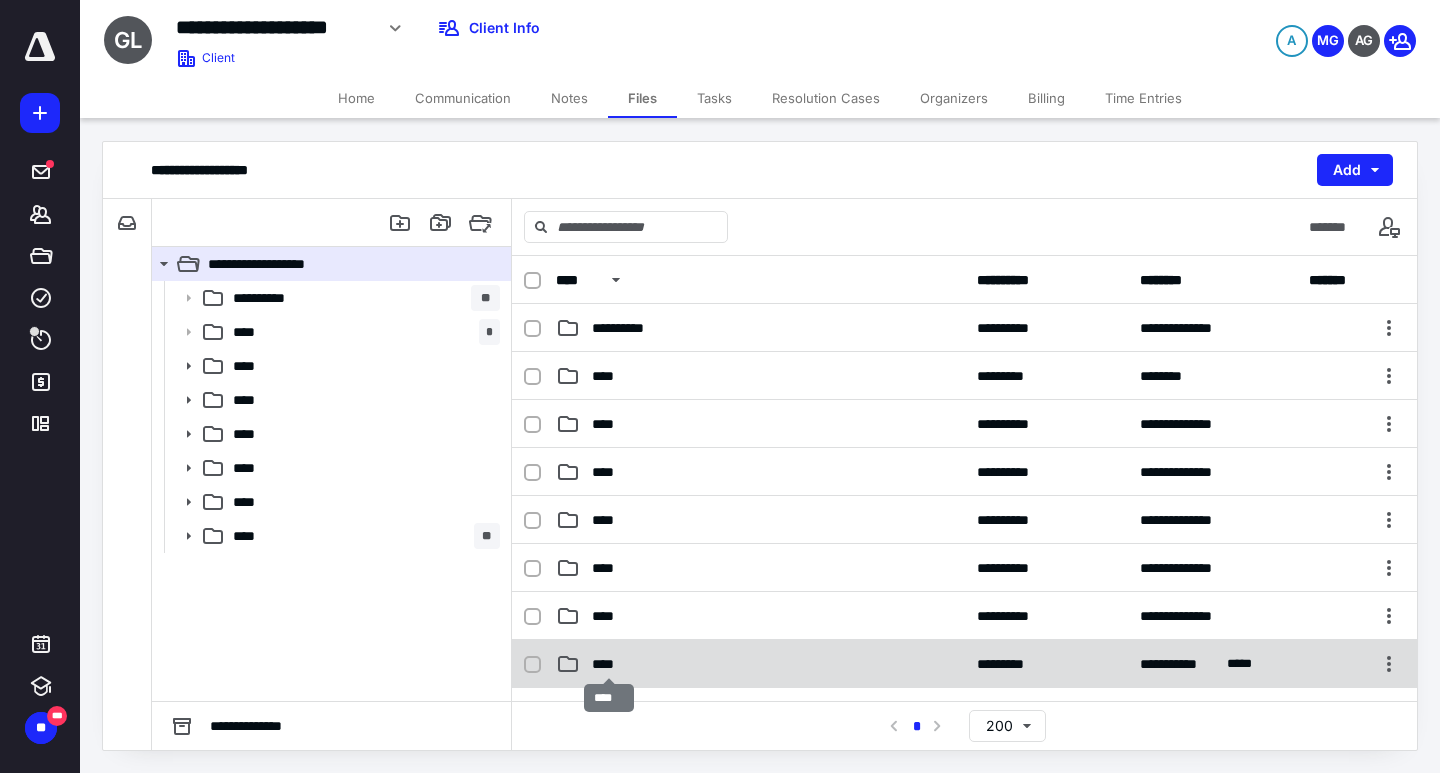 click on "****" at bounding box center [609, 664] 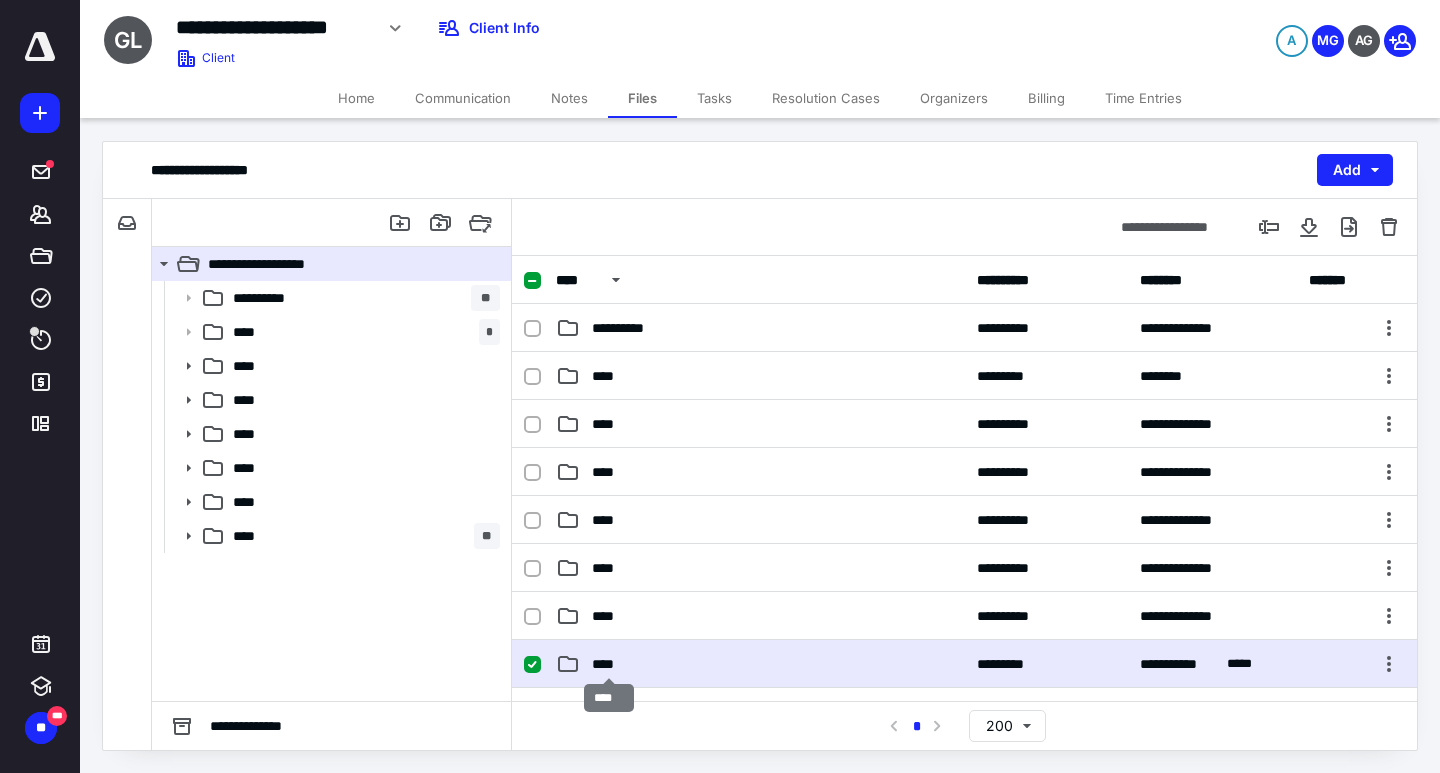 click on "****" at bounding box center [609, 664] 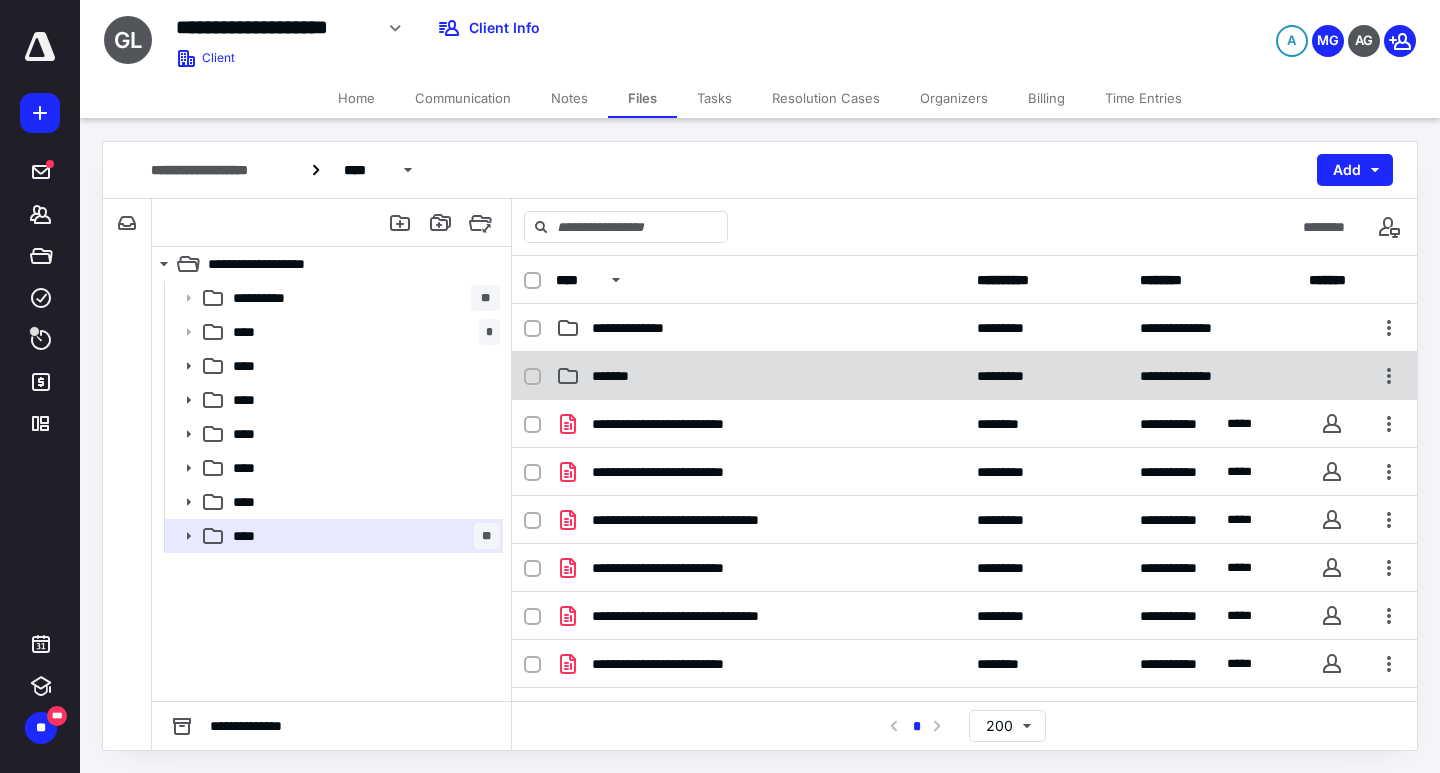 click on "*******" at bounding box center (614, 376) 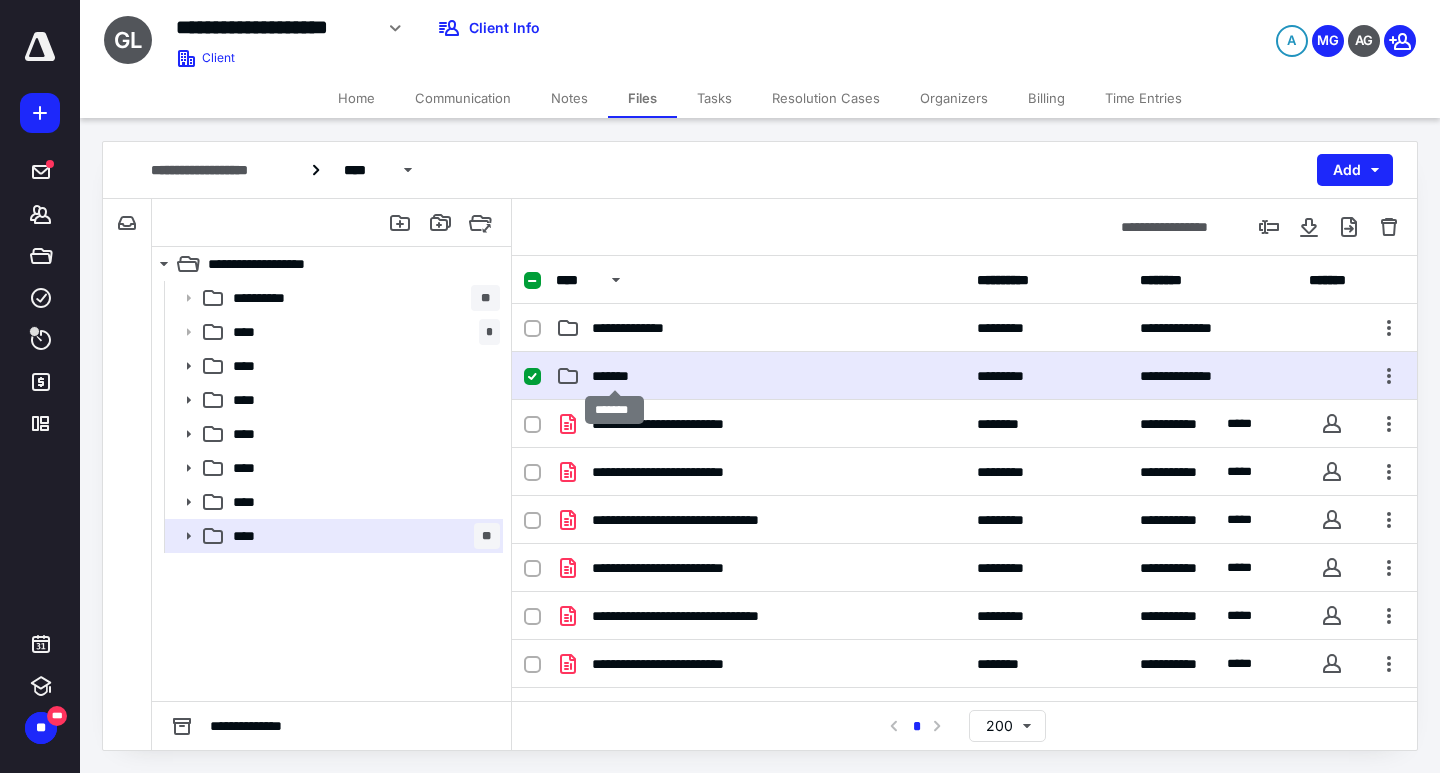 click on "*******" at bounding box center (614, 376) 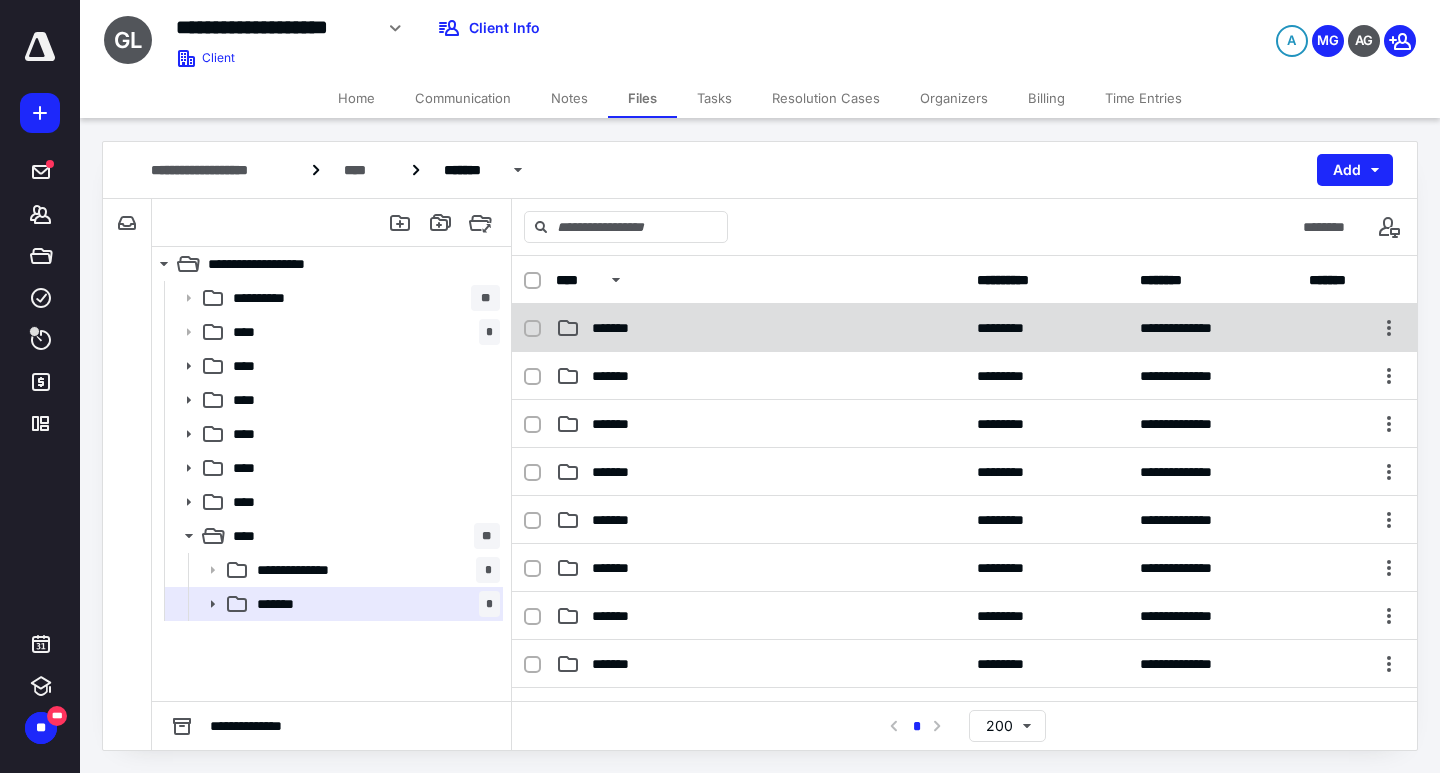 click on "**********" at bounding box center (964, 328) 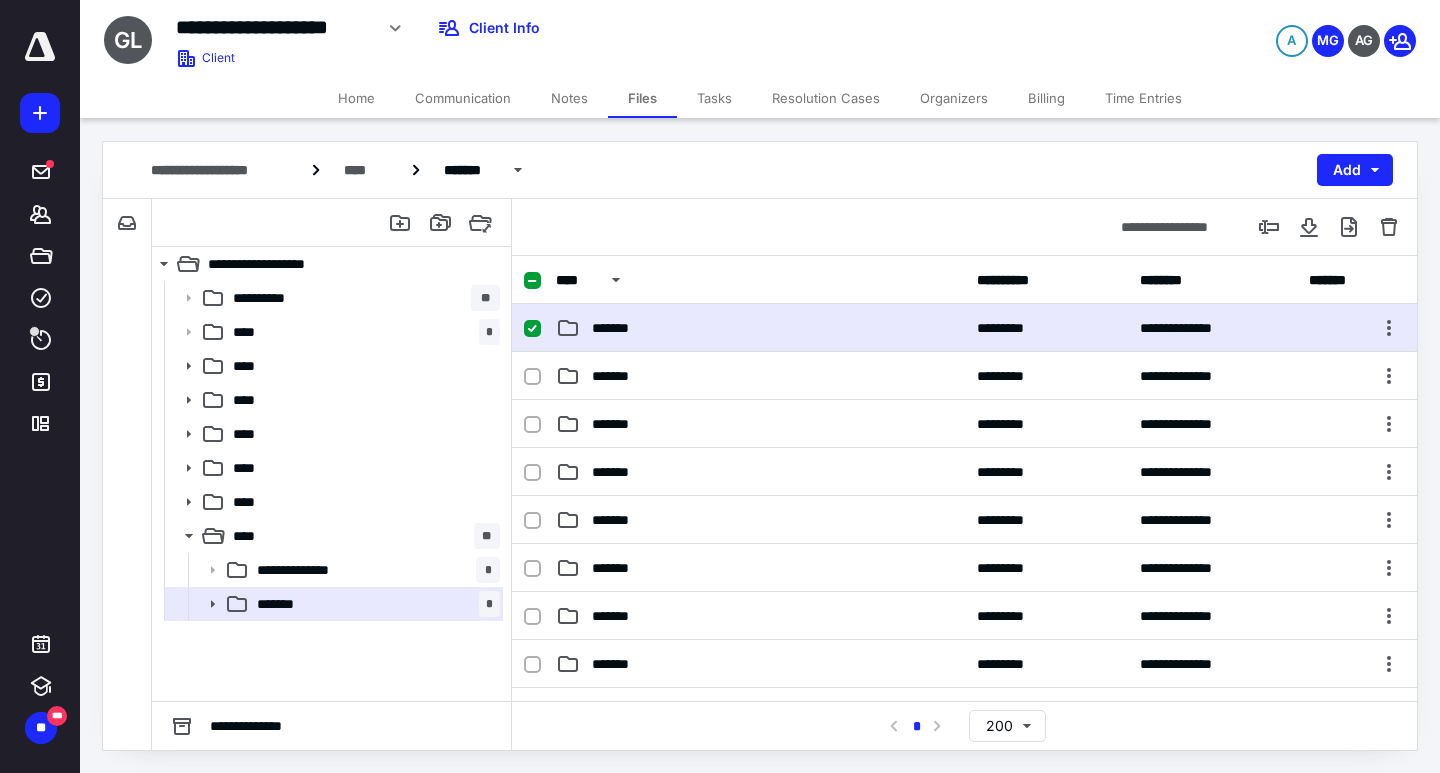 click on "**********" at bounding box center [964, 328] 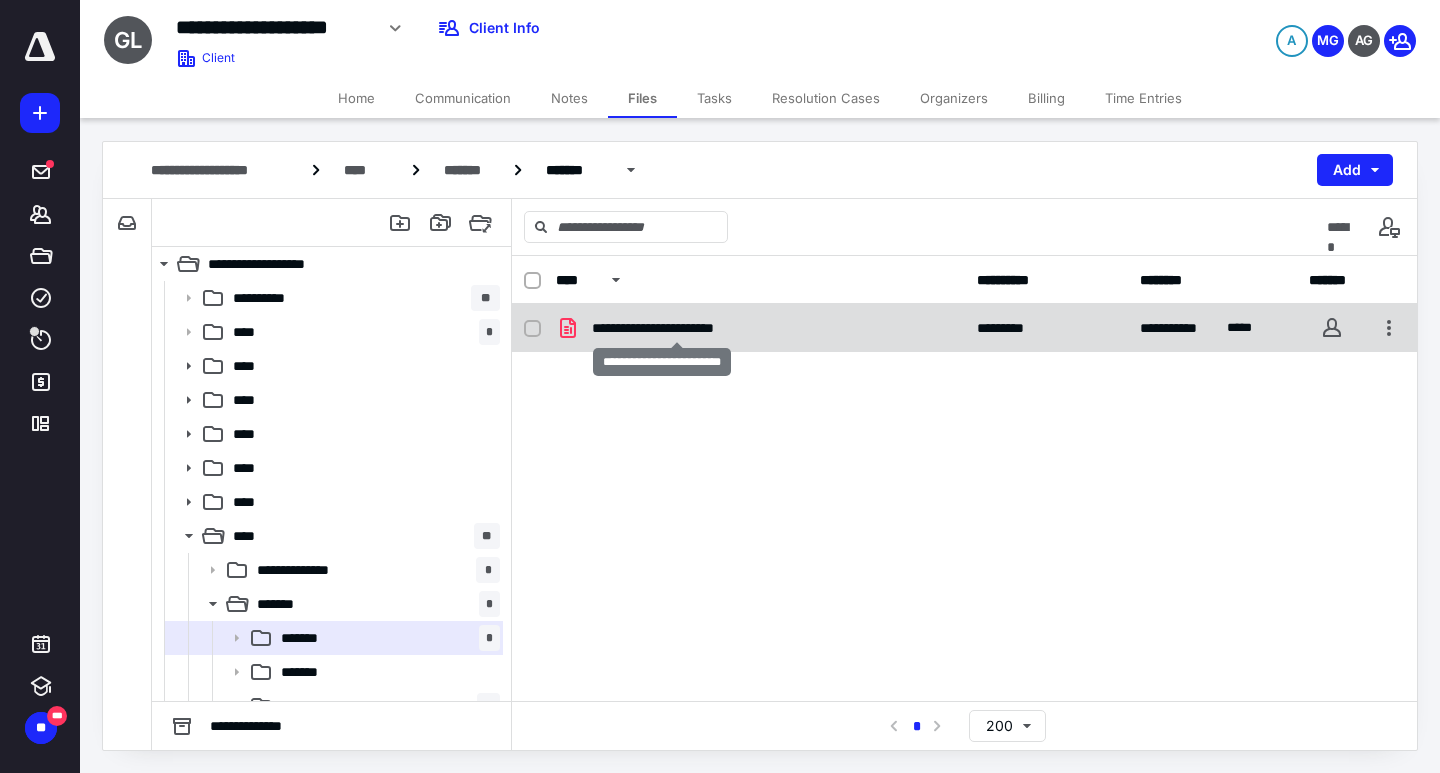 click on "**********" at bounding box center (676, 328) 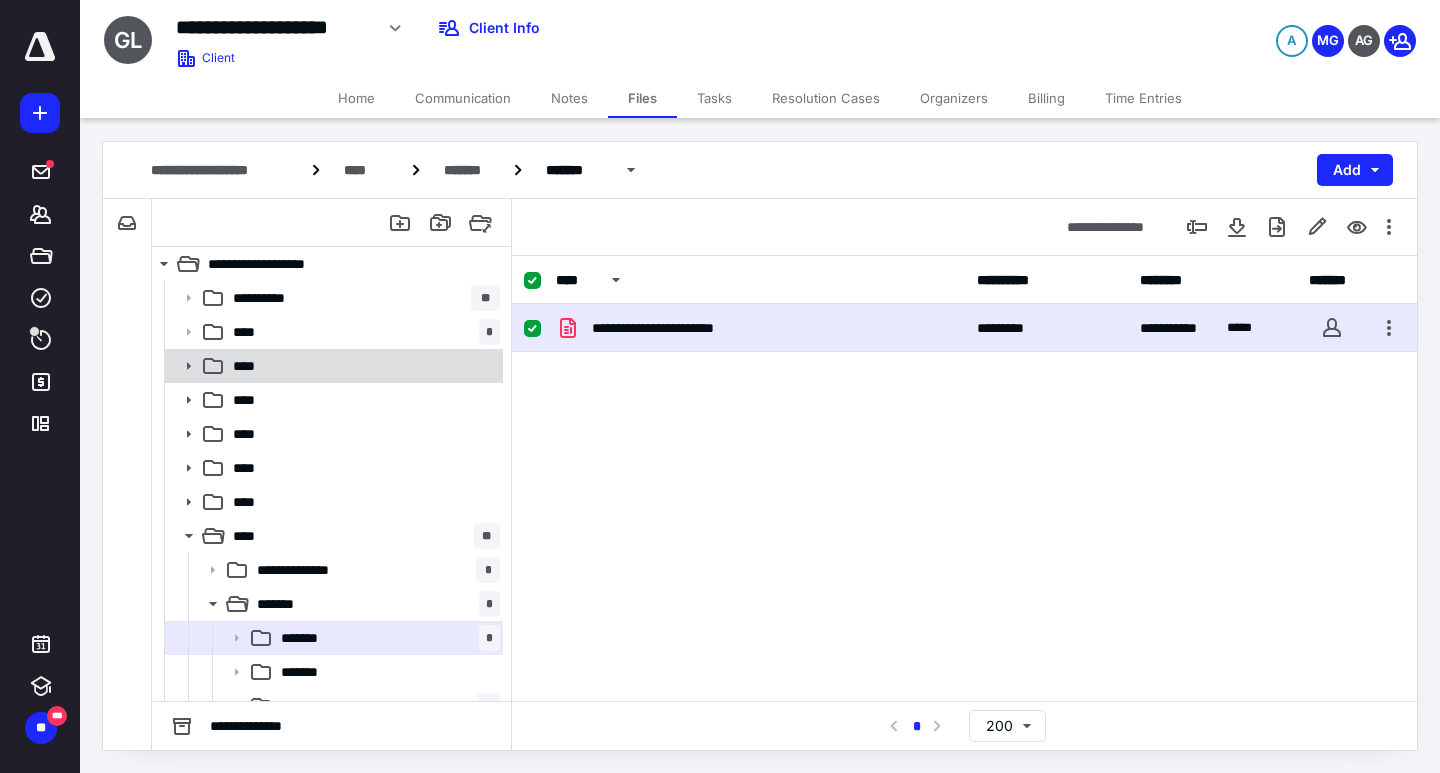 scroll, scrollTop: 328, scrollLeft: 0, axis: vertical 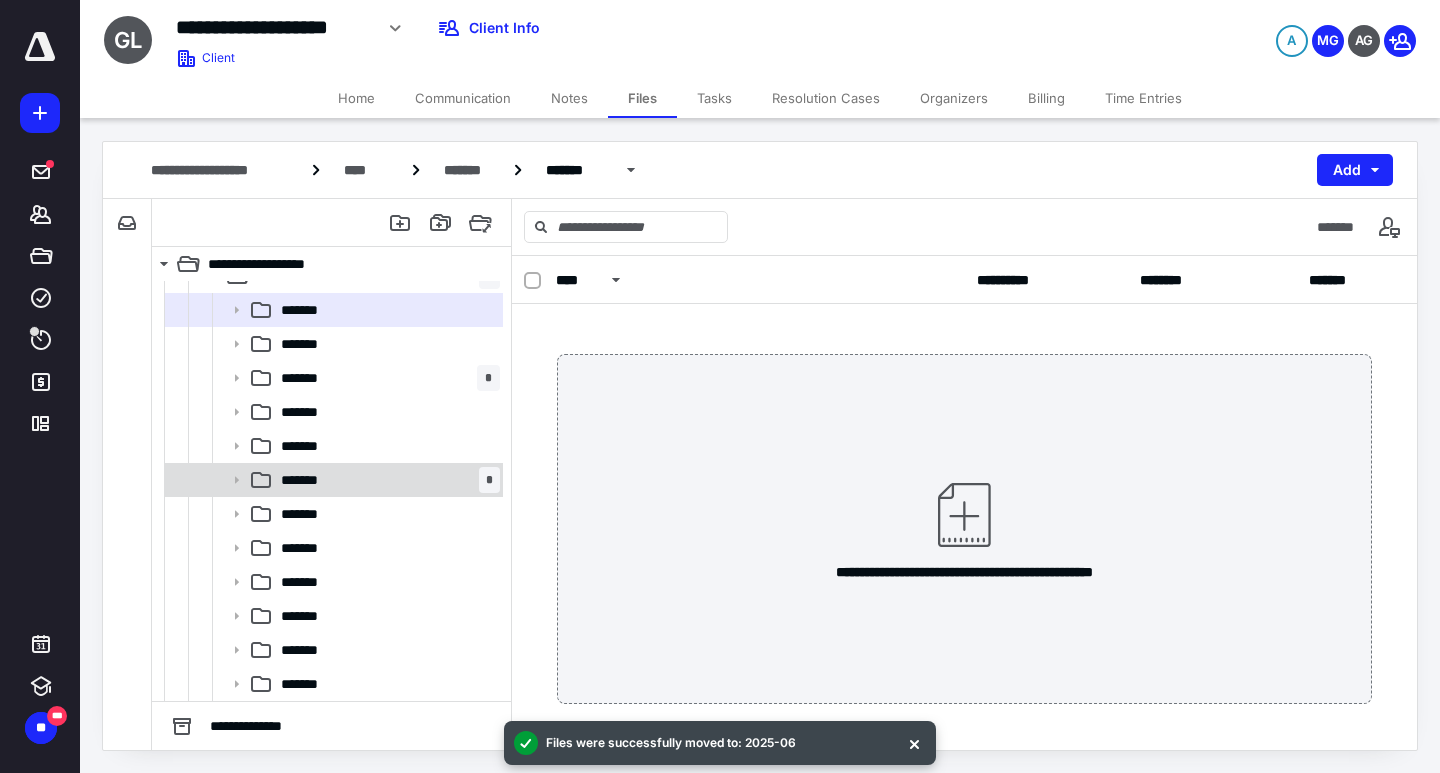 click on "*******" at bounding box center (310, 480) 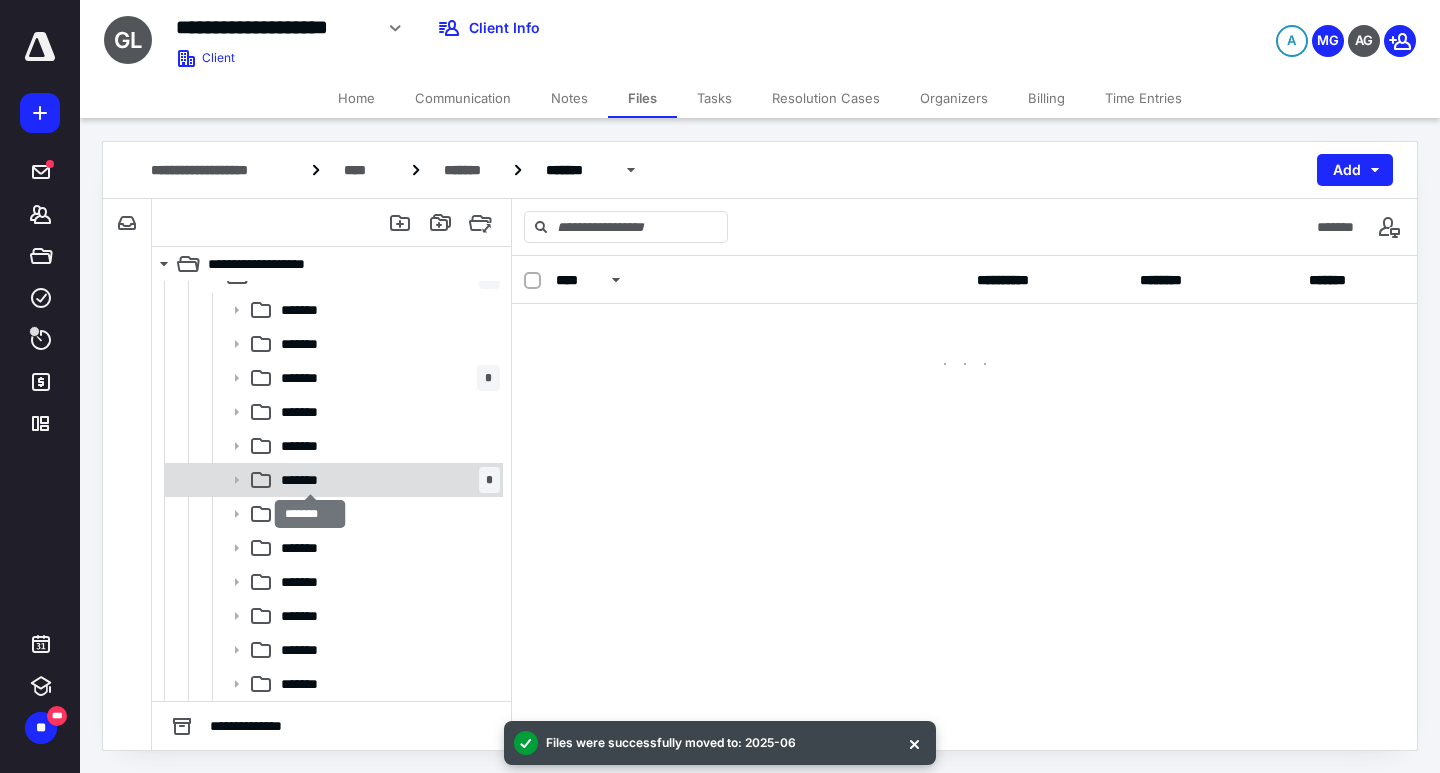 click on "*******" at bounding box center (310, 480) 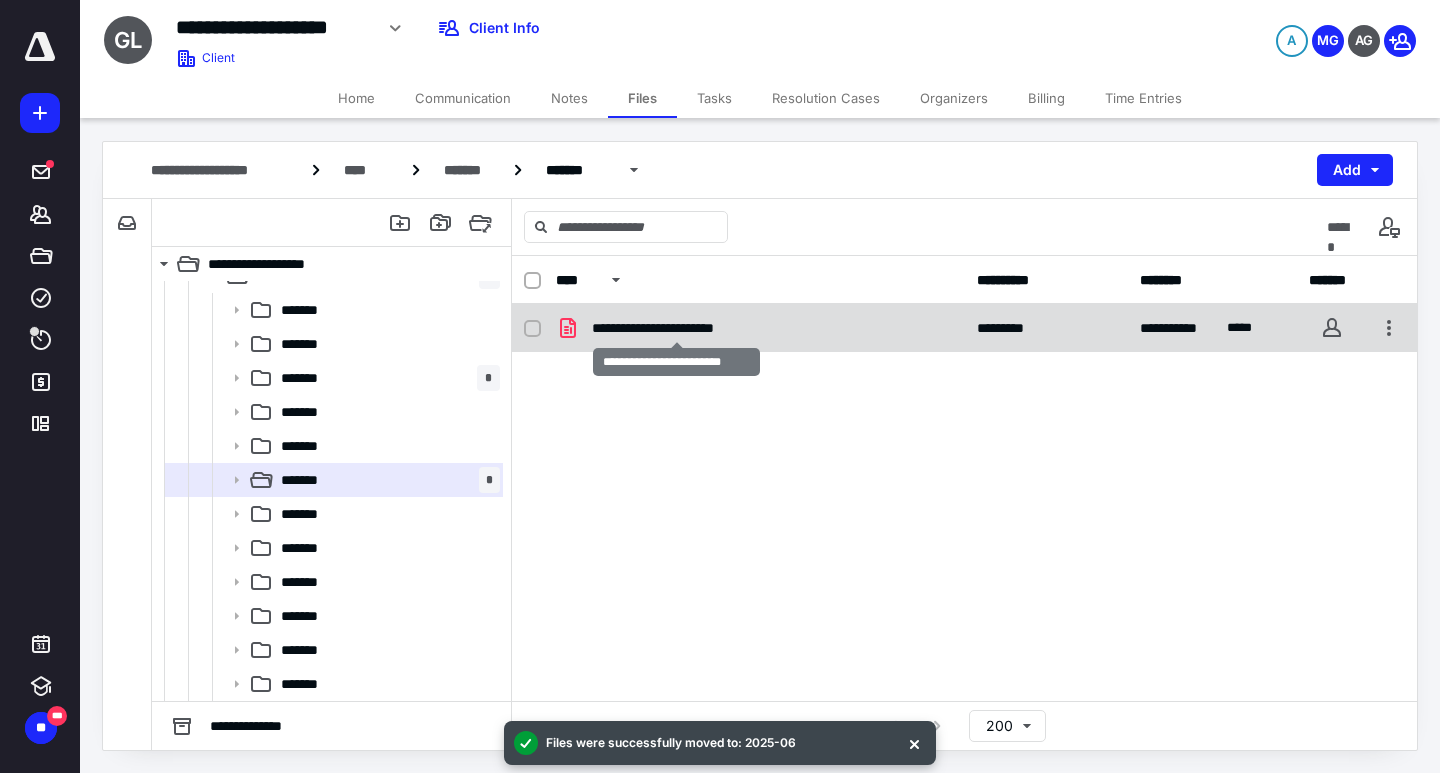 click on "**********" at bounding box center [676, 328] 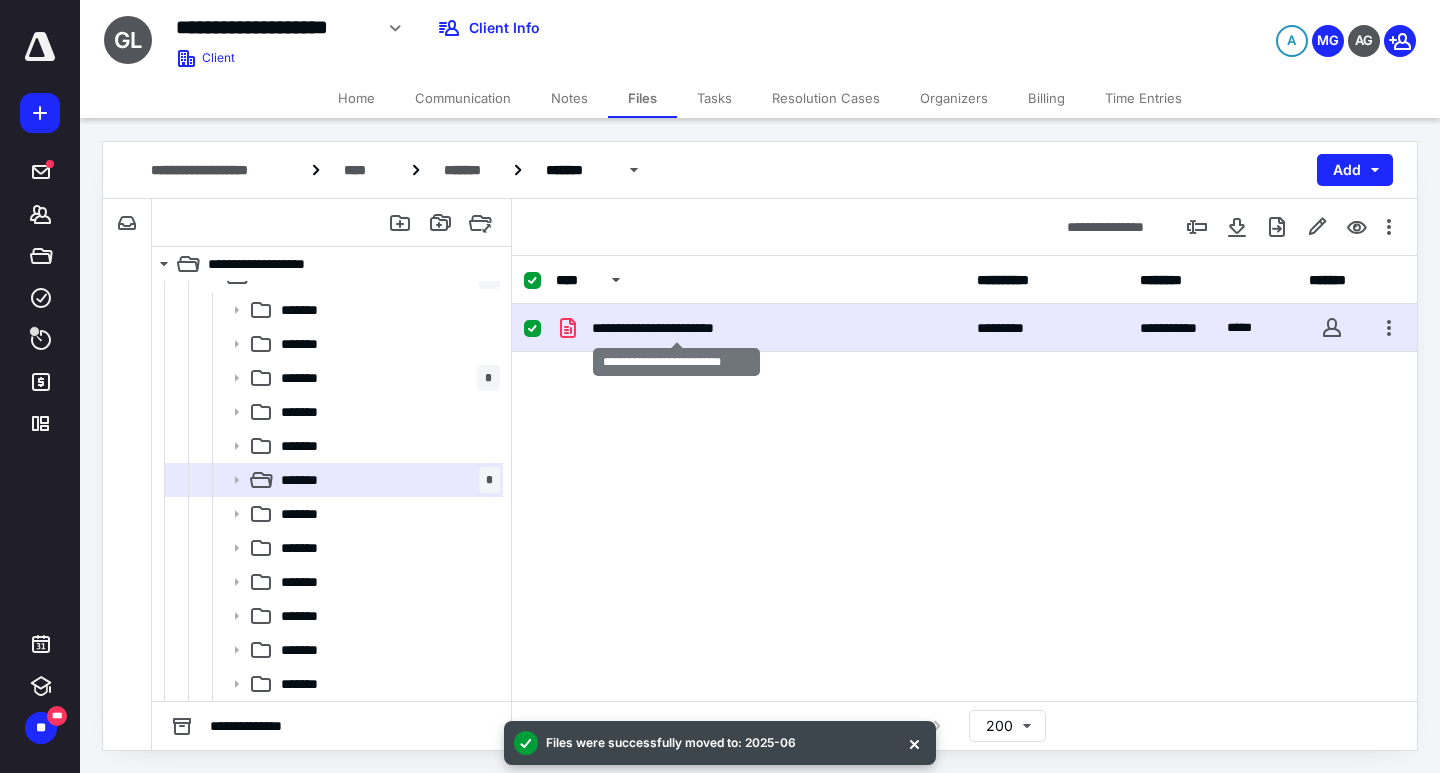 click on "**********" at bounding box center [676, 328] 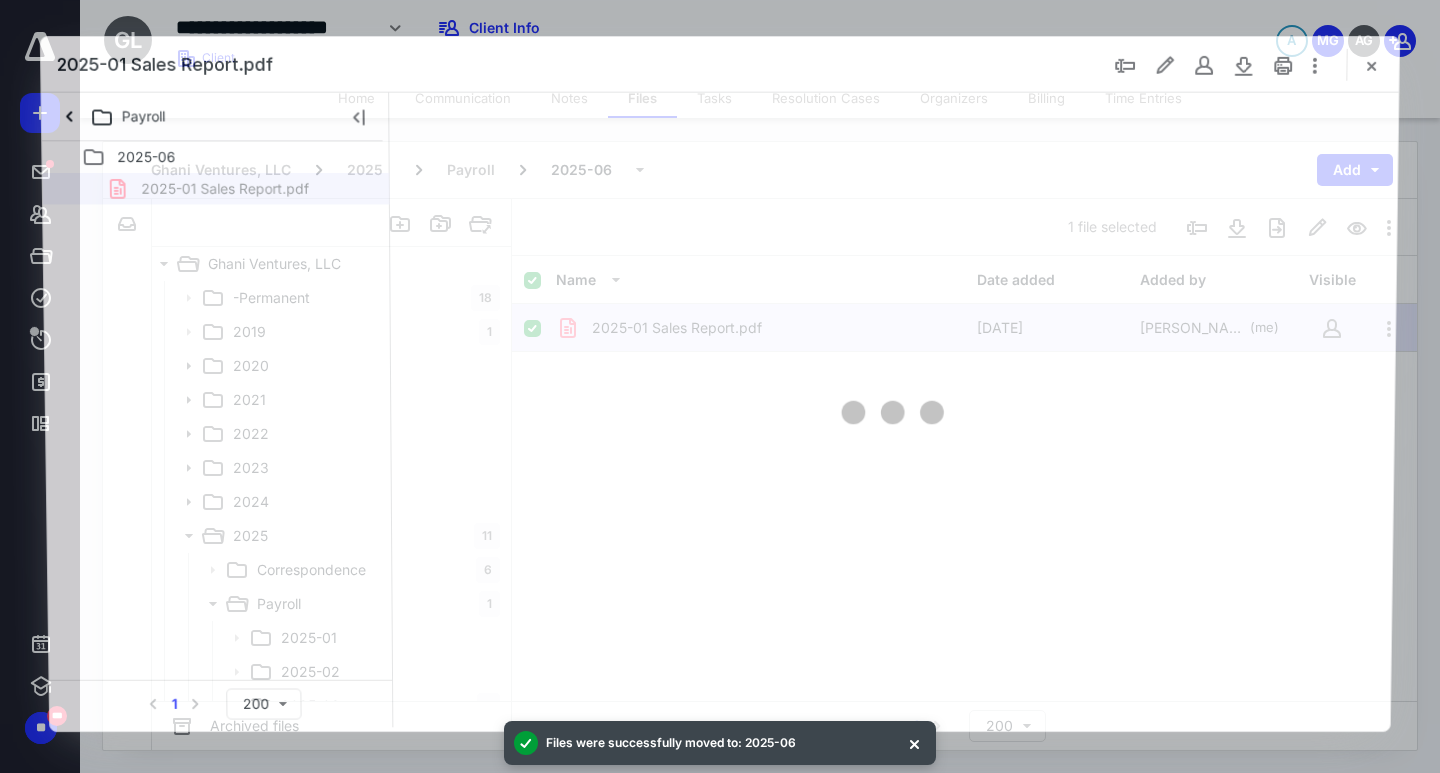scroll, scrollTop: 328, scrollLeft: 0, axis: vertical 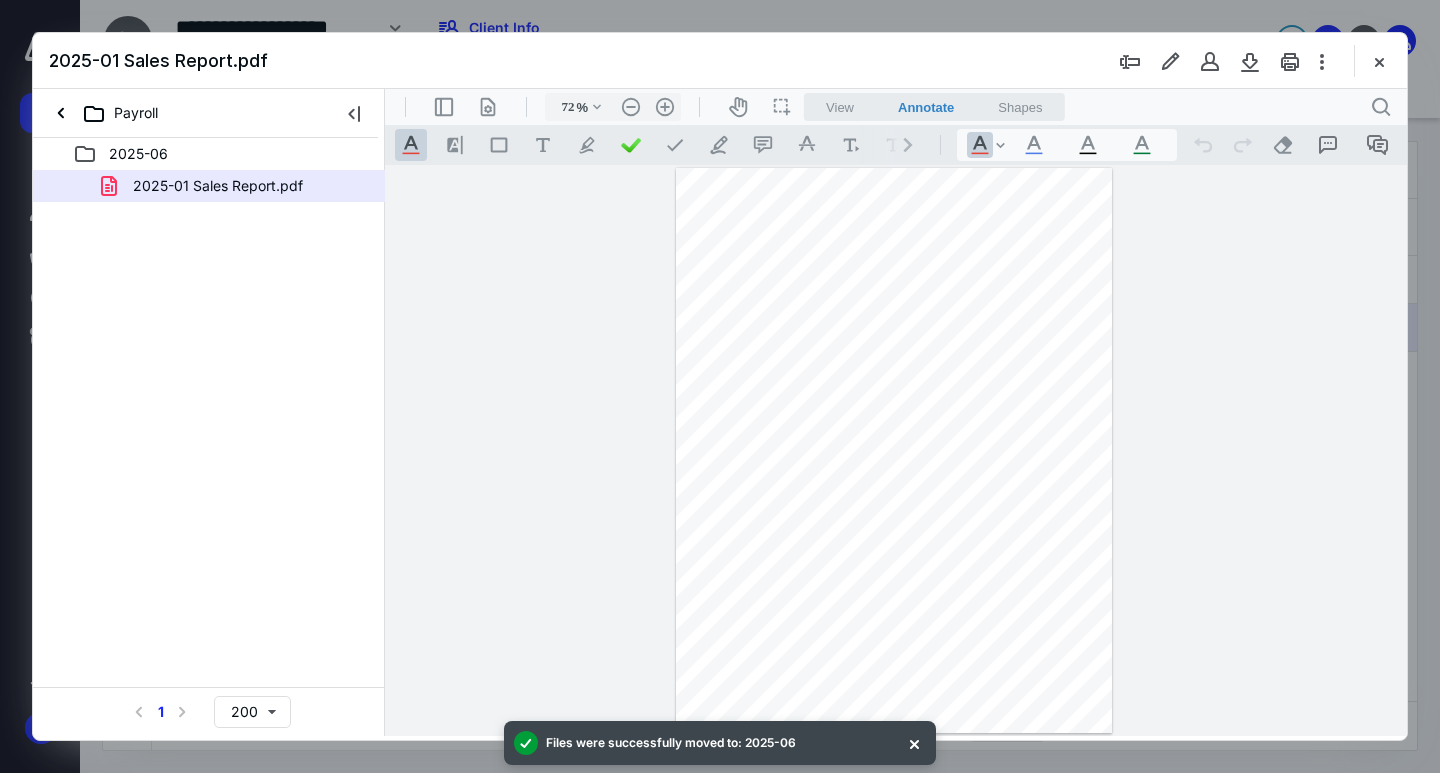type on "163" 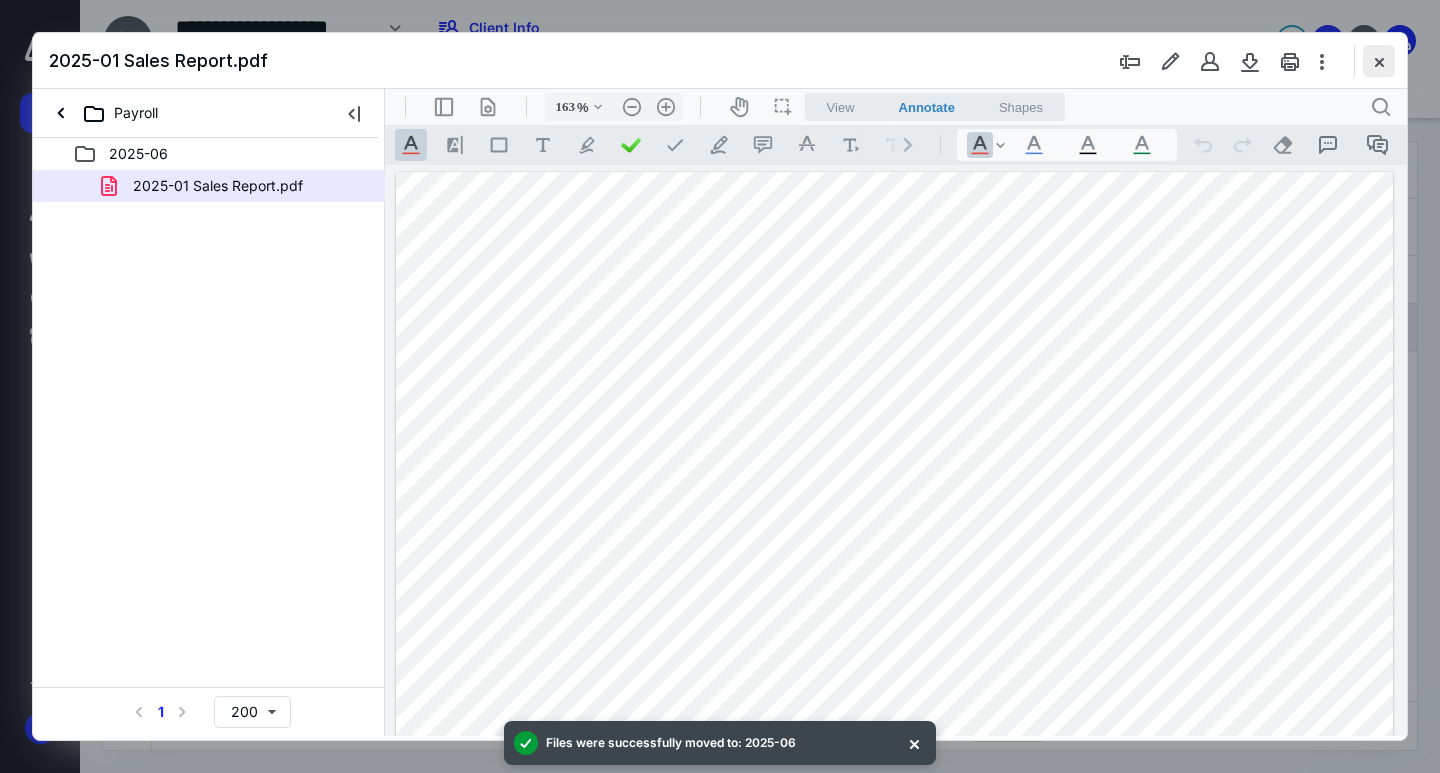 click at bounding box center (1379, 61) 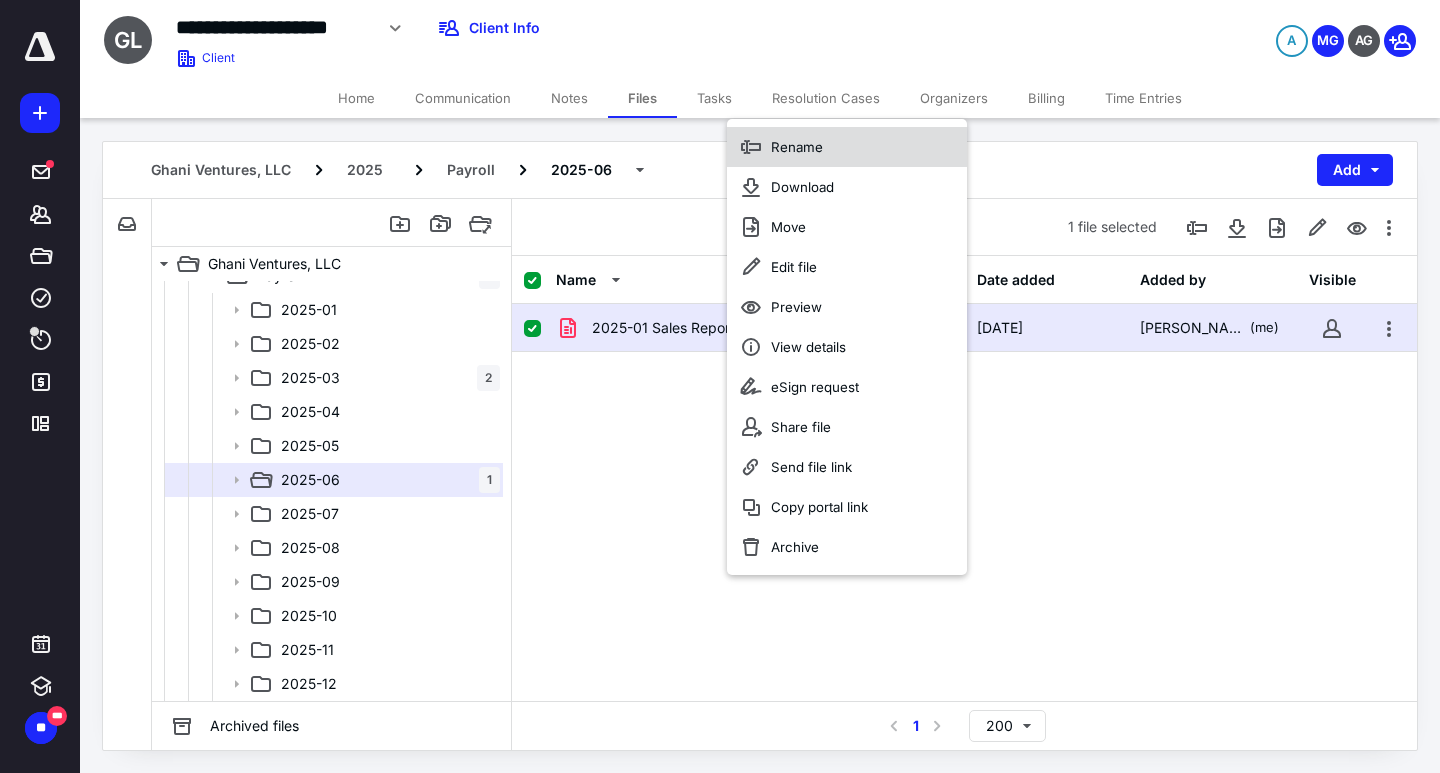 click on "Rename" at bounding box center [797, 147] 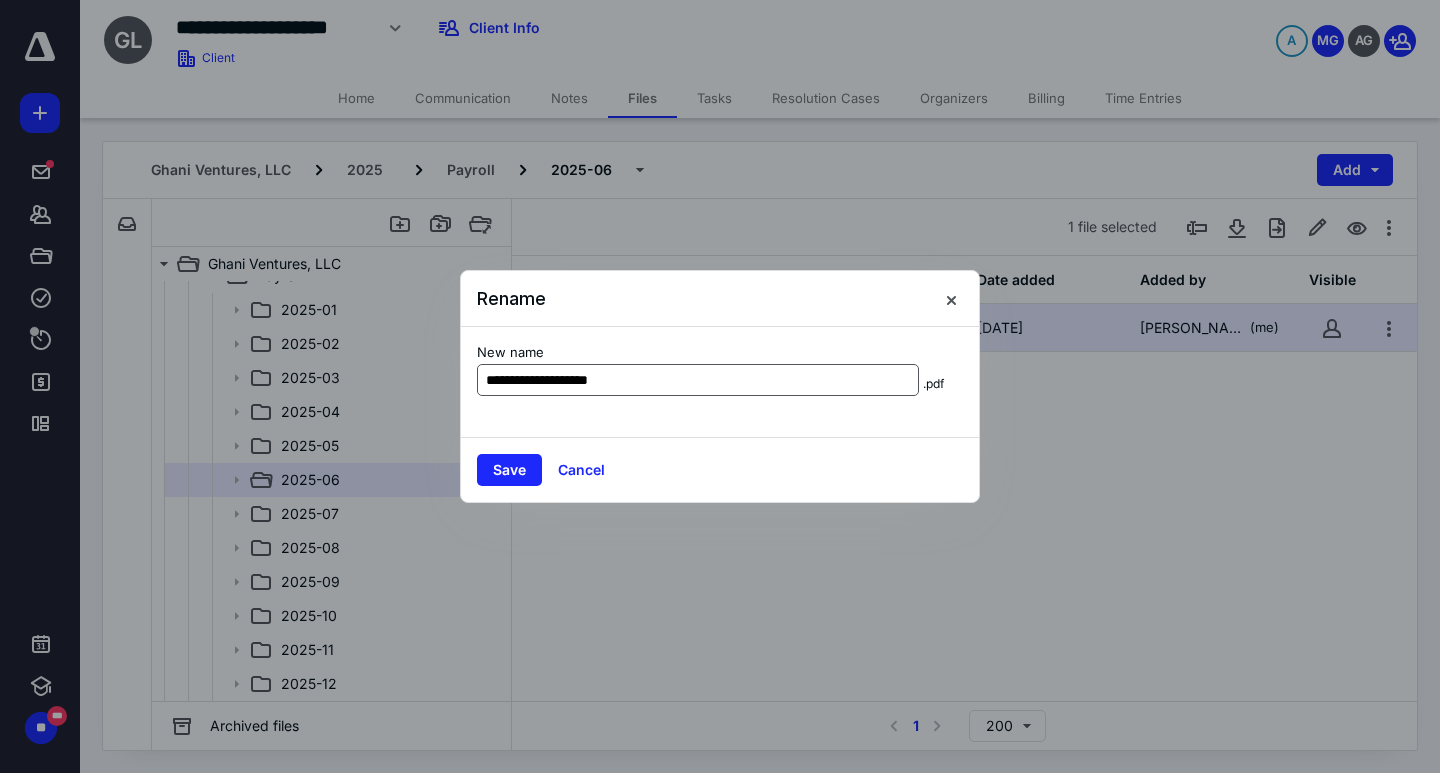 click on "**********" at bounding box center (698, 380) 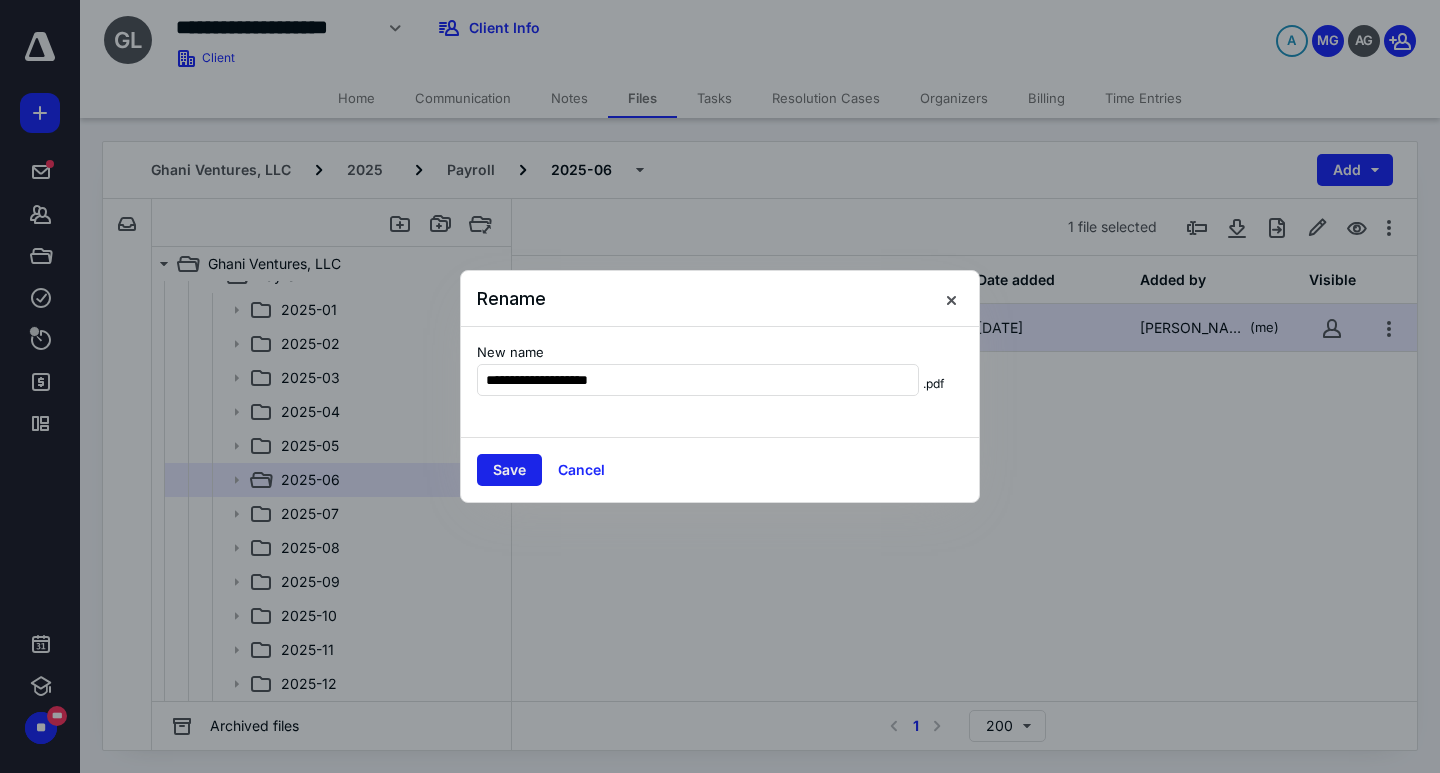type on "**********" 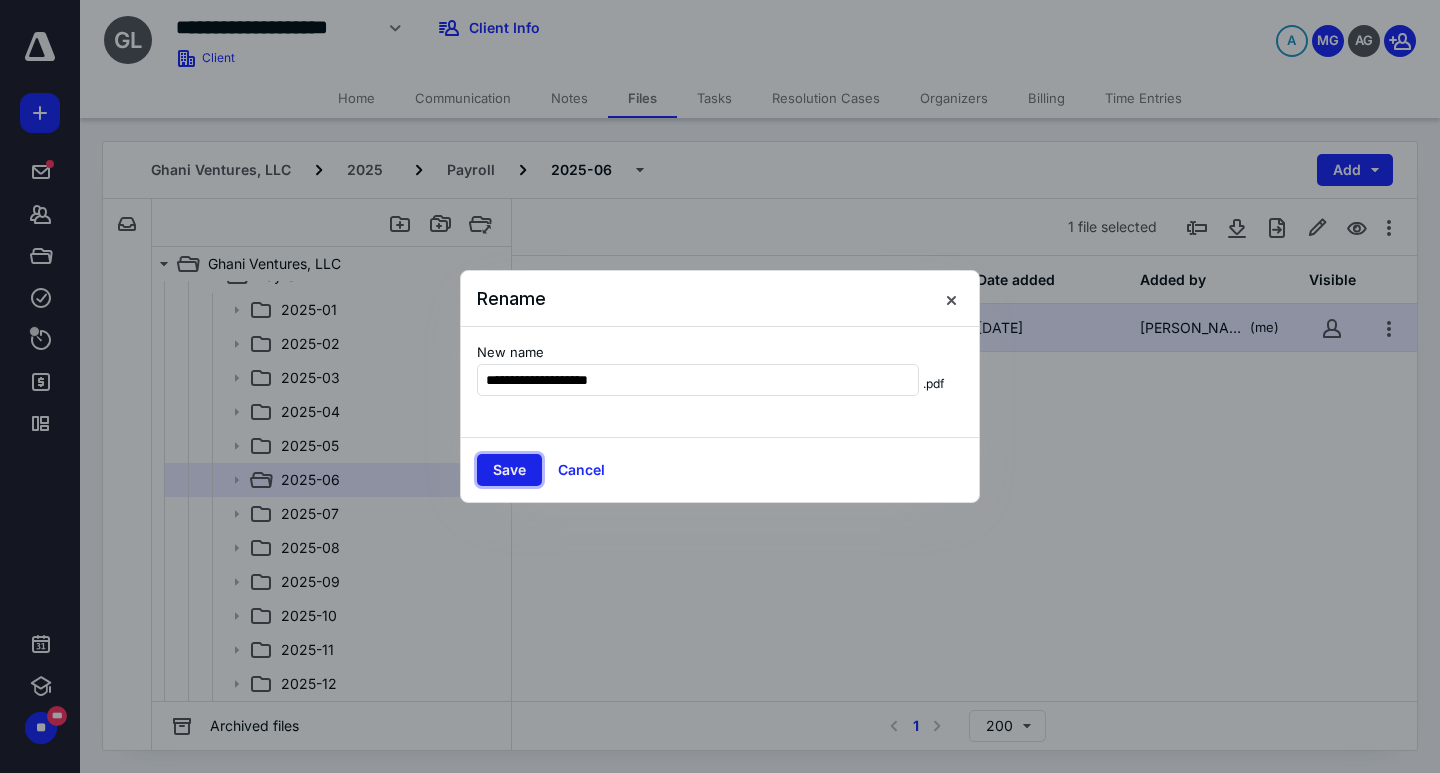 click on "Save" at bounding box center (509, 470) 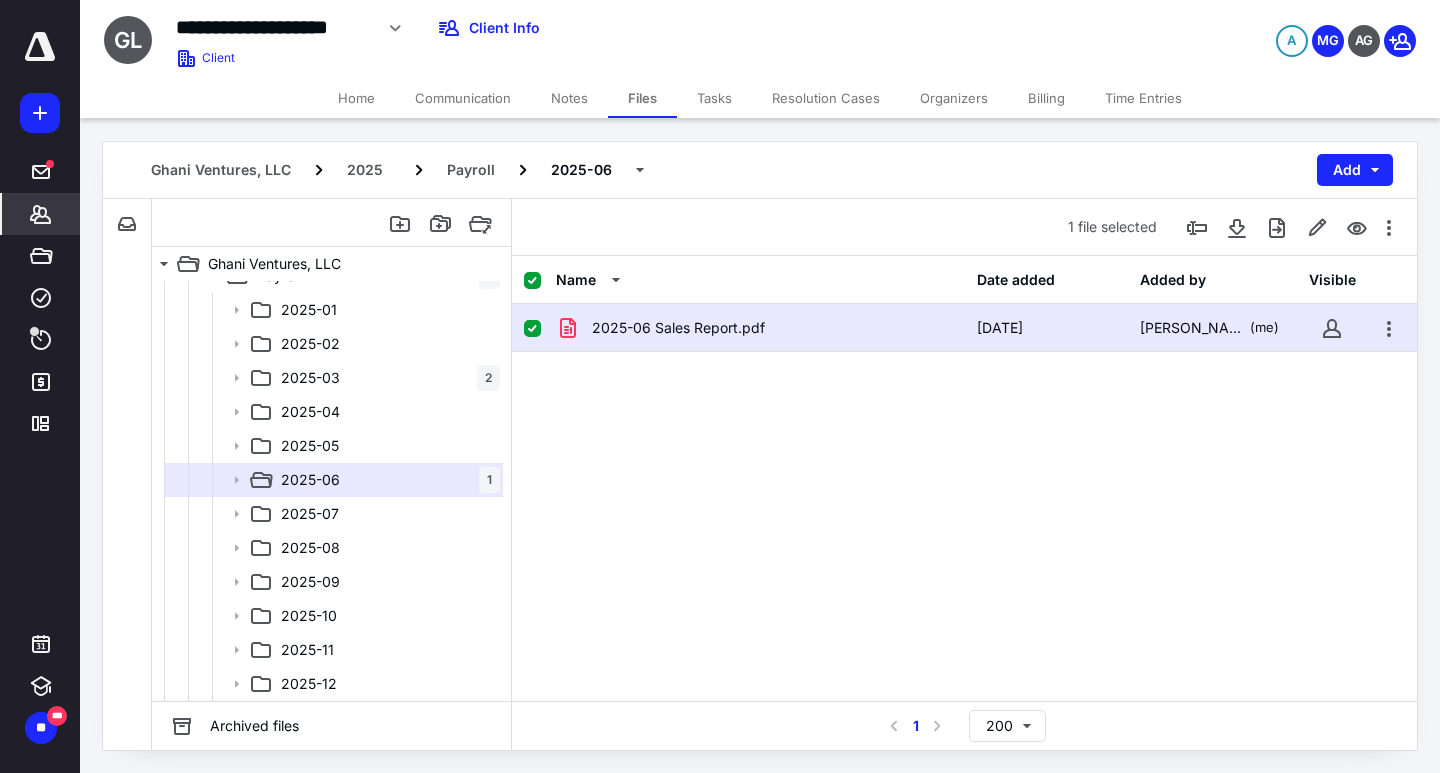 click 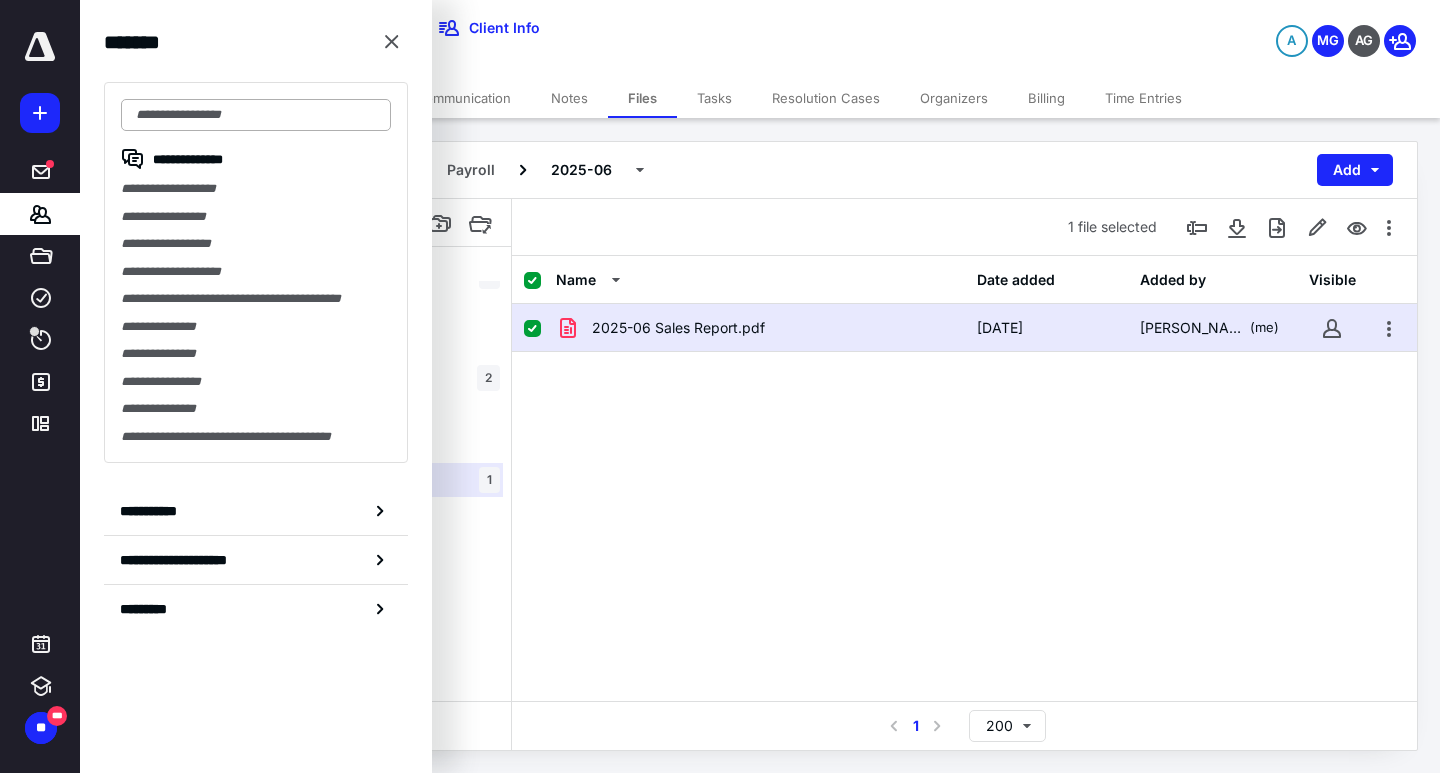 click at bounding box center (256, 115) 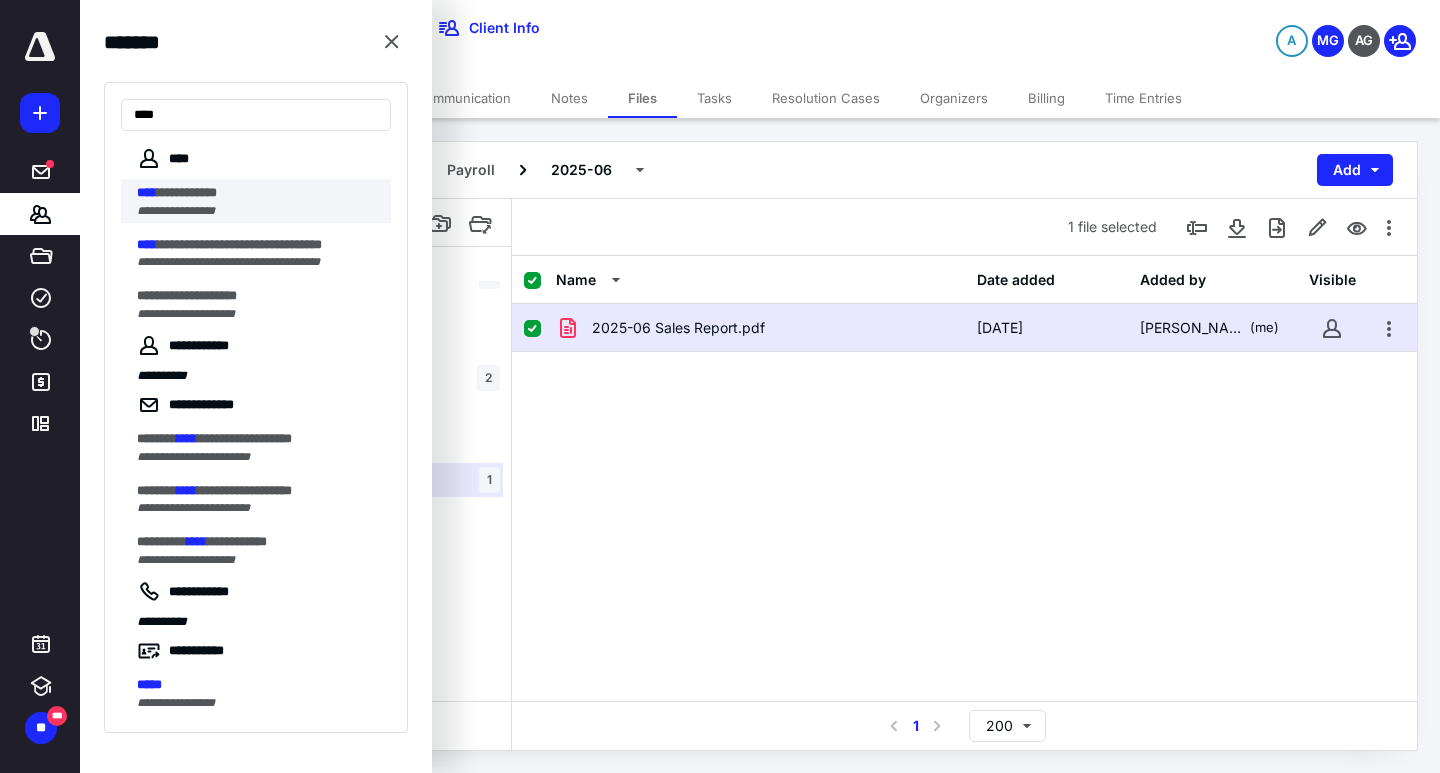 type on "****" 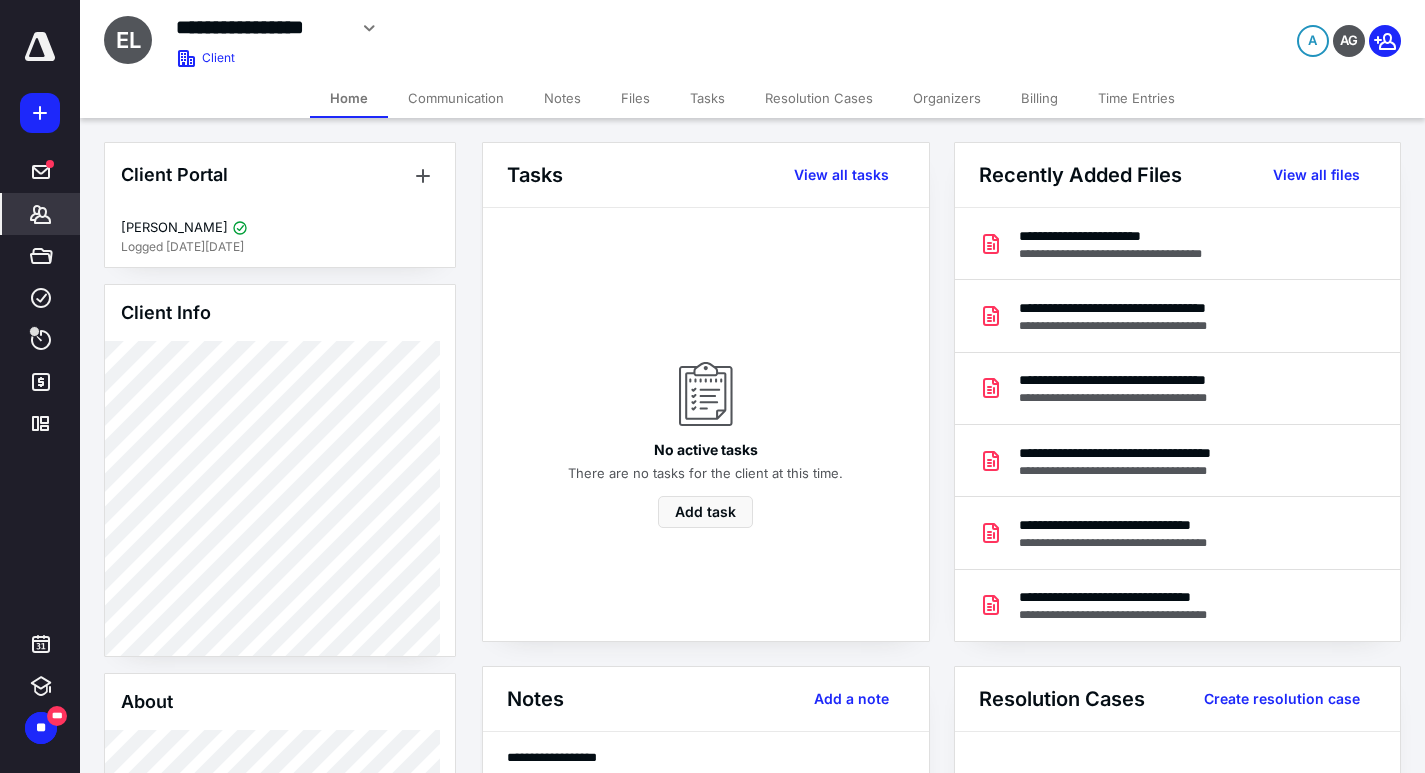 click on "Files" at bounding box center (635, 98) 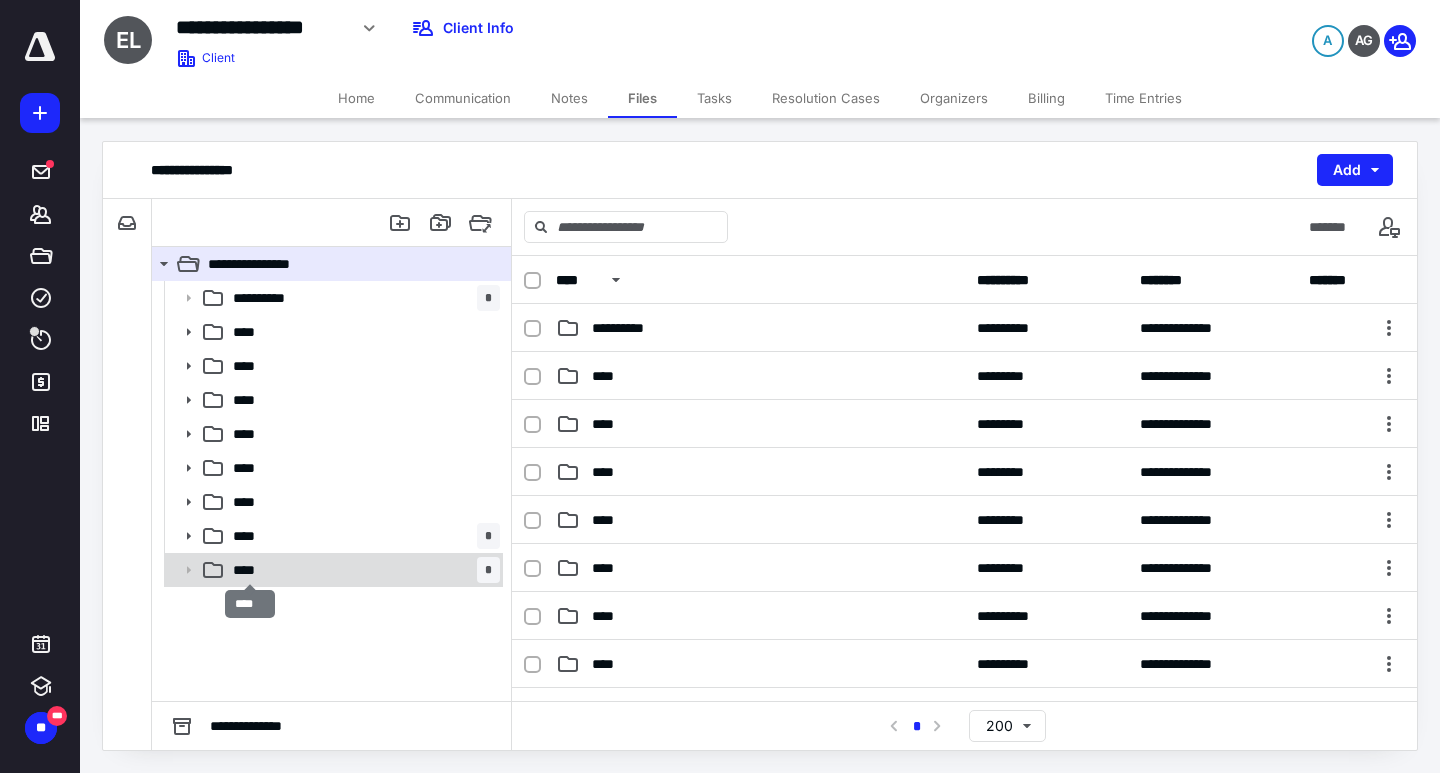 click on "****" at bounding box center [250, 570] 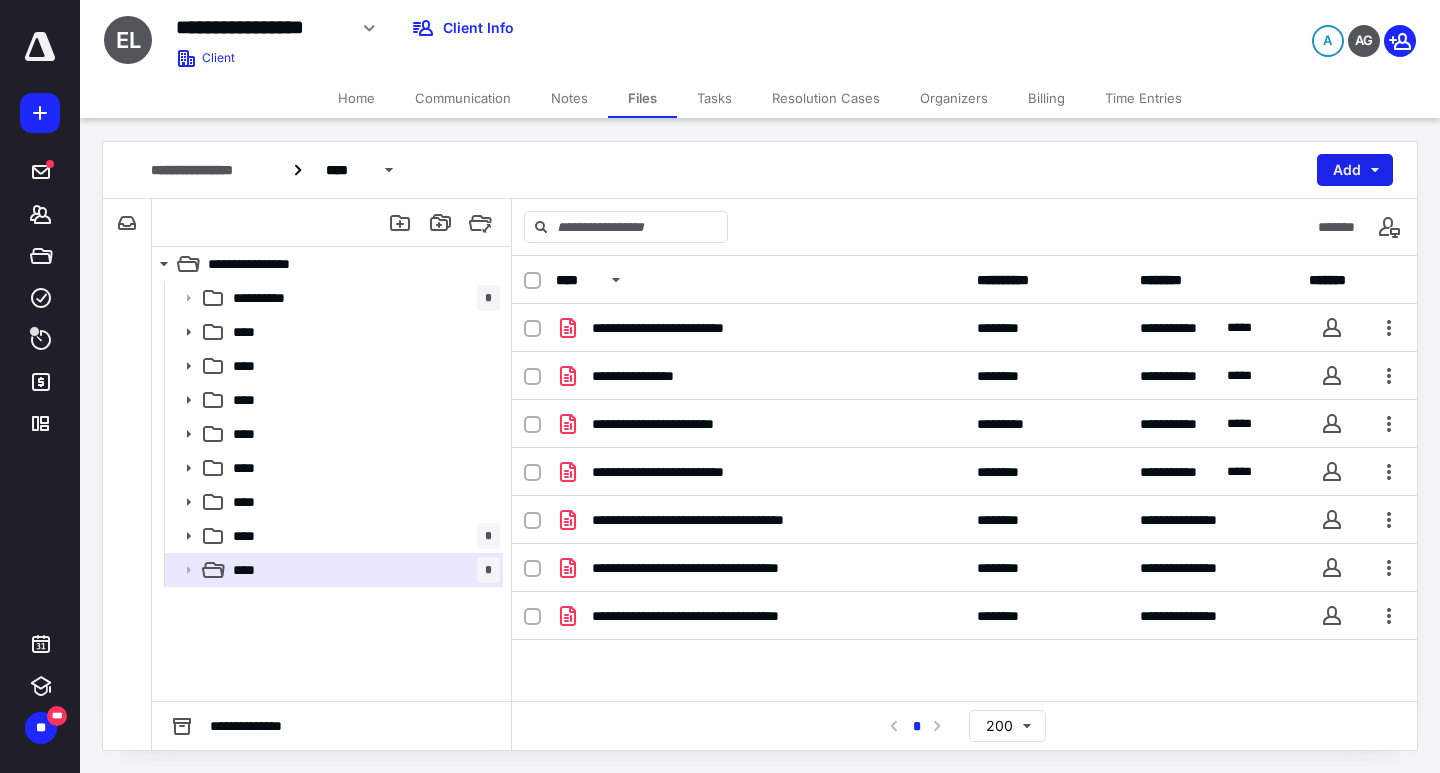 click on "Add" at bounding box center [1355, 170] 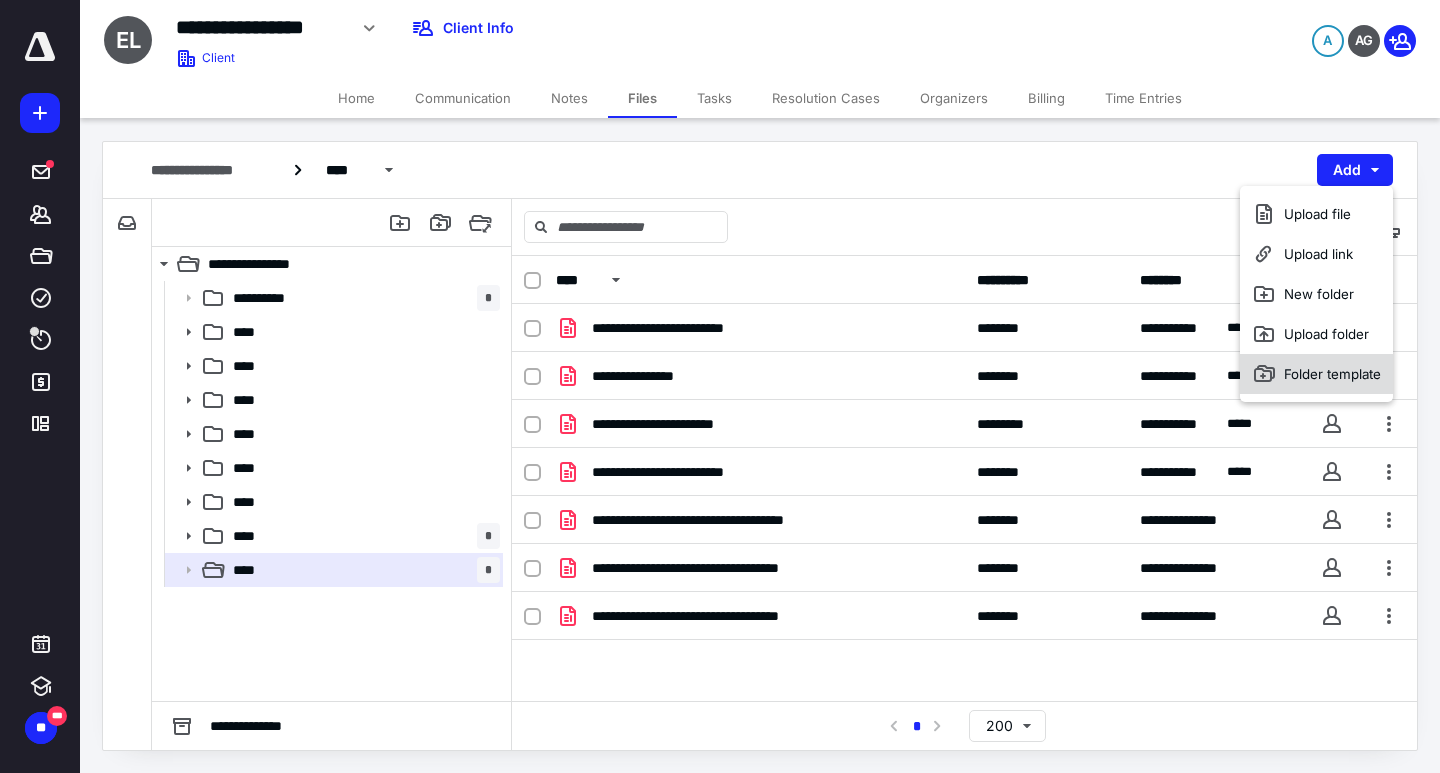 click on "Folder template" at bounding box center [1316, 374] 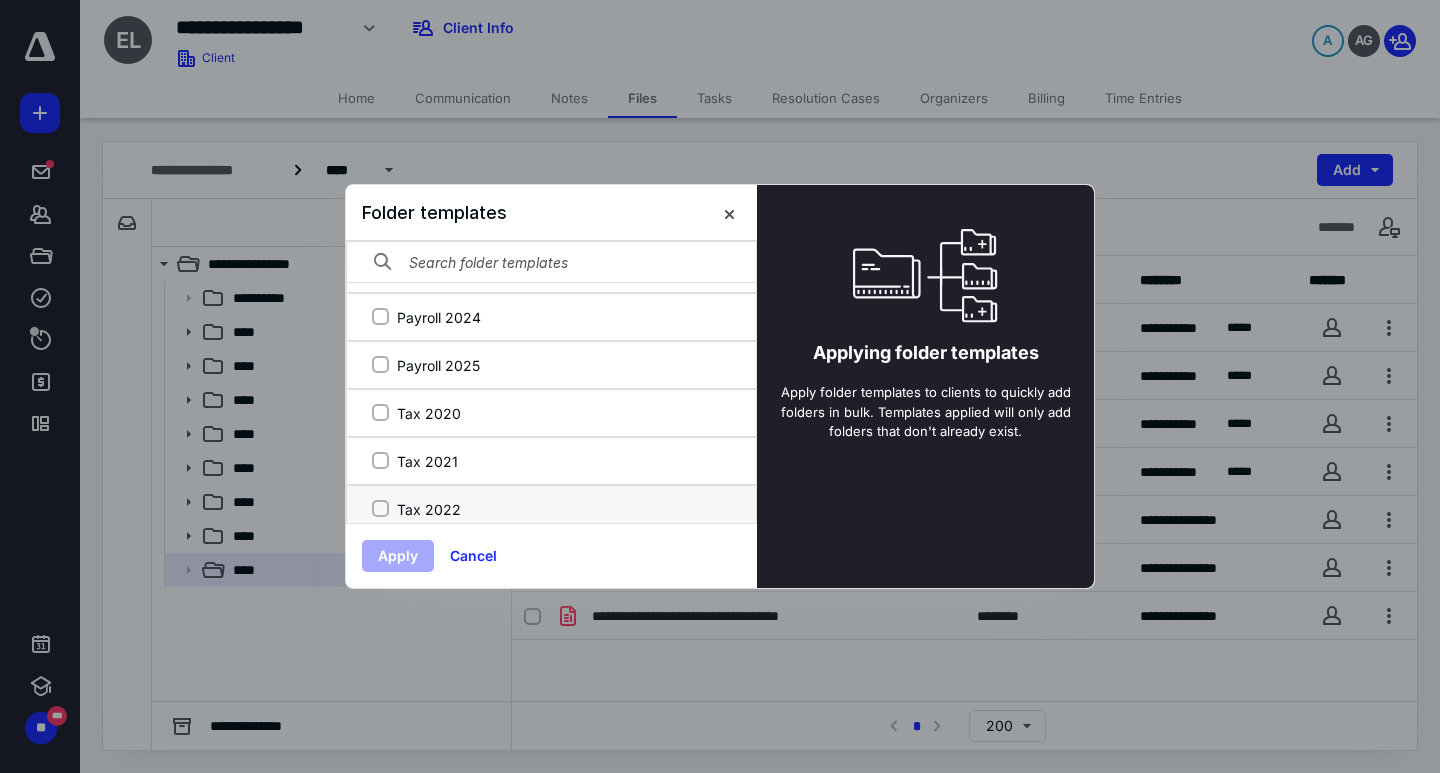 scroll, scrollTop: 418, scrollLeft: 0, axis: vertical 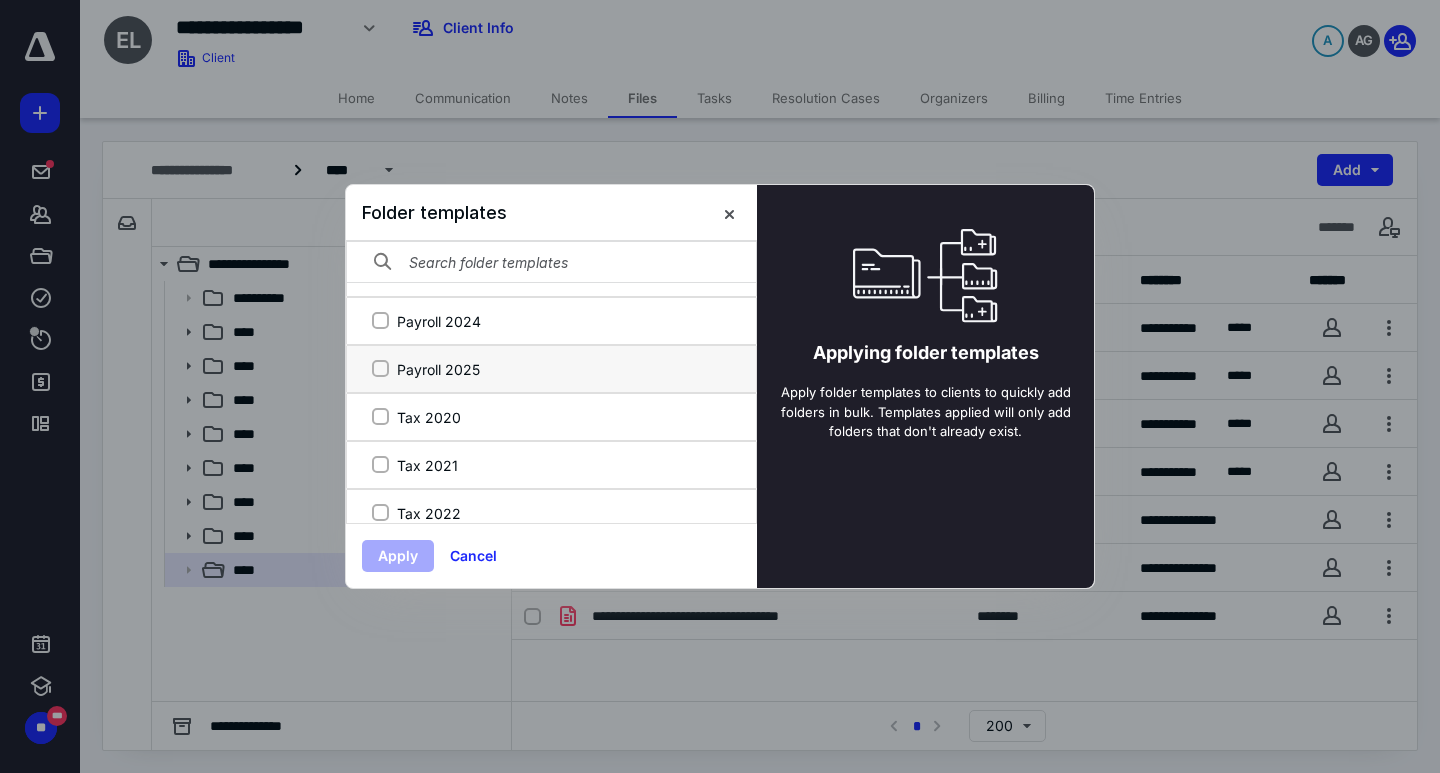 click on "Payroll 2025" at bounding box center (380, 369) 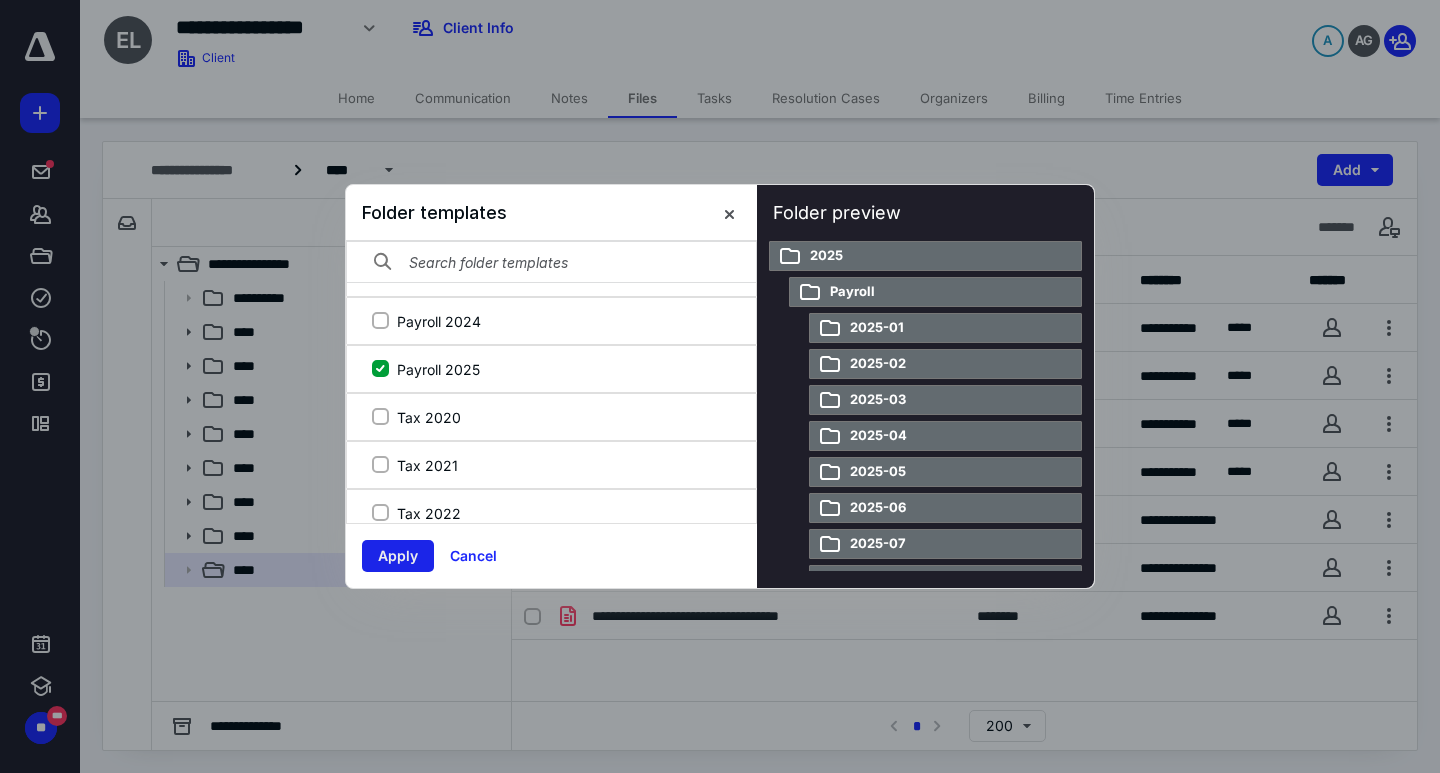 click on "Apply" at bounding box center [398, 556] 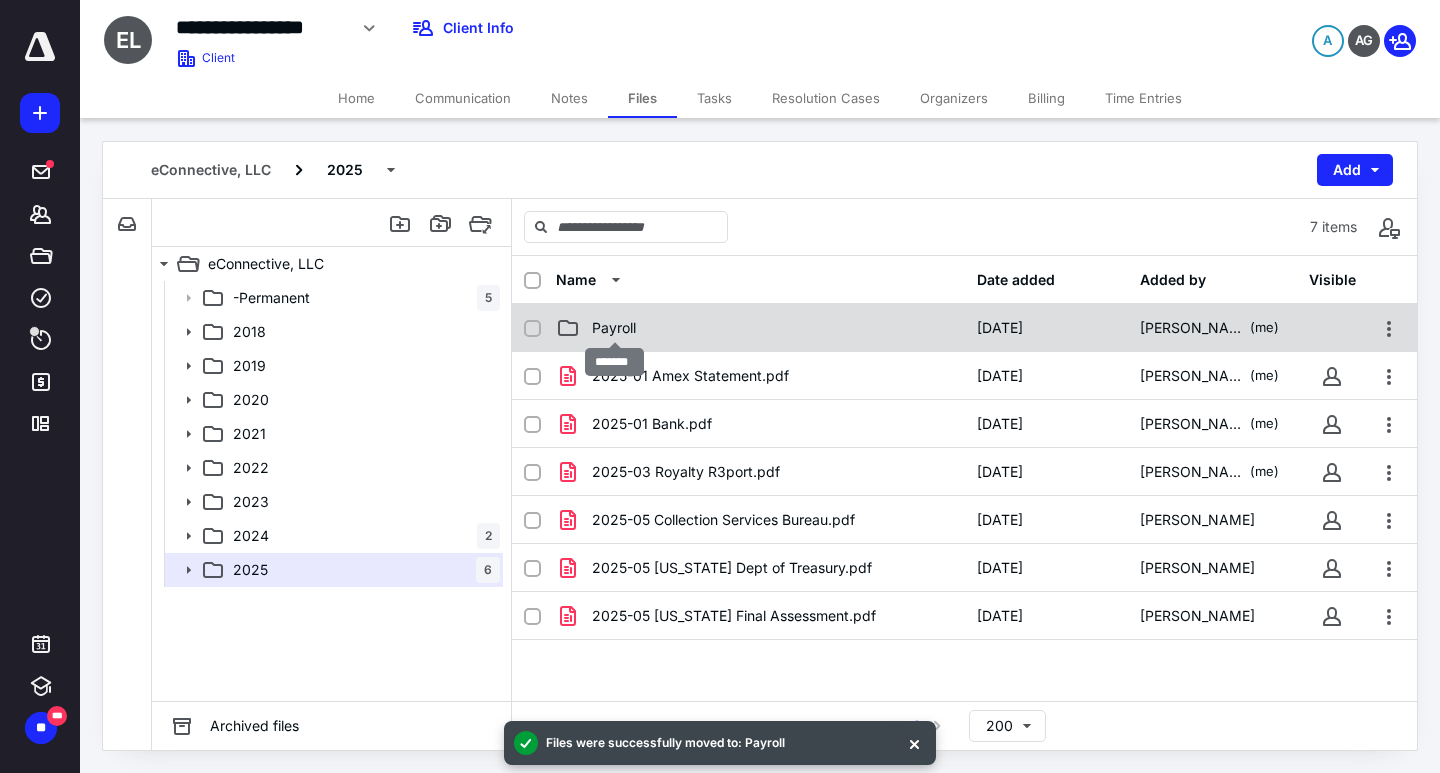 click on "Payroll" at bounding box center [614, 328] 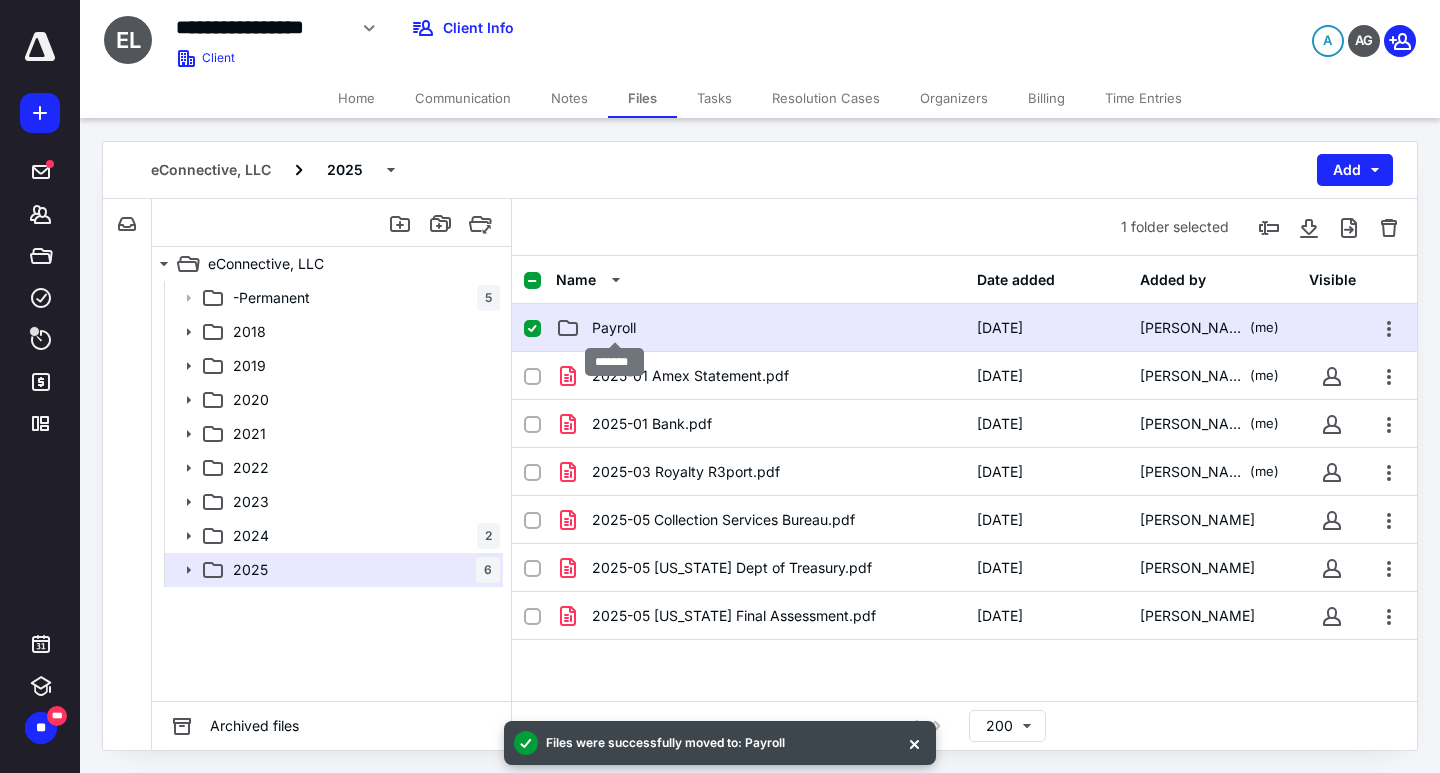 click on "Payroll" at bounding box center (614, 328) 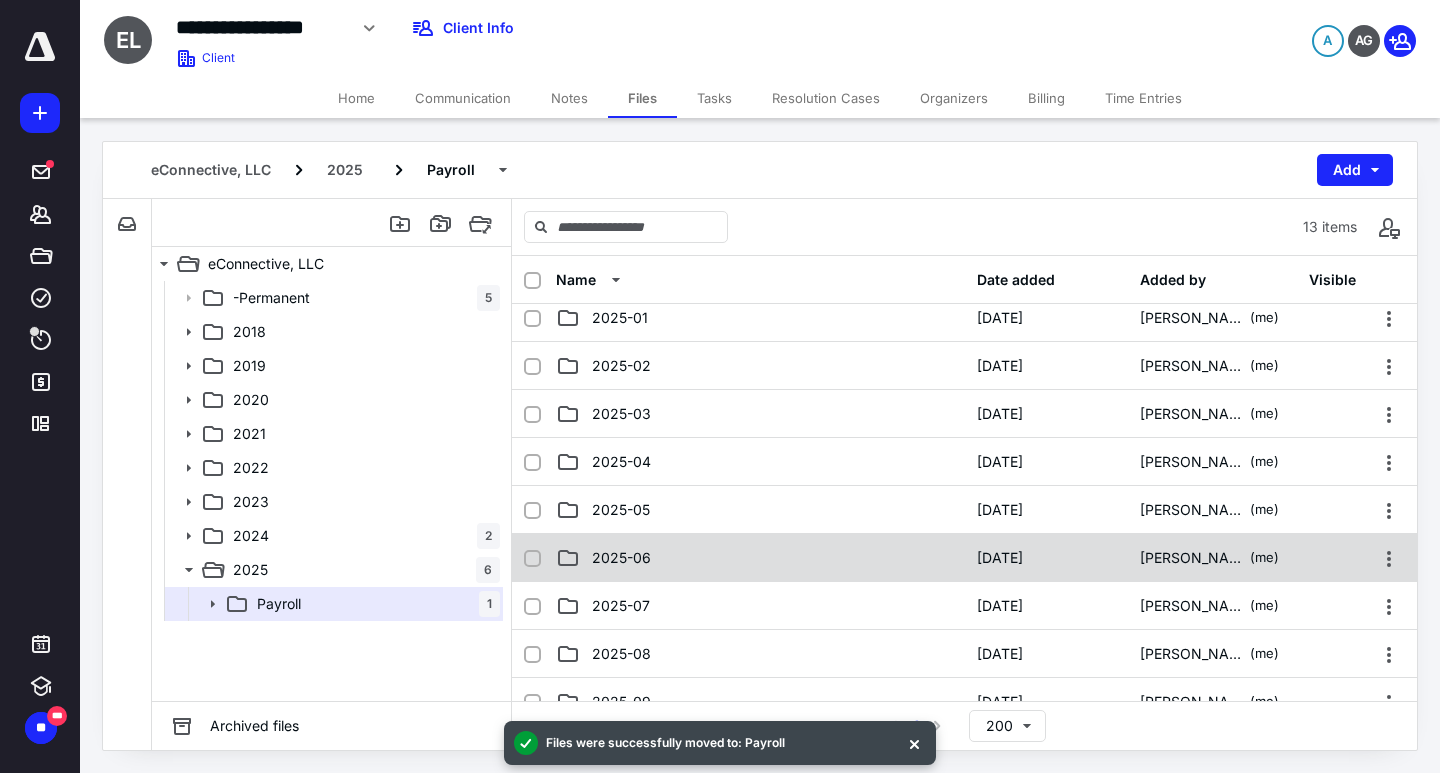 scroll, scrollTop: 0, scrollLeft: 0, axis: both 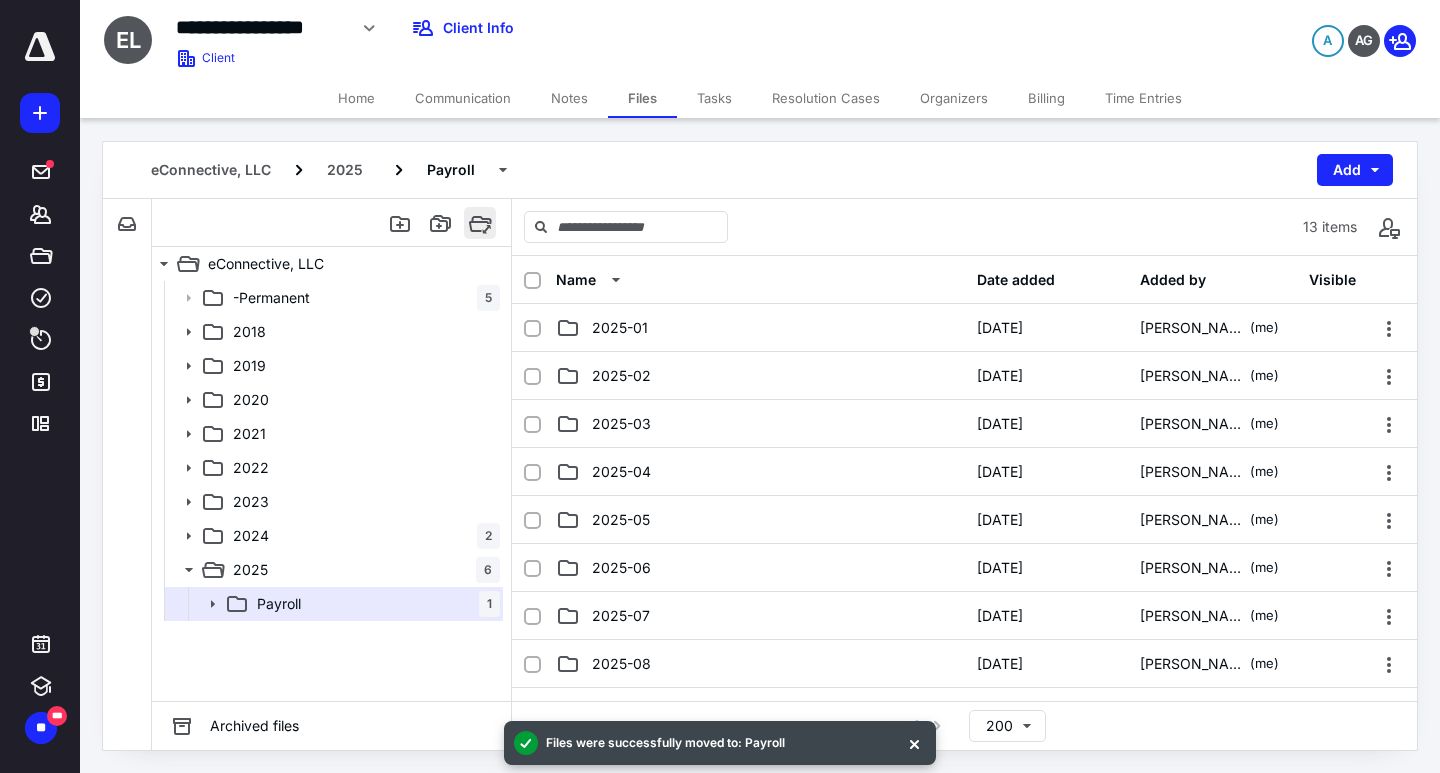 click at bounding box center (480, 223) 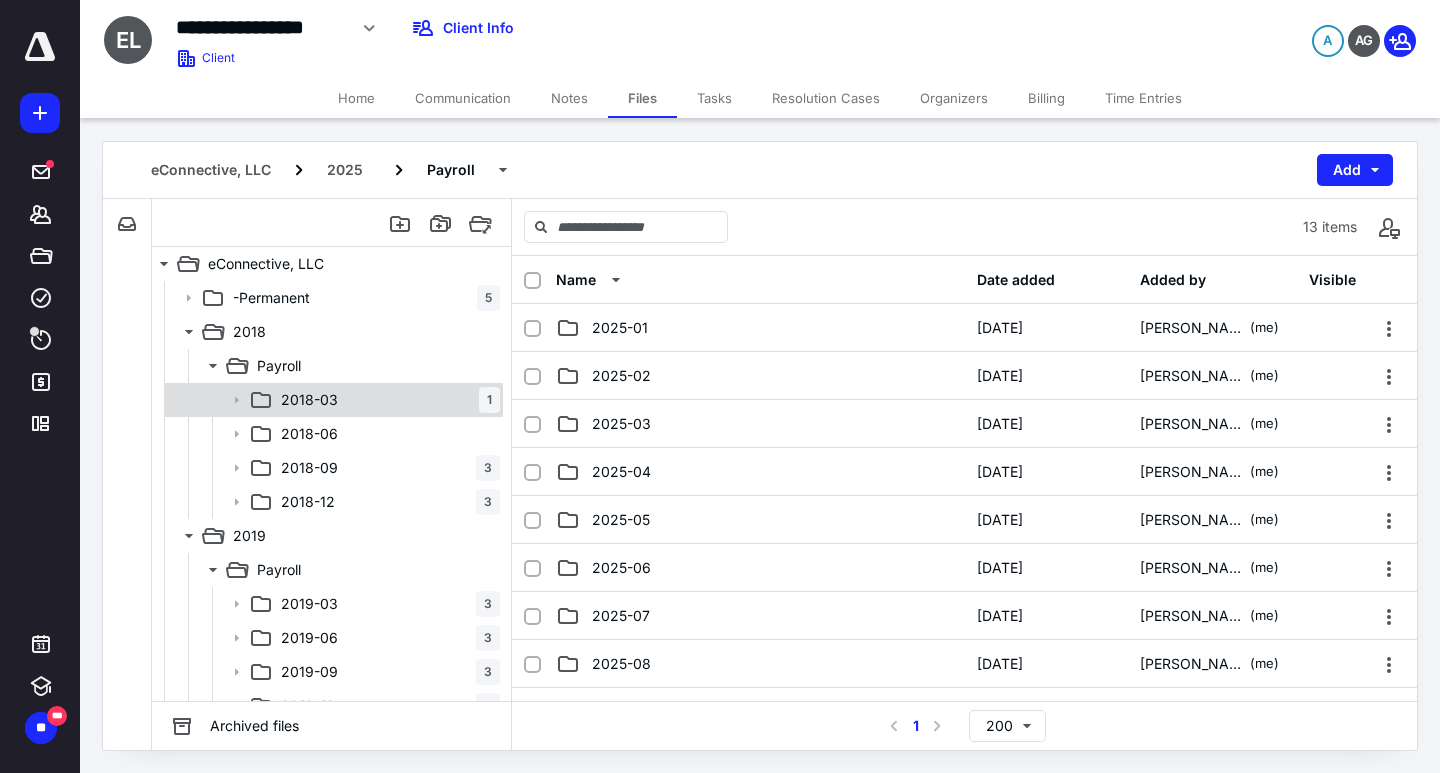 click on "2018-03 1" at bounding box center (386, 400) 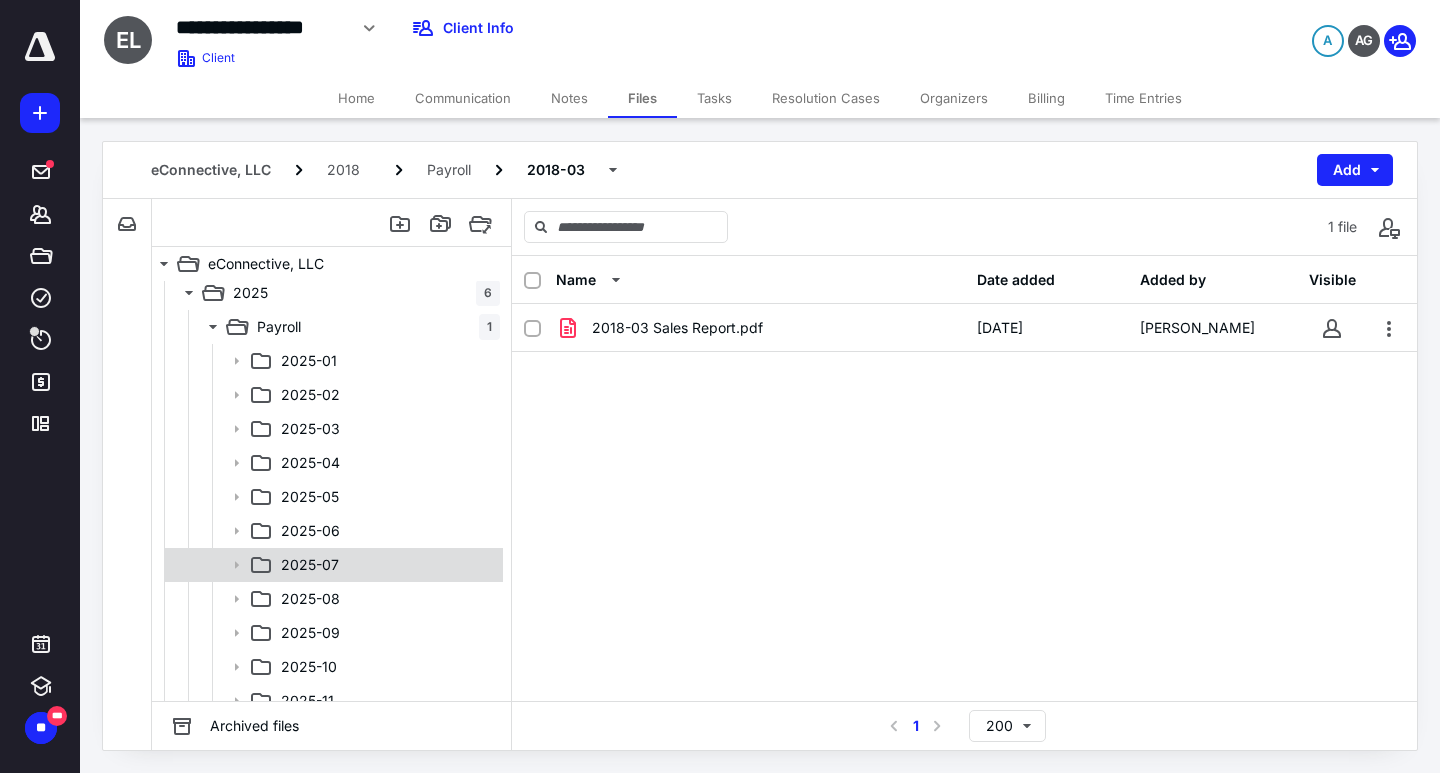 scroll, scrollTop: 2120, scrollLeft: 0, axis: vertical 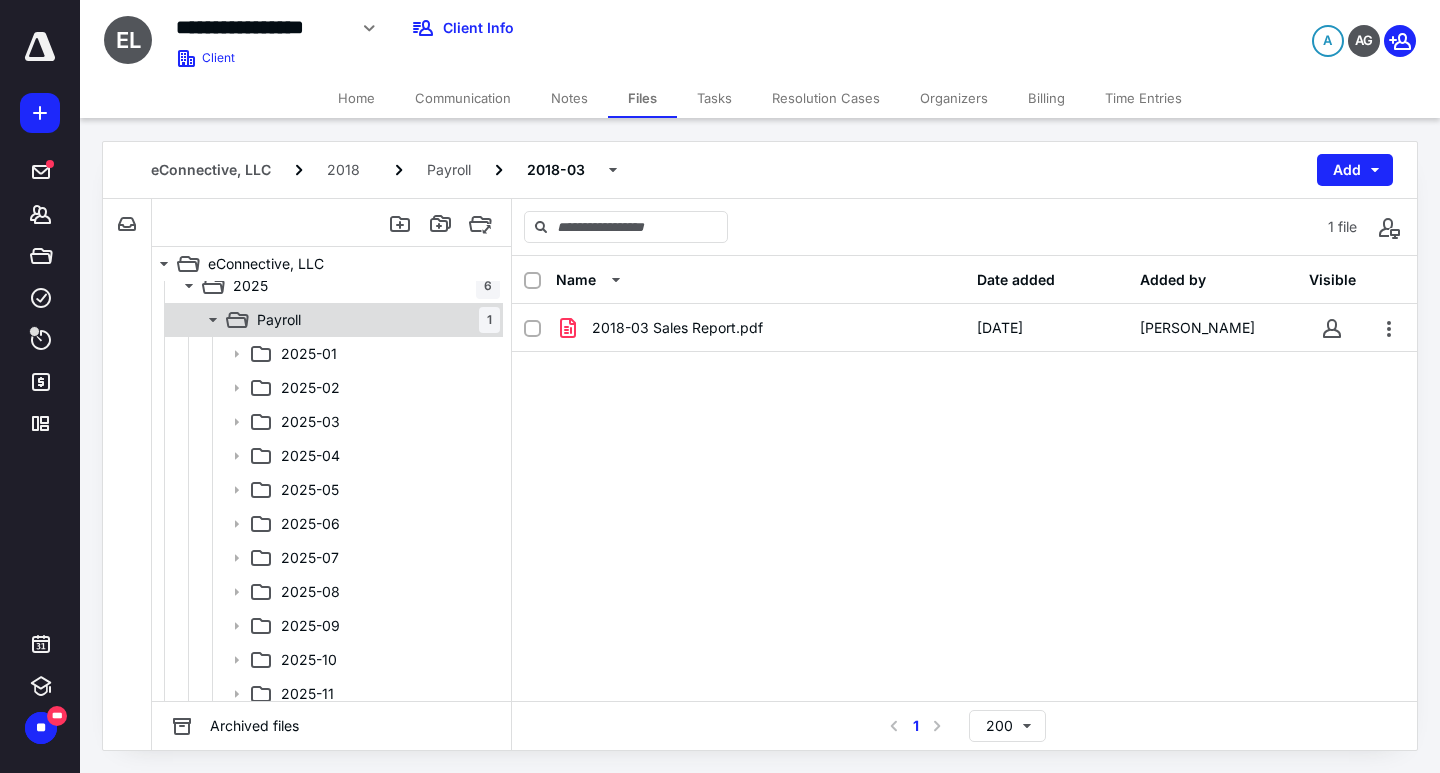 click on "Payroll 1" at bounding box center (374, 320) 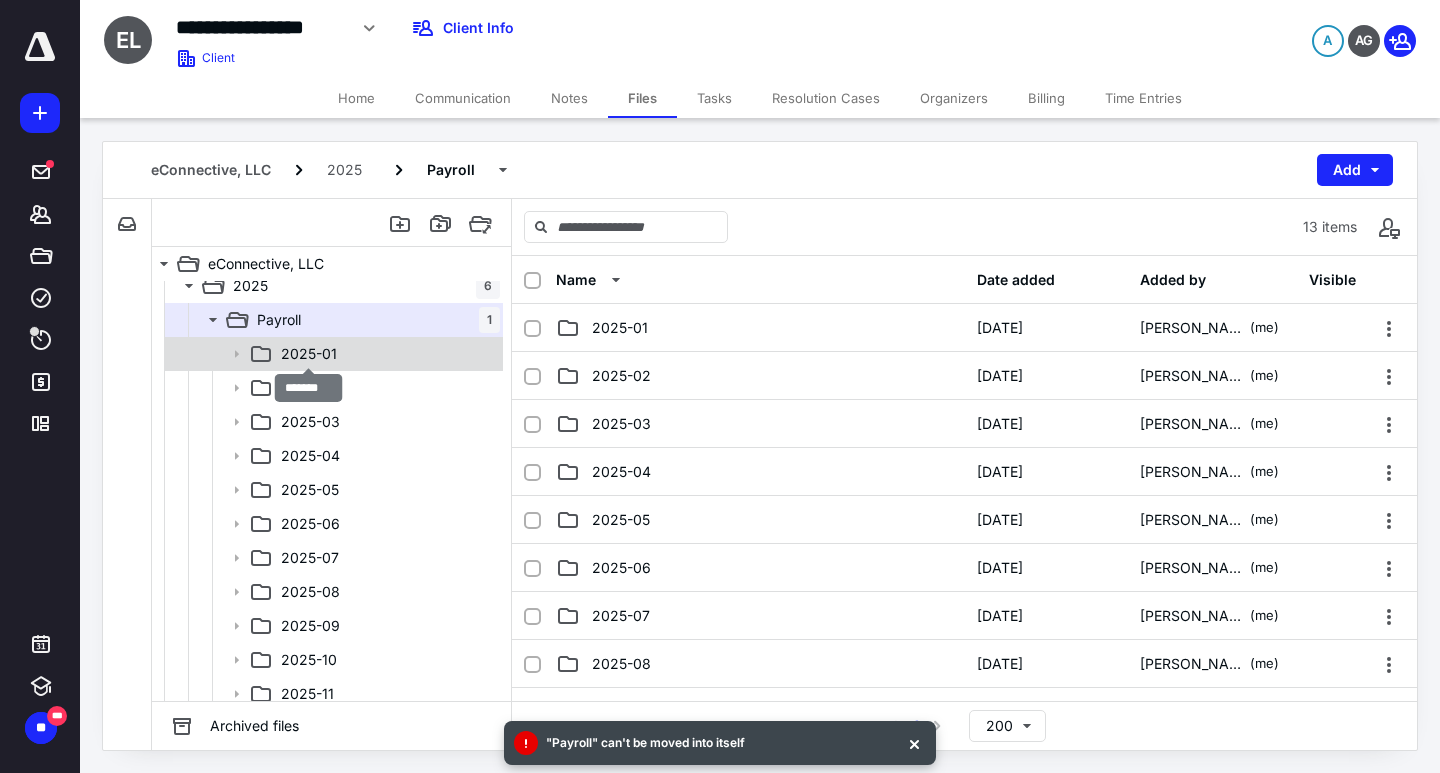 click on "2025-01" at bounding box center [309, 354] 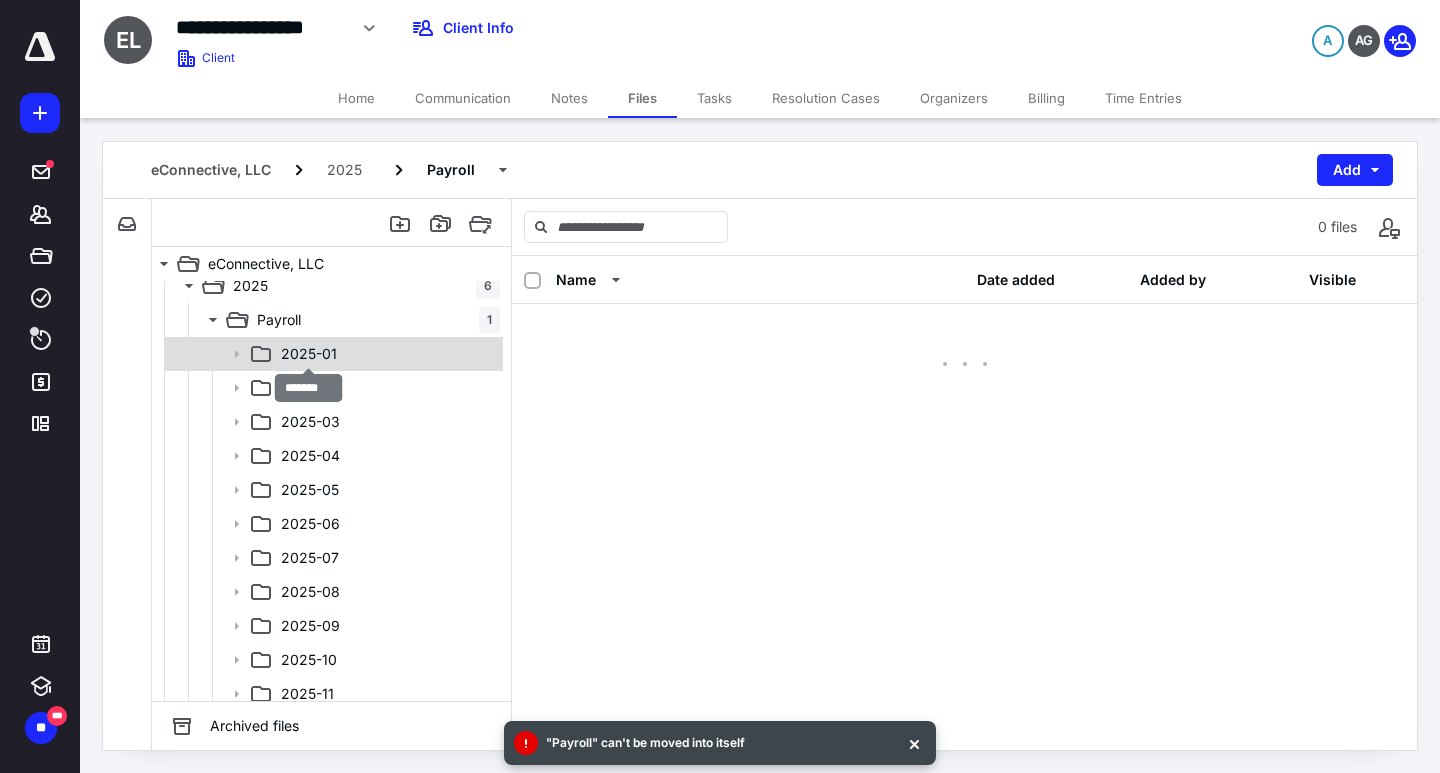 click on "2025-01" at bounding box center [309, 354] 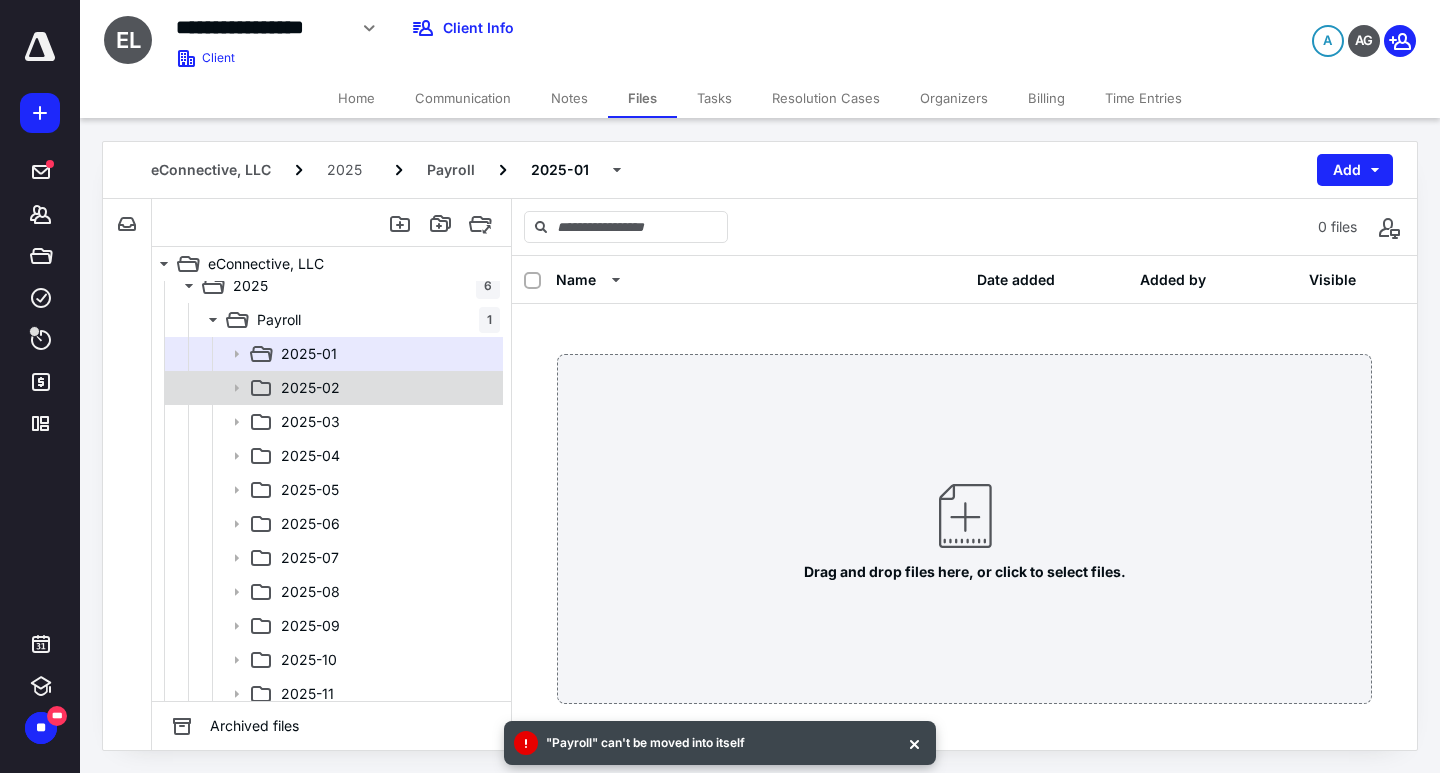 click on "2025-02" at bounding box center [310, 388] 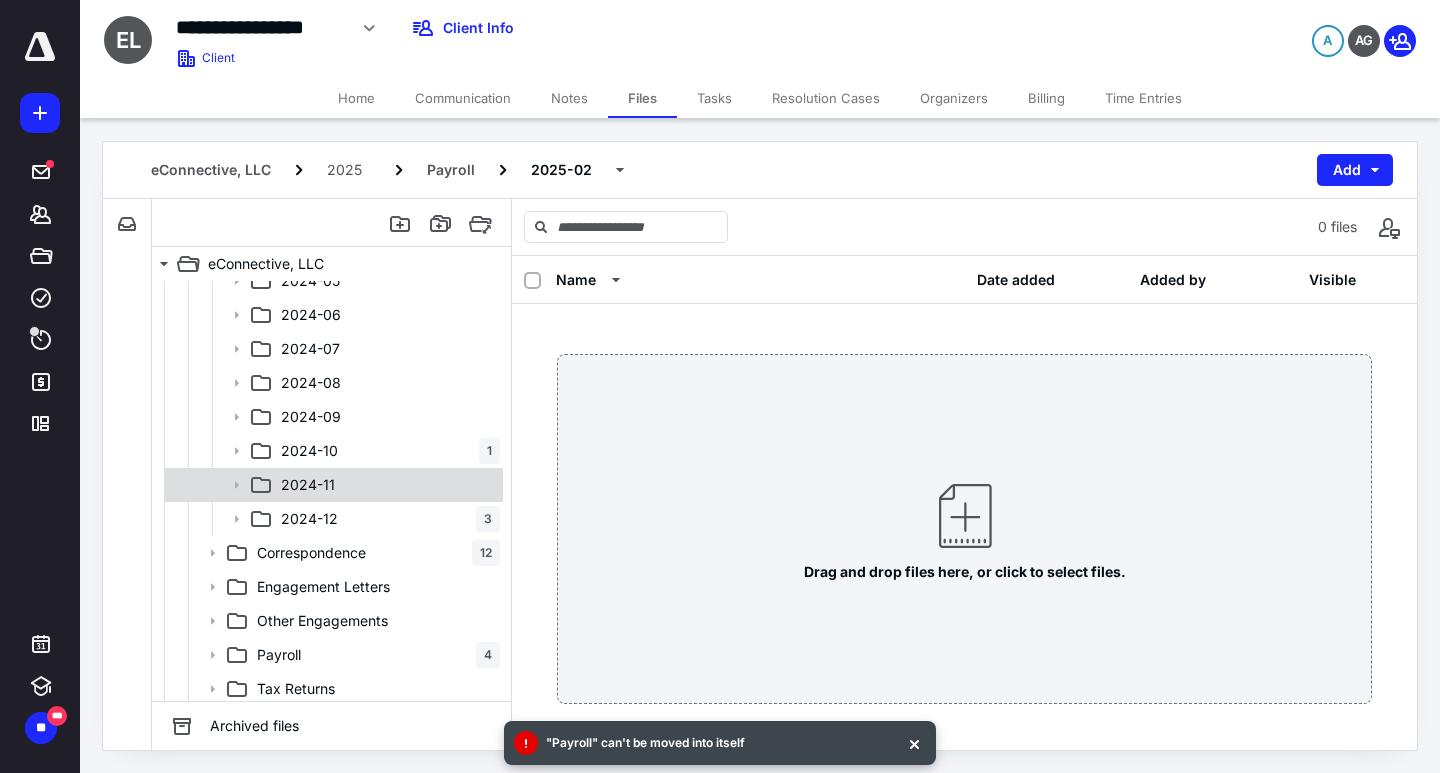 scroll, scrollTop: 1638, scrollLeft: 0, axis: vertical 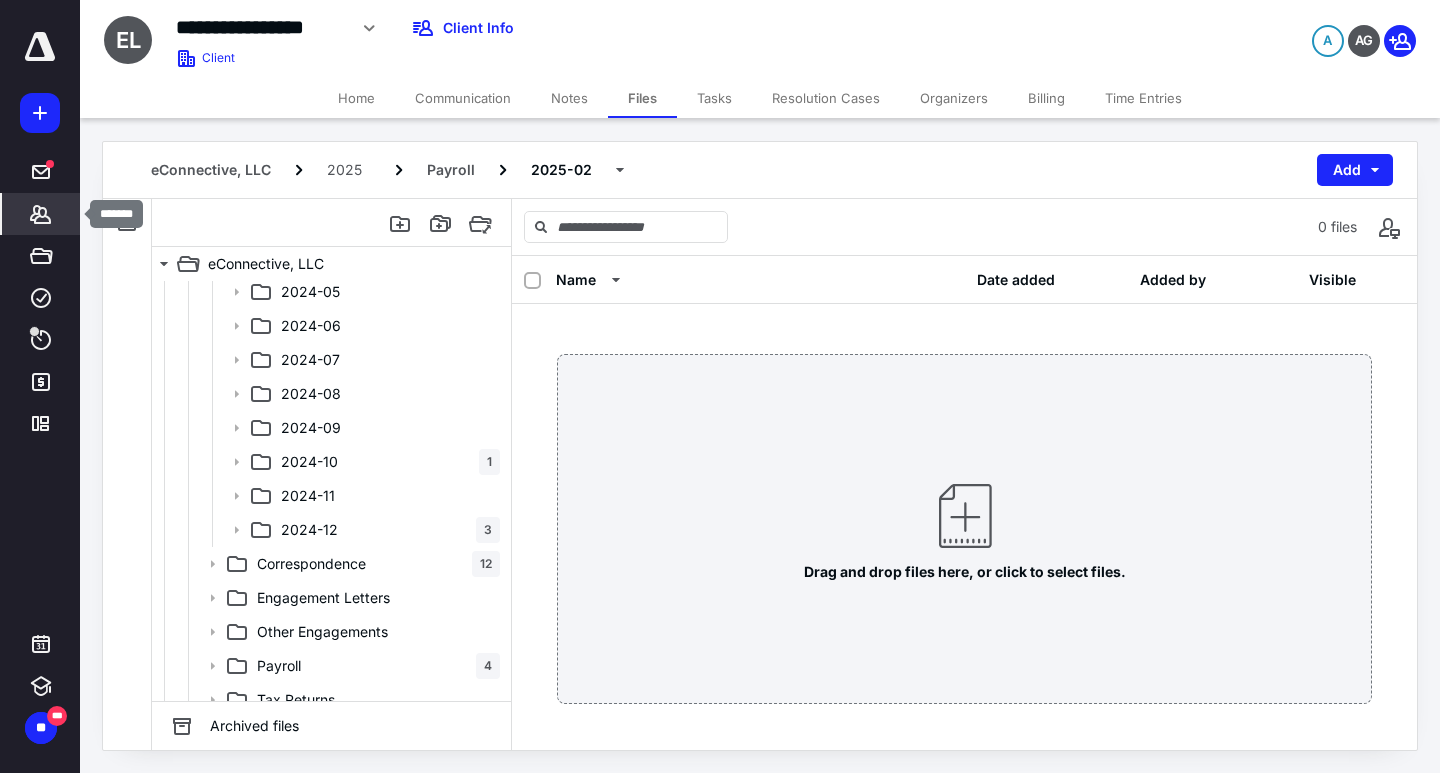 click 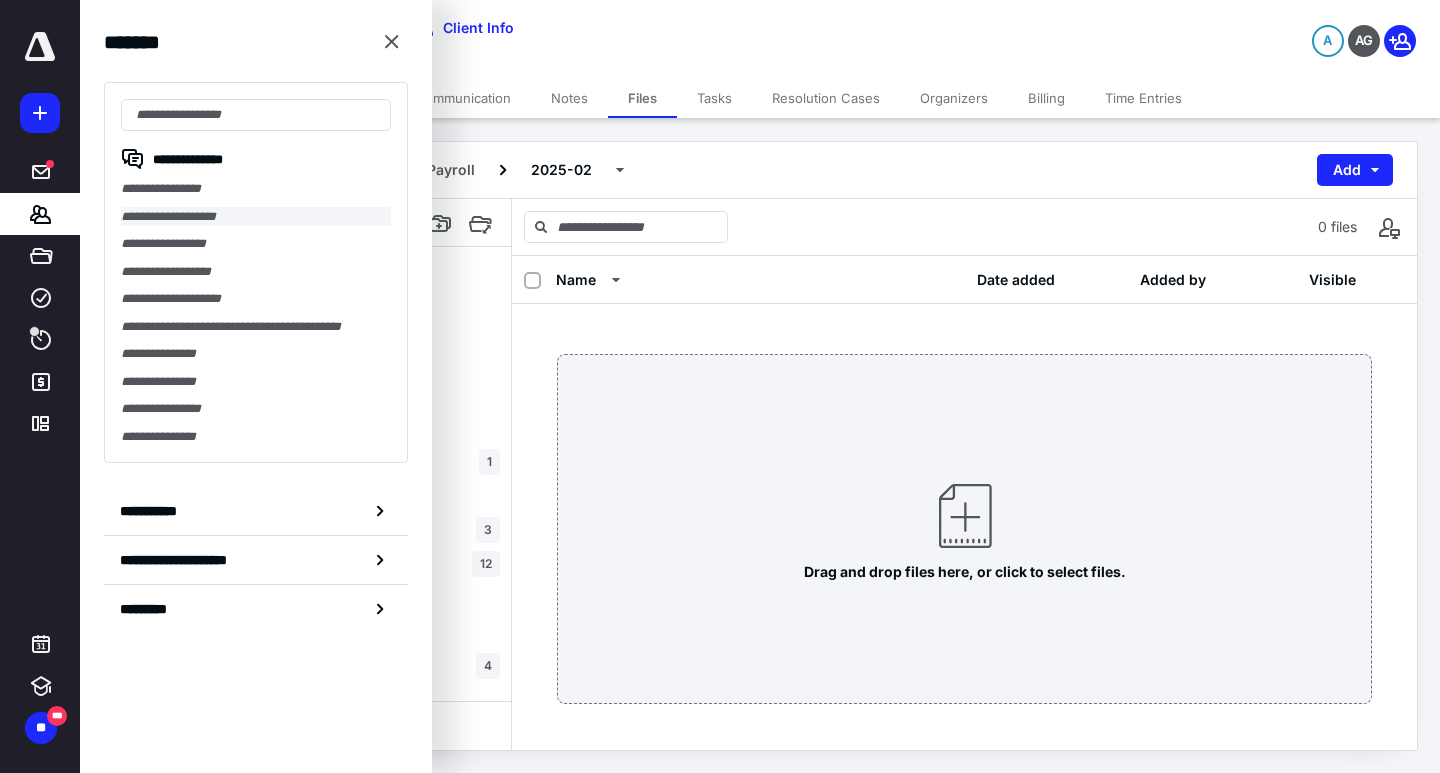 click on "**********" at bounding box center (256, 217) 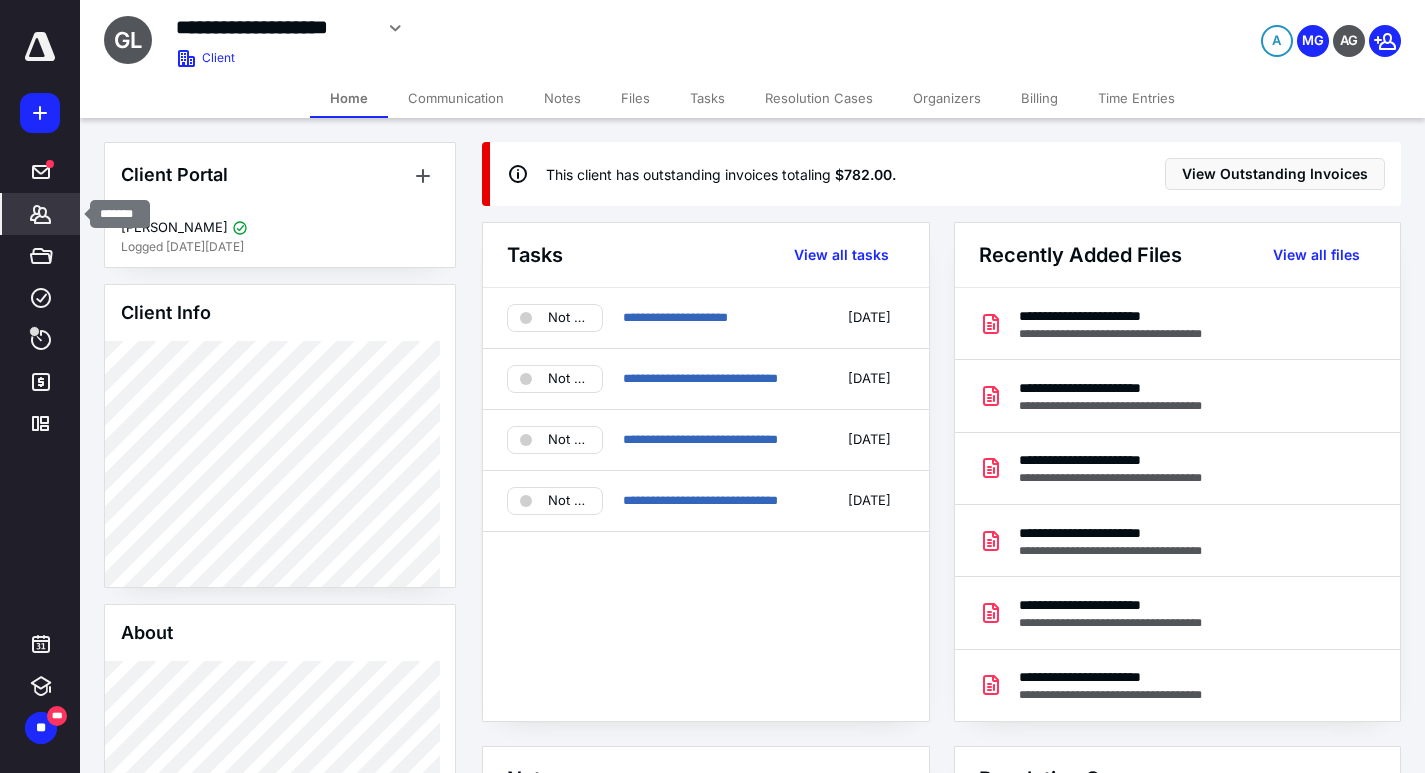 click on "*******" at bounding box center (41, 214) 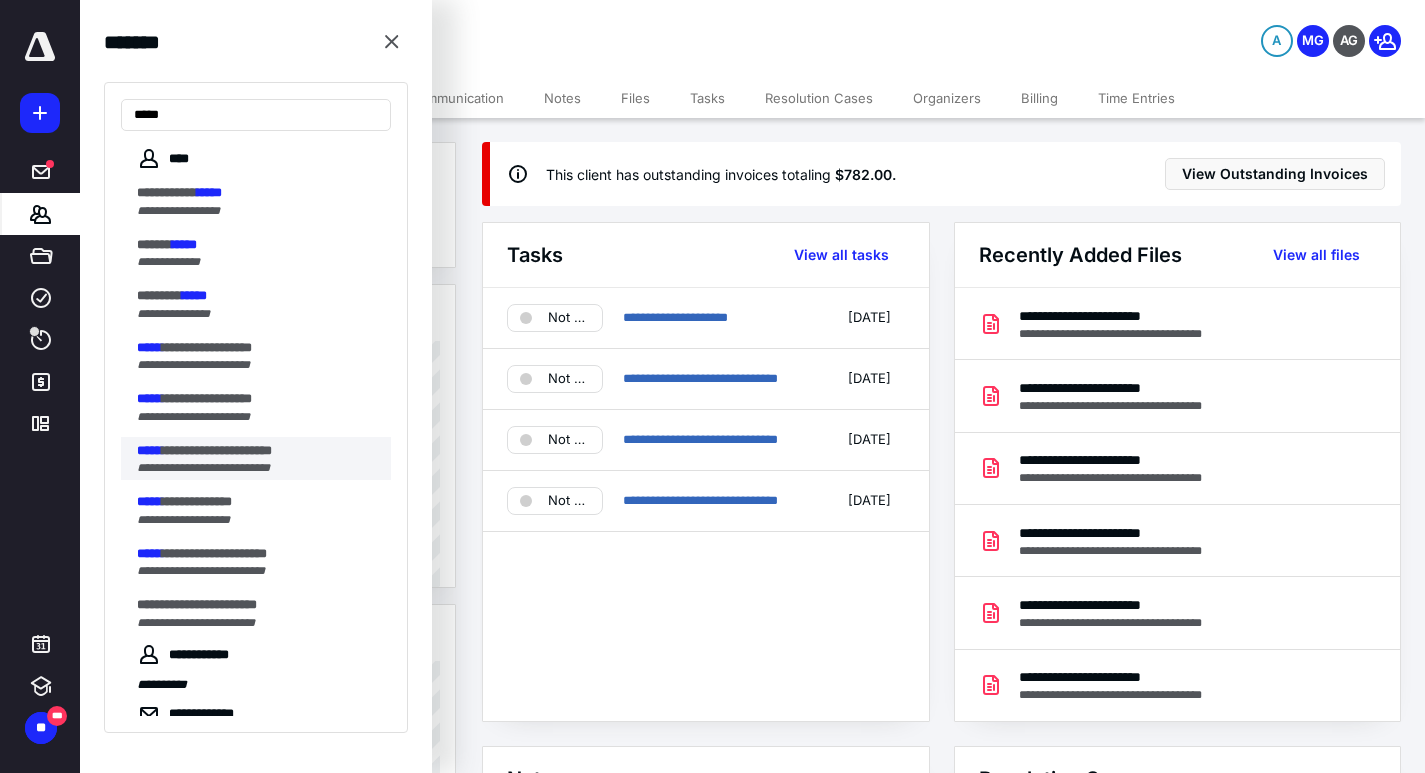 type on "*****" 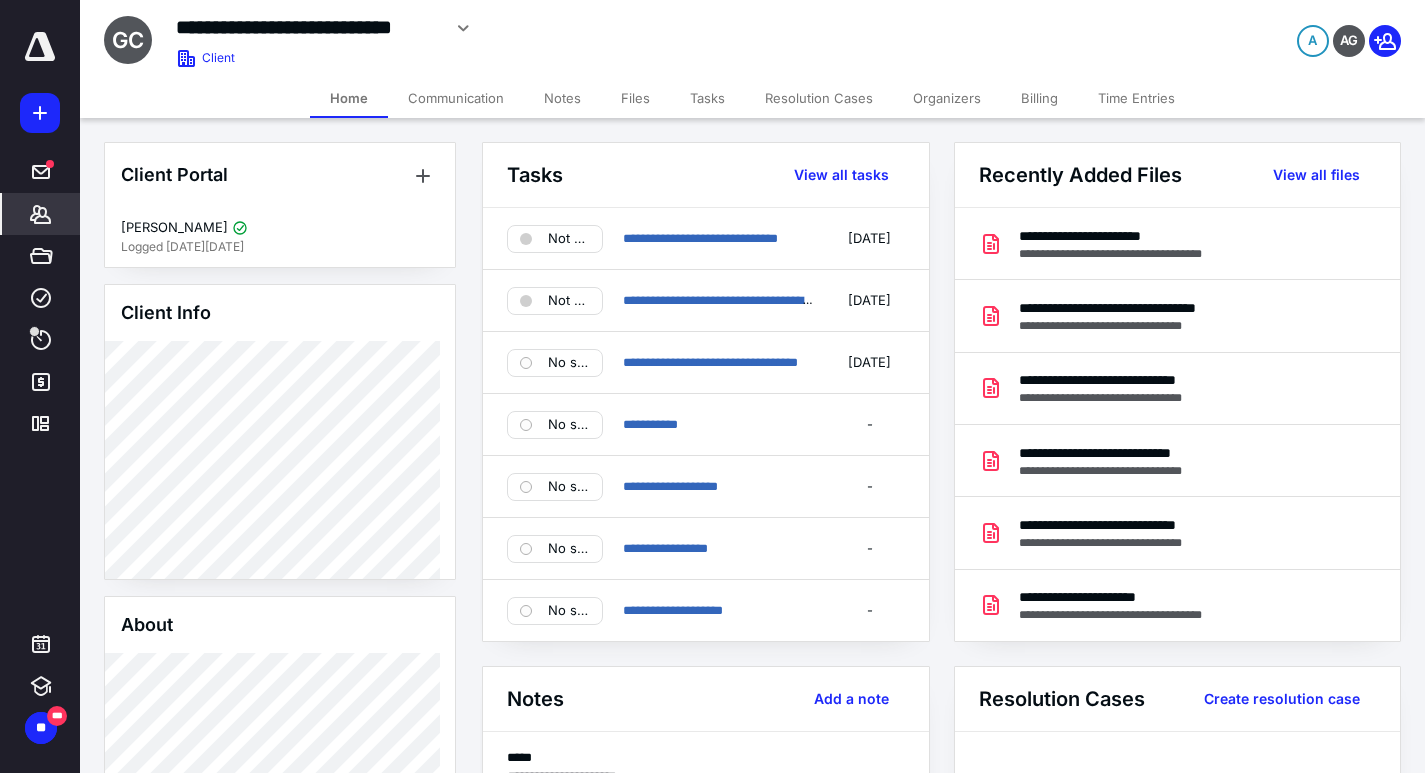 click on "Files" at bounding box center [635, 98] 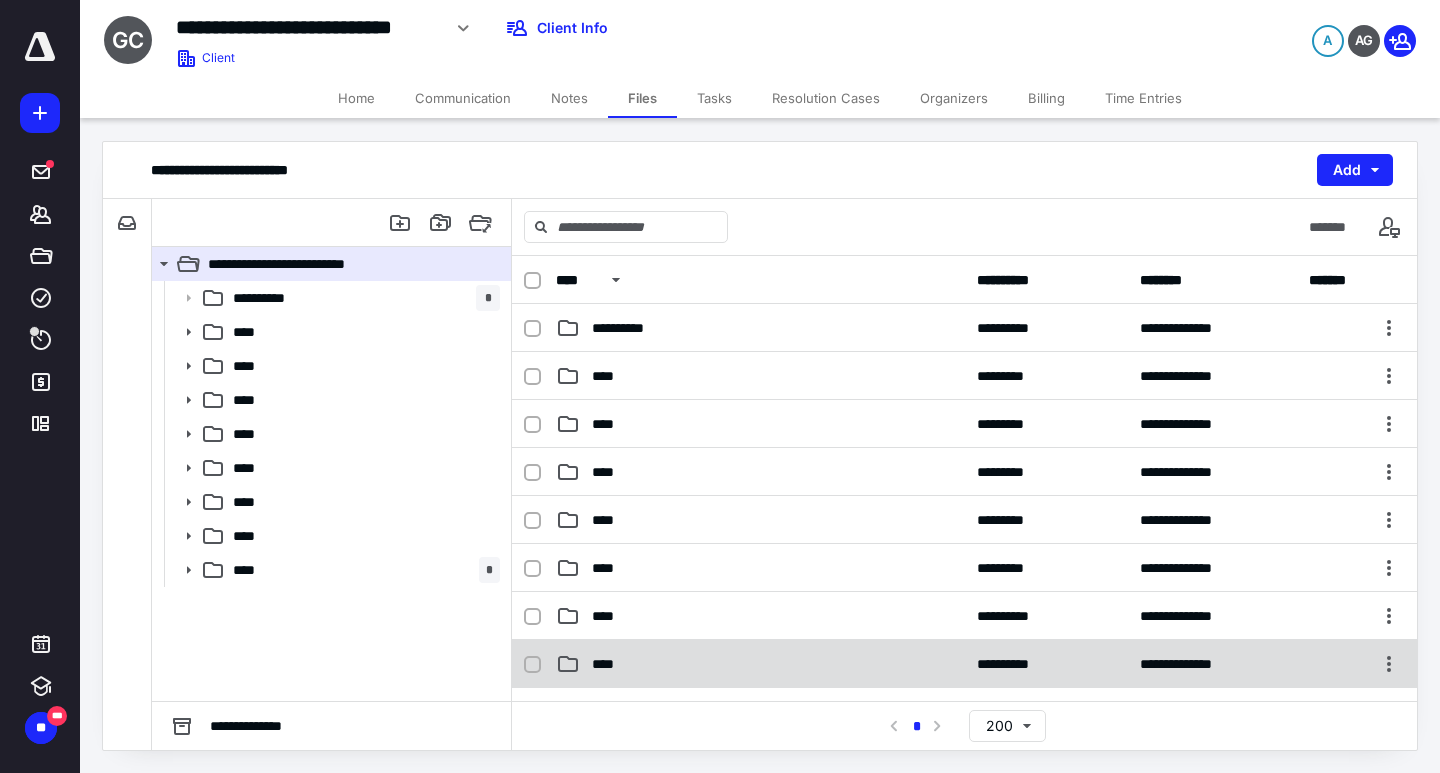 scroll, scrollTop: 46, scrollLeft: 0, axis: vertical 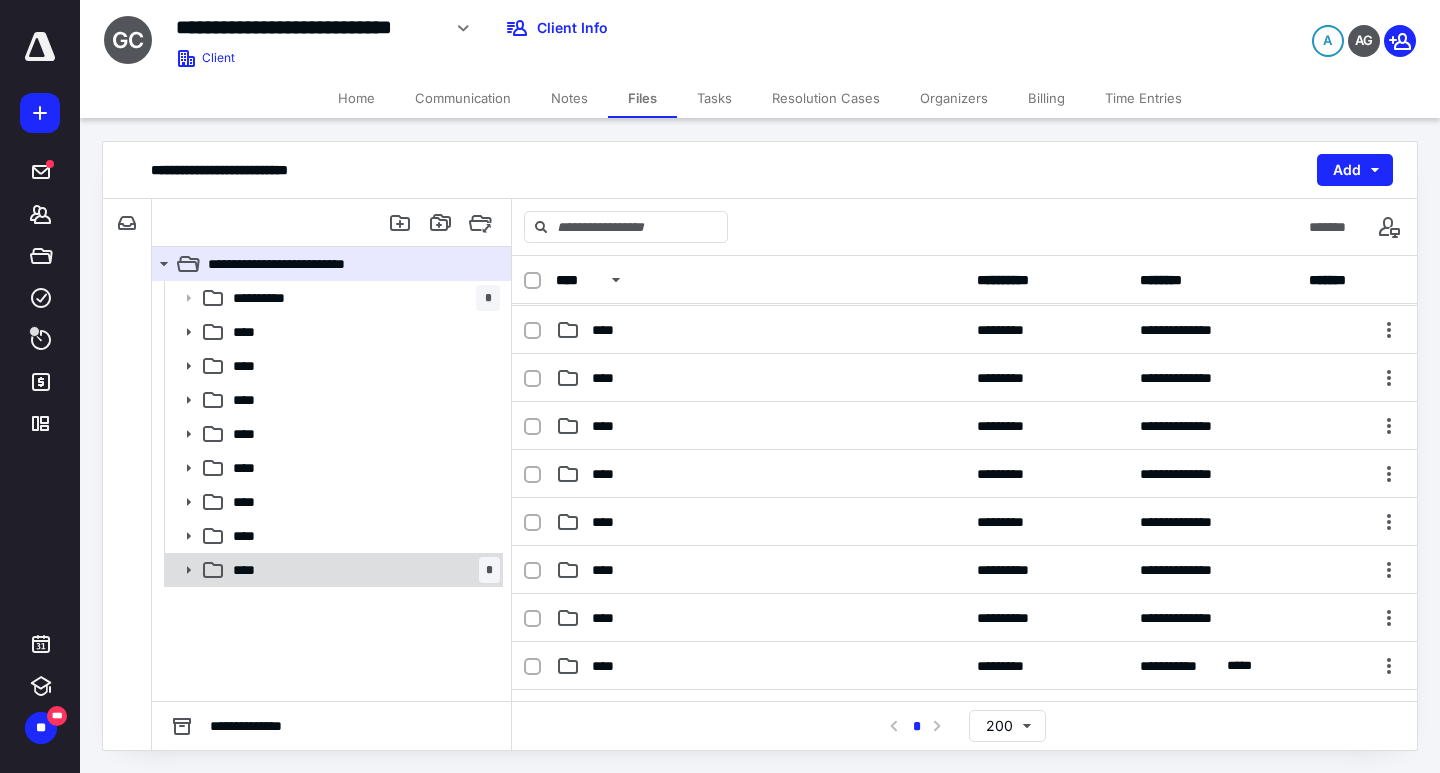 click on "**** *" at bounding box center [362, 570] 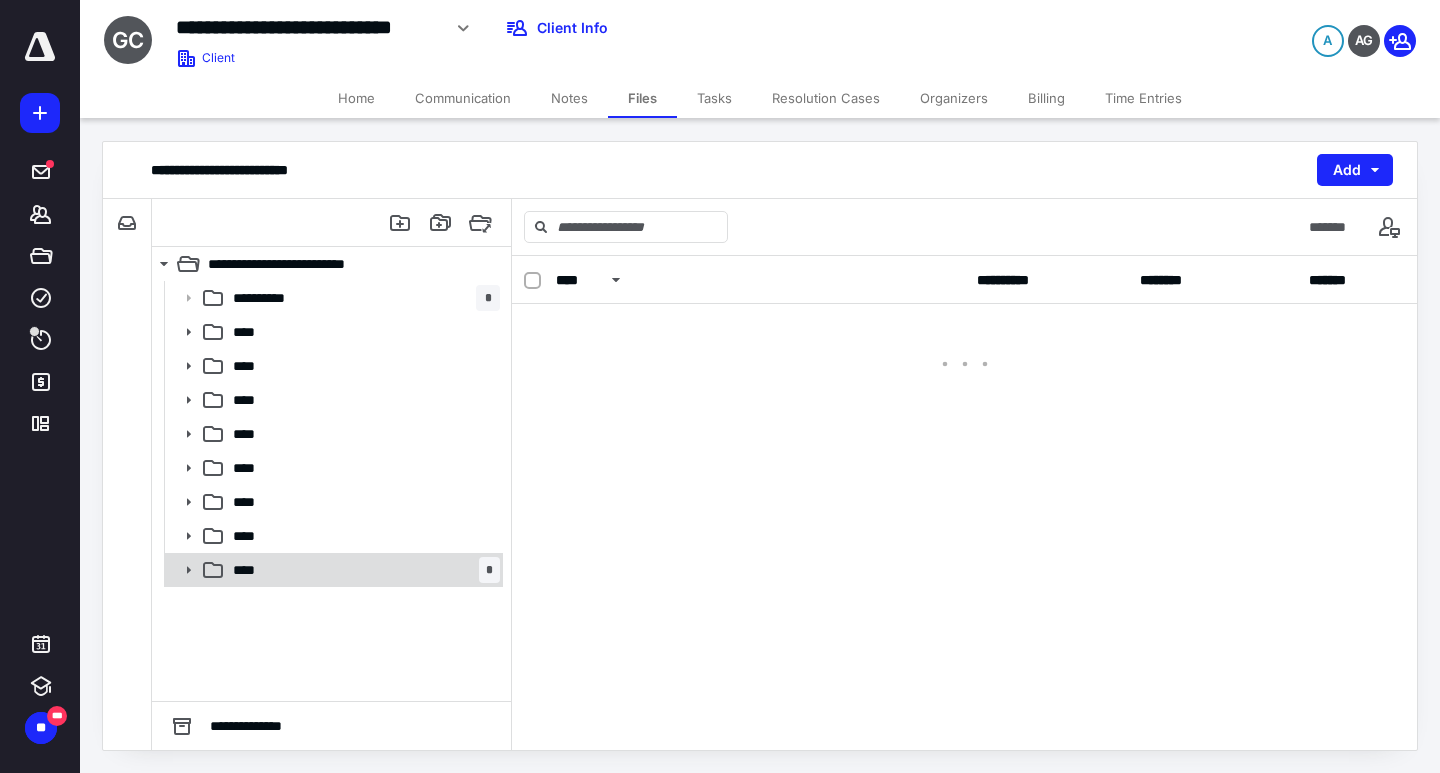 scroll, scrollTop: 0, scrollLeft: 0, axis: both 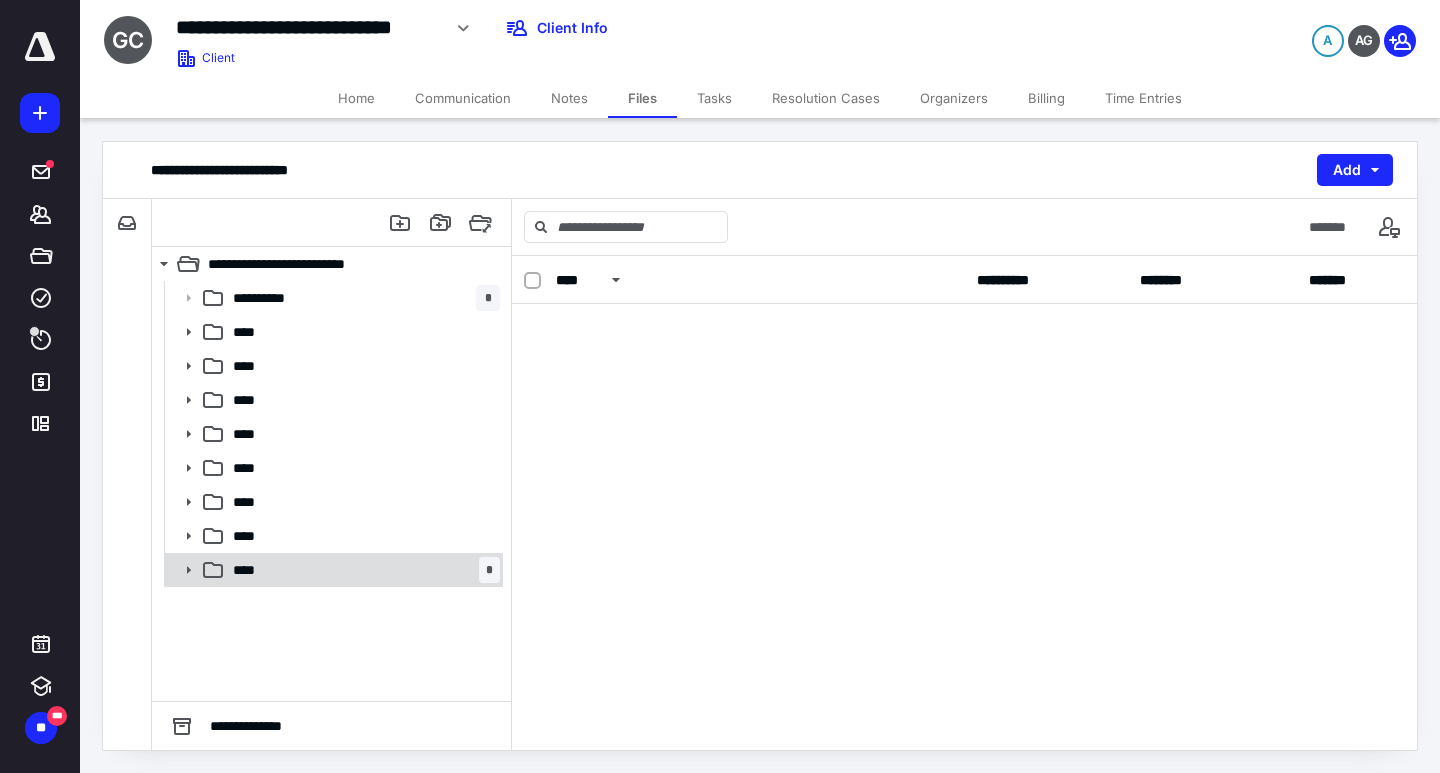 click on "**** *" at bounding box center [362, 570] 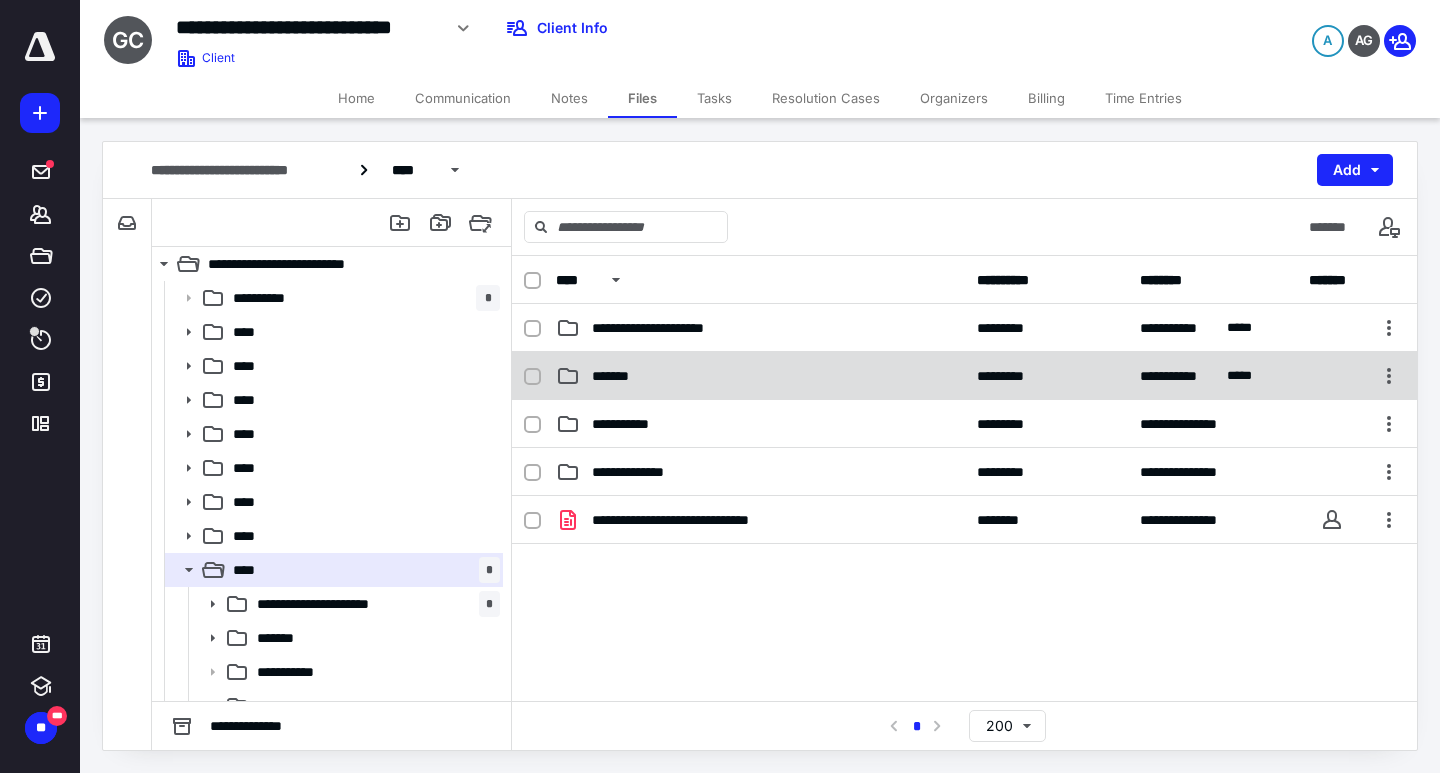 click on "*******" at bounding box center [614, 376] 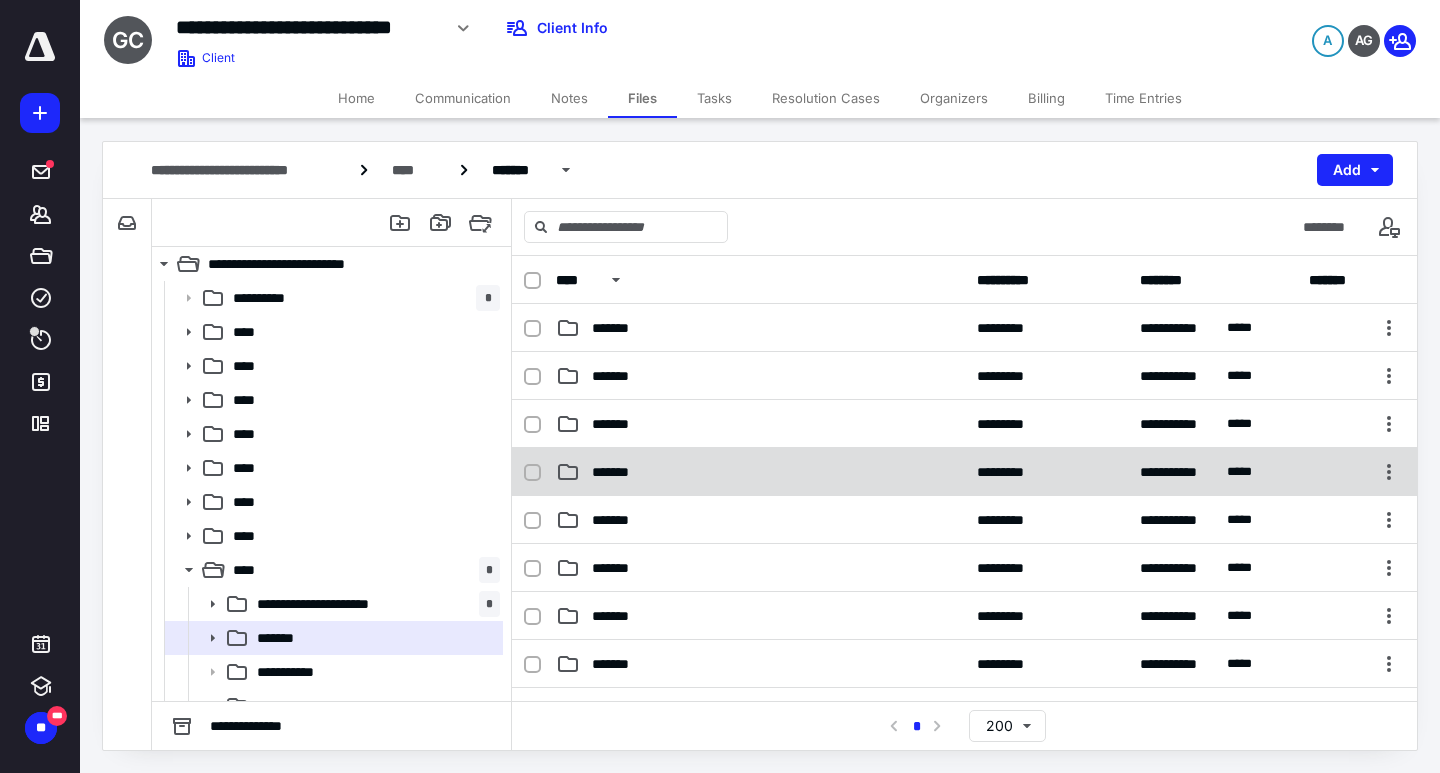 scroll, scrollTop: 1, scrollLeft: 0, axis: vertical 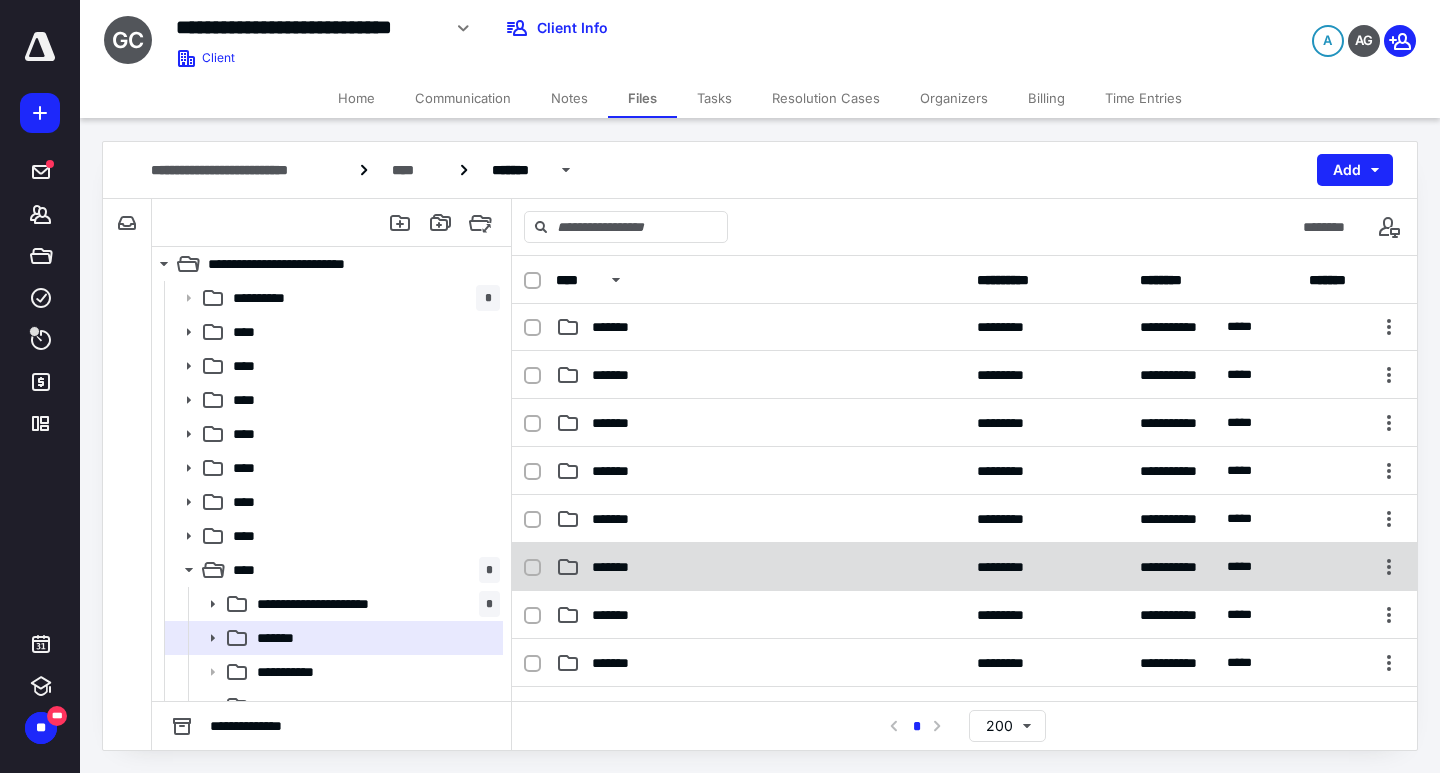 click on "*******" at bounding box center (760, 567) 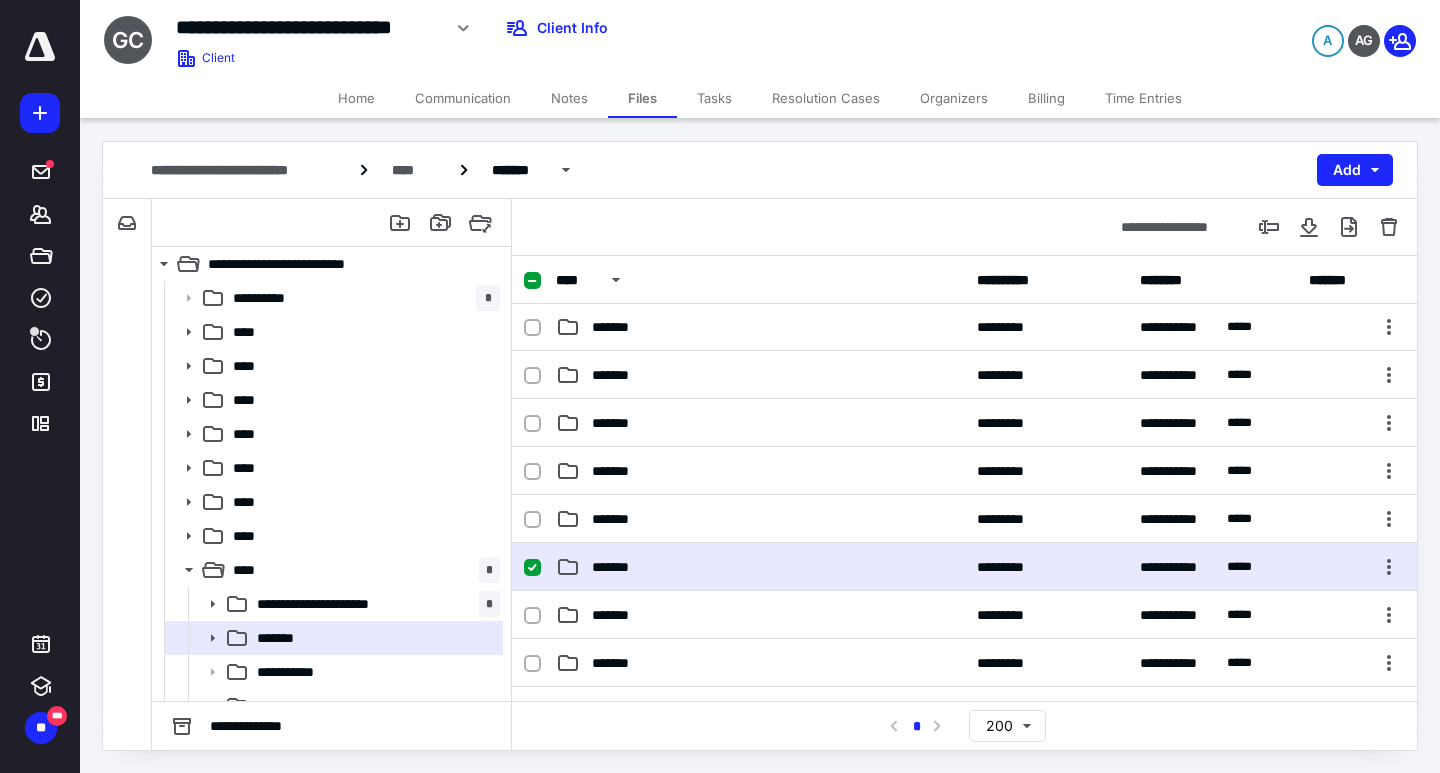 click on "*******" at bounding box center (760, 567) 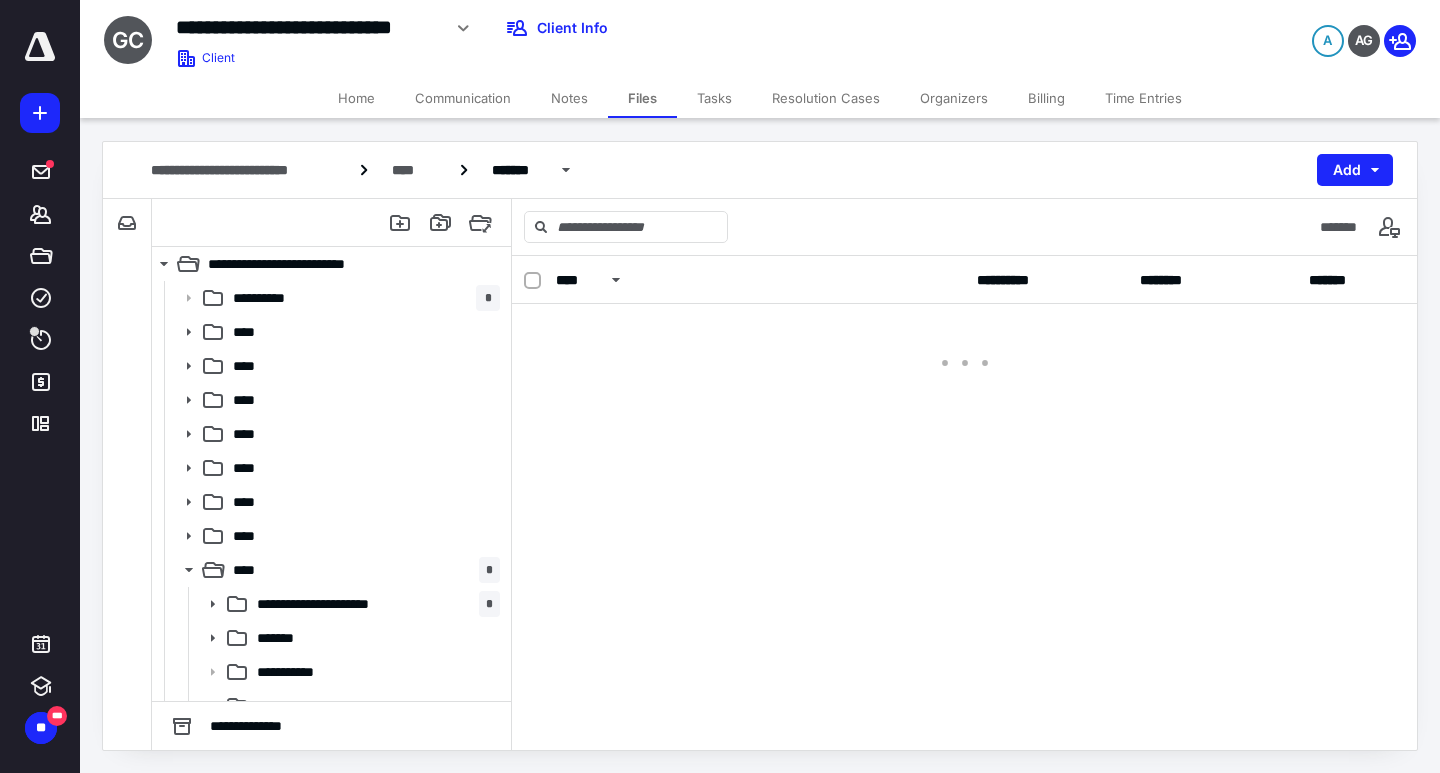 scroll, scrollTop: 0, scrollLeft: 0, axis: both 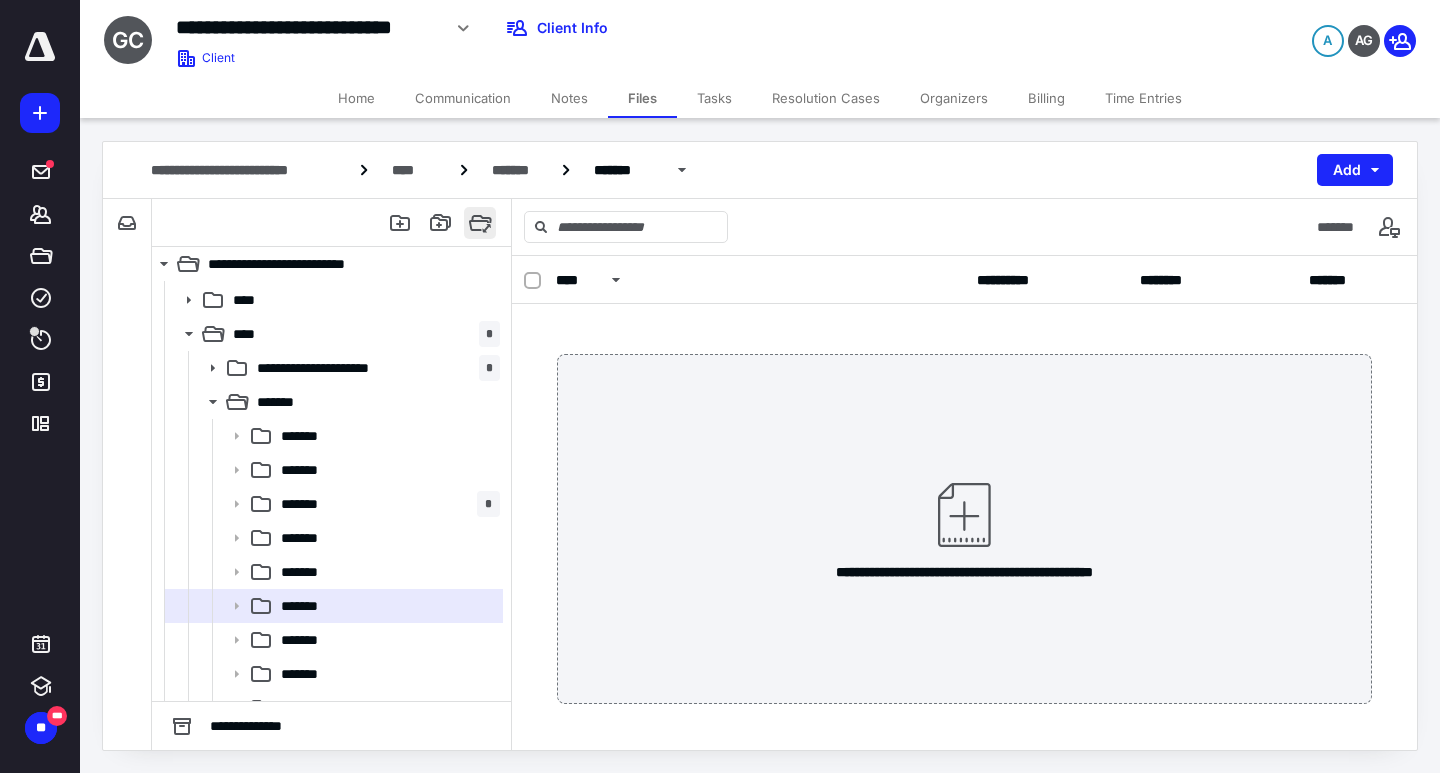 click at bounding box center [480, 223] 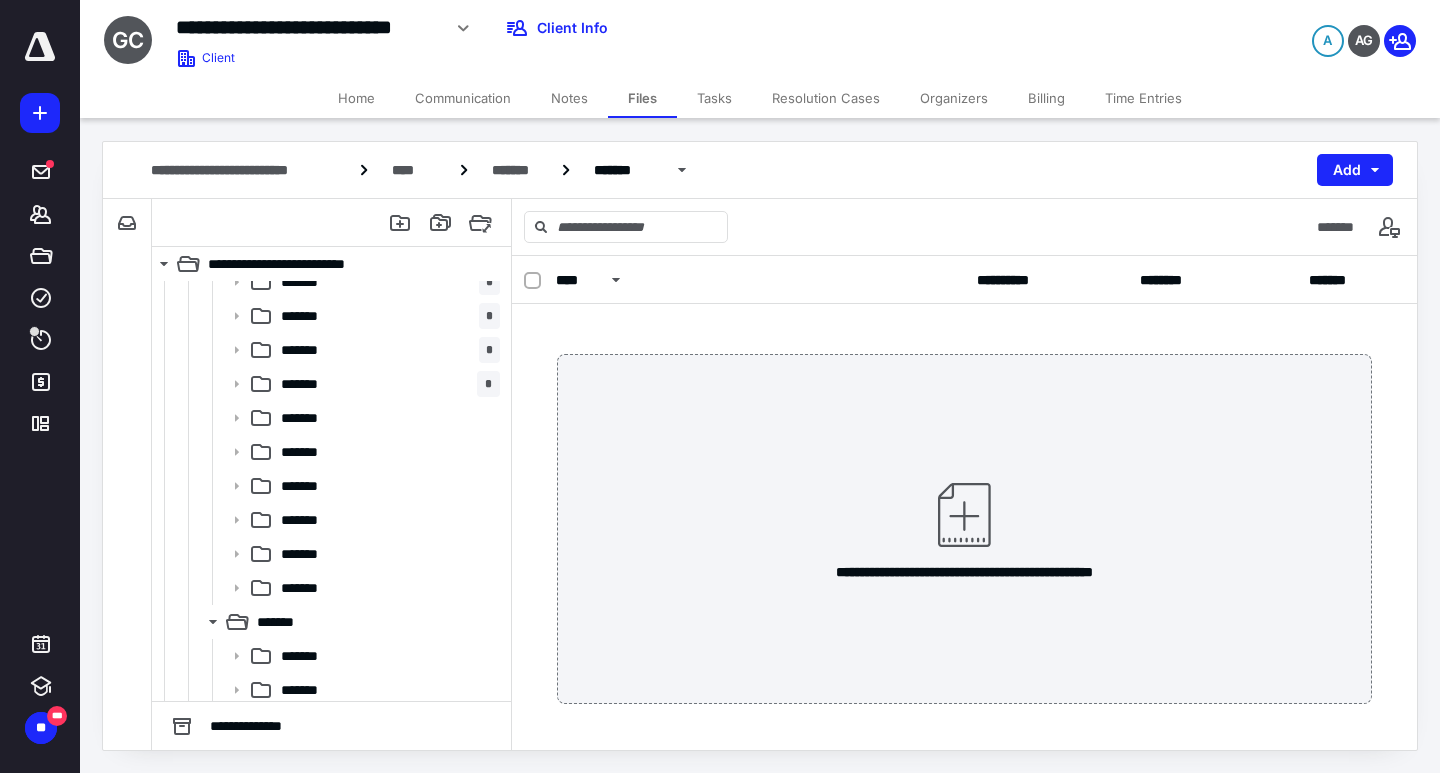 scroll, scrollTop: 2656, scrollLeft: 0, axis: vertical 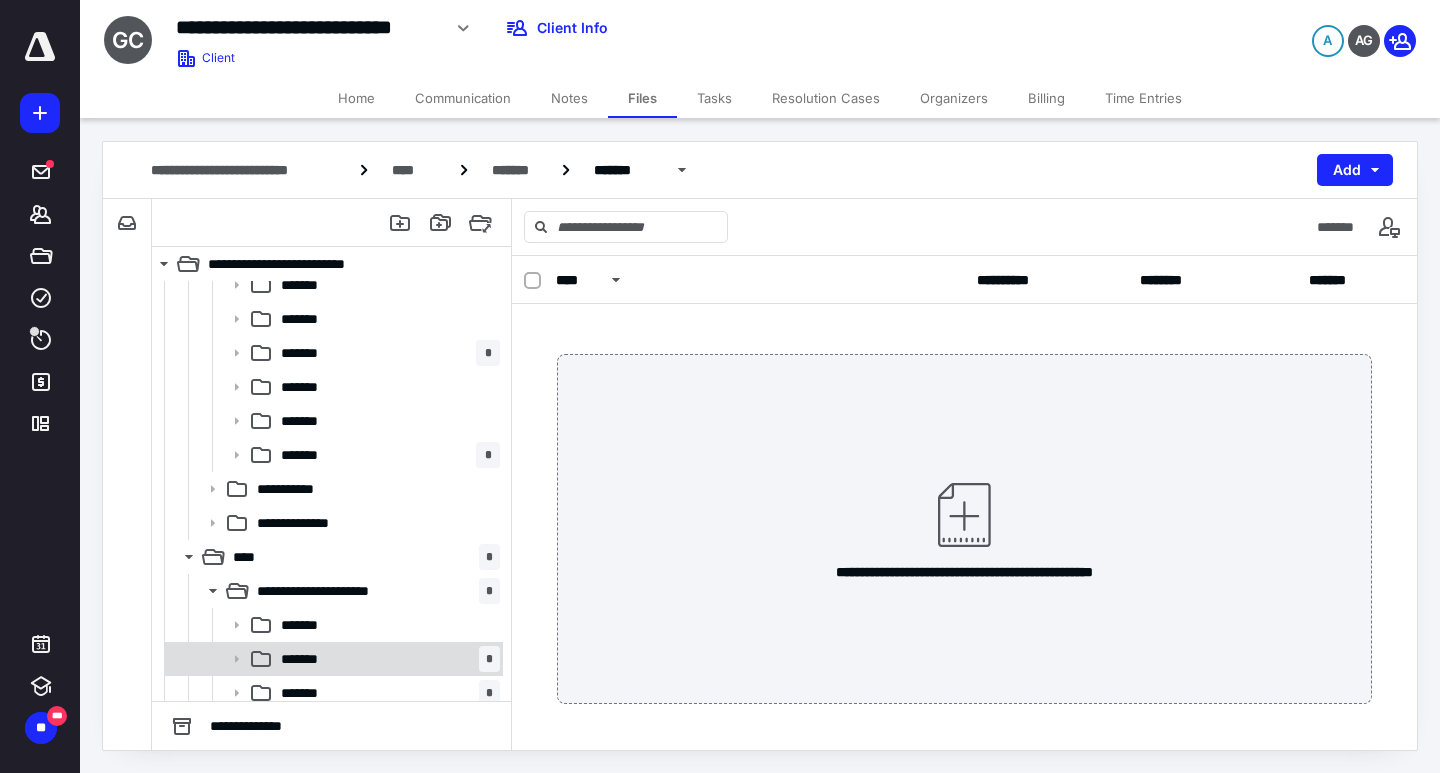 click on "******* *" at bounding box center (386, 659) 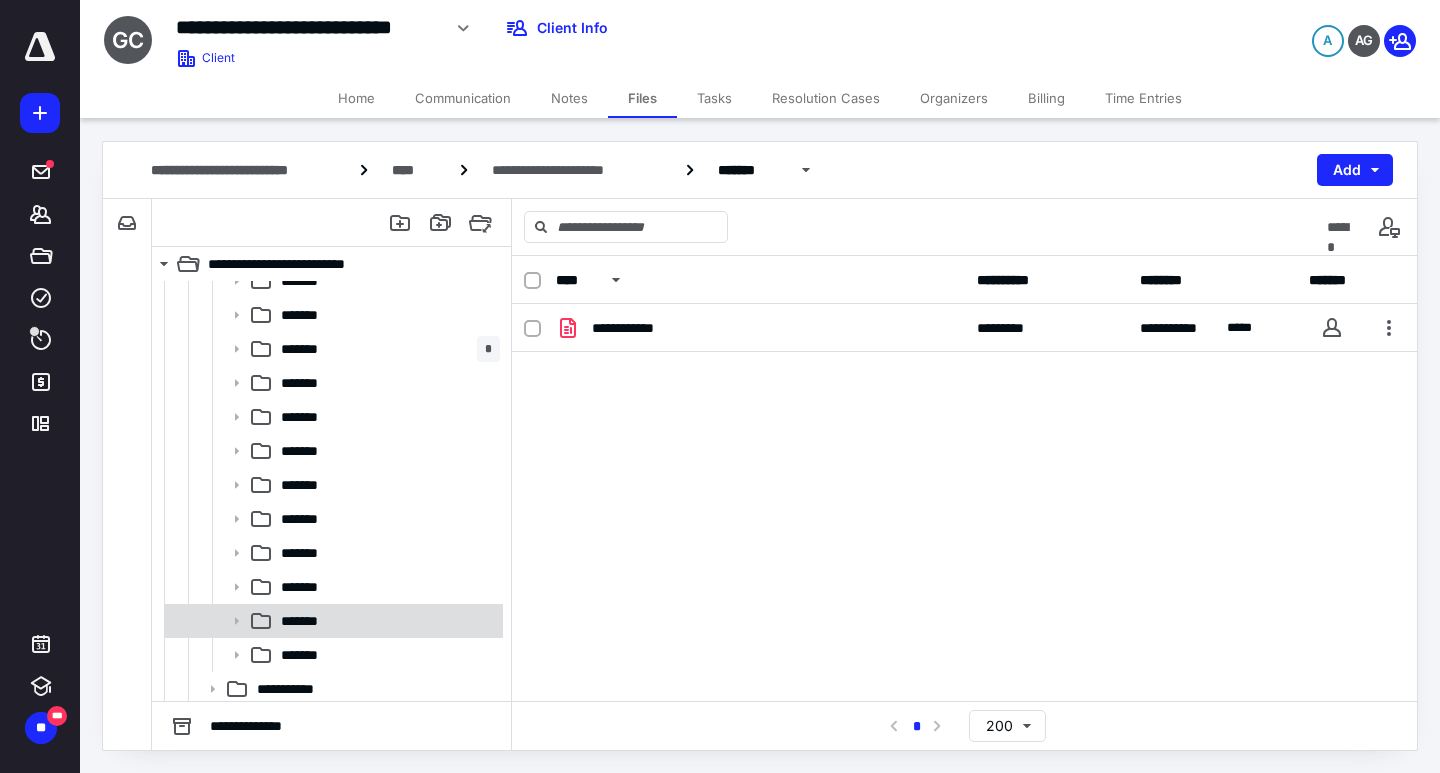 scroll, scrollTop: 3082, scrollLeft: 0, axis: vertical 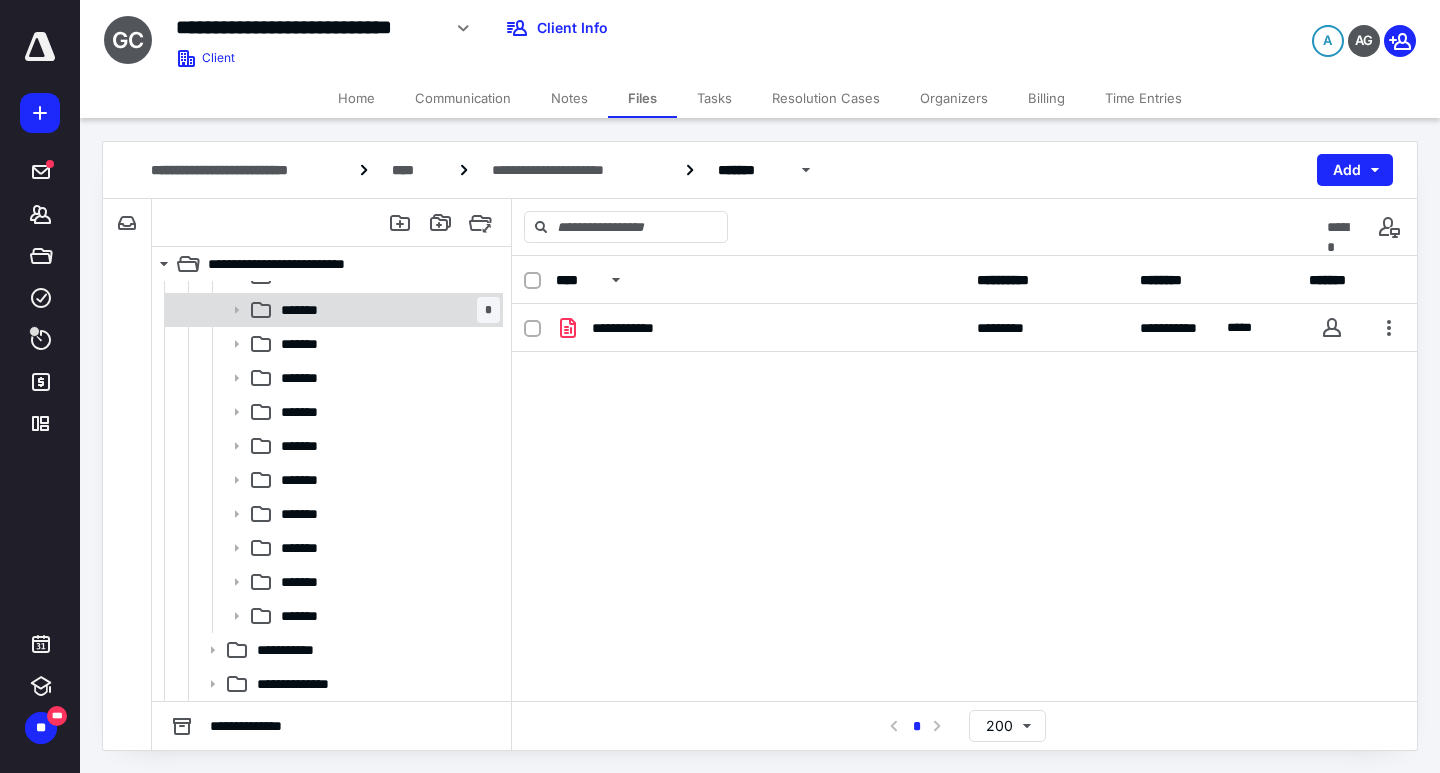 click on "******* *" at bounding box center (386, 310) 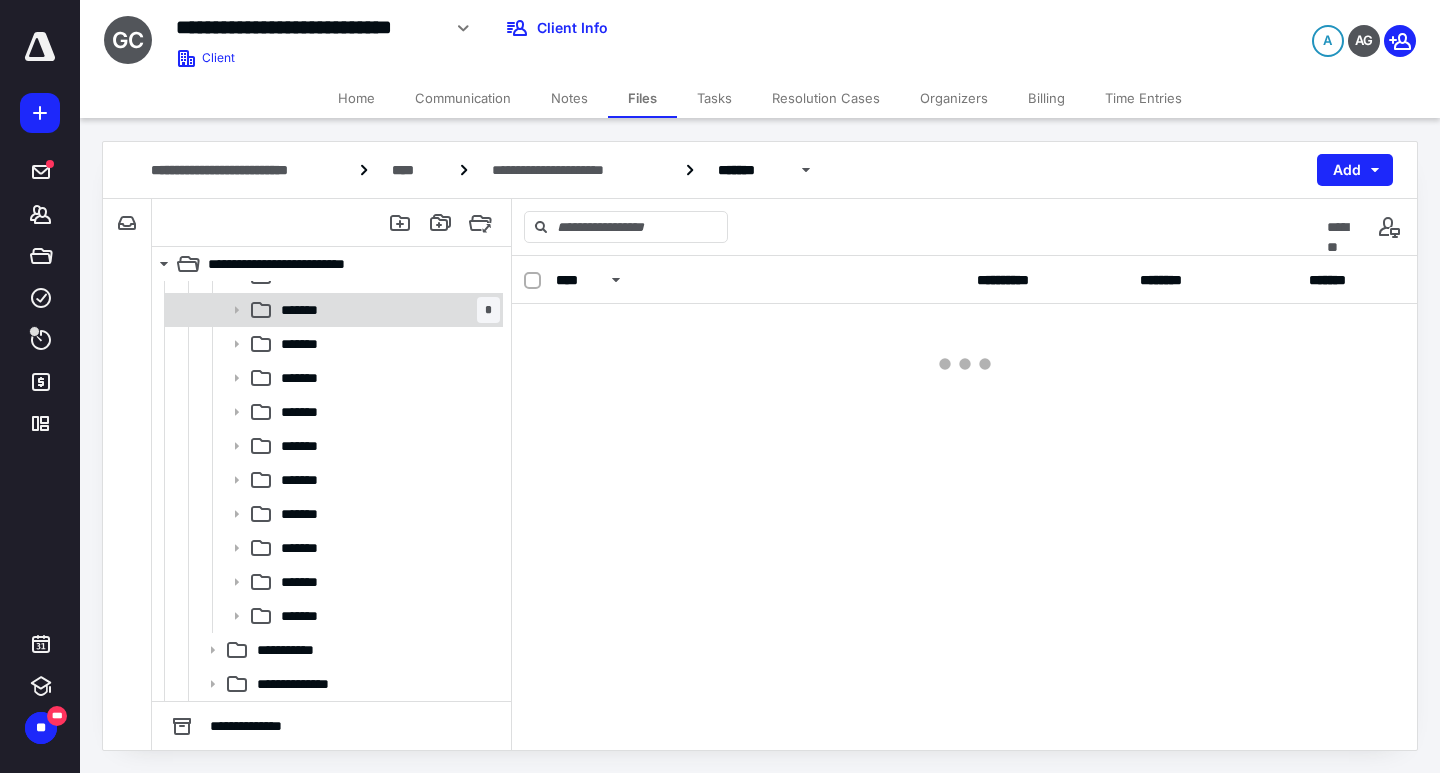 click on "******* *" at bounding box center (386, 310) 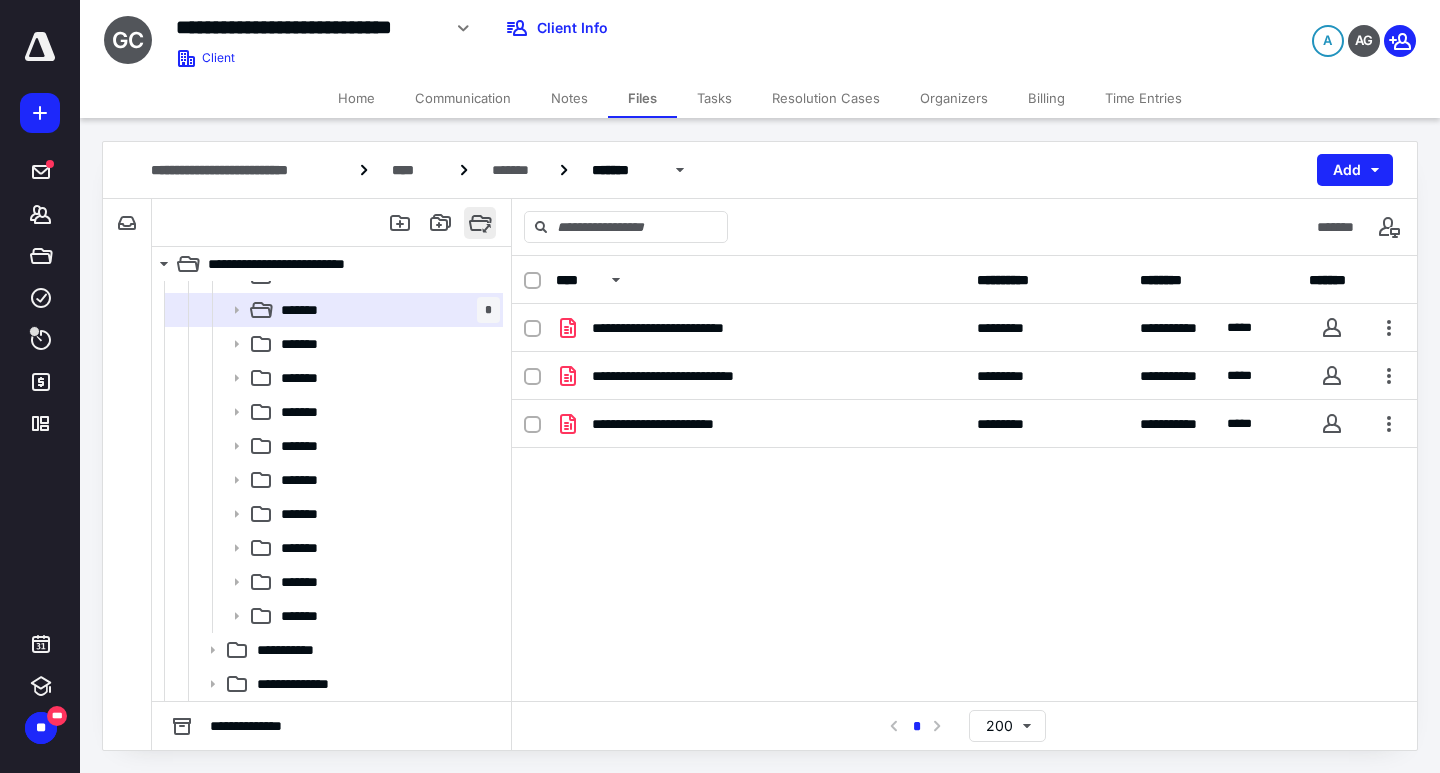 click at bounding box center (480, 223) 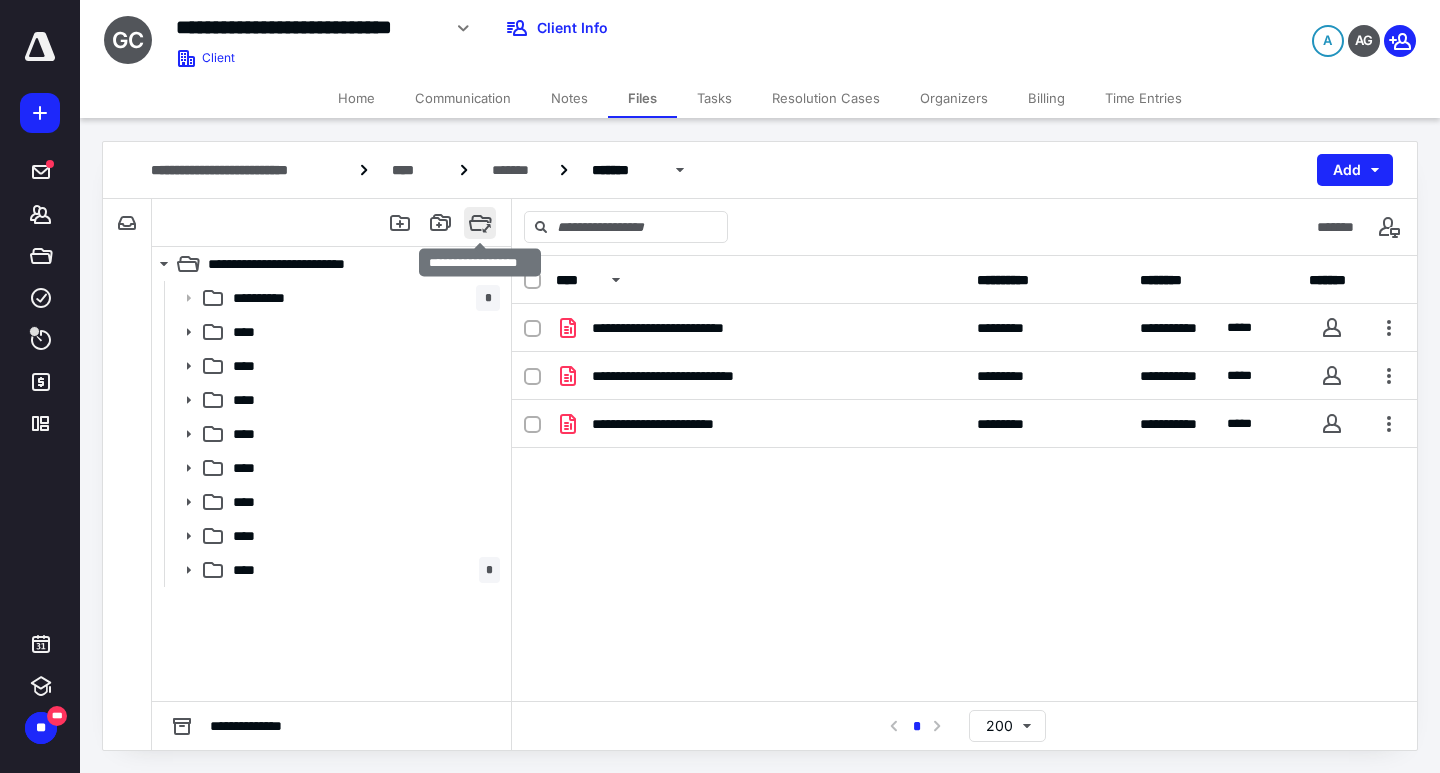 scroll, scrollTop: 0, scrollLeft: 0, axis: both 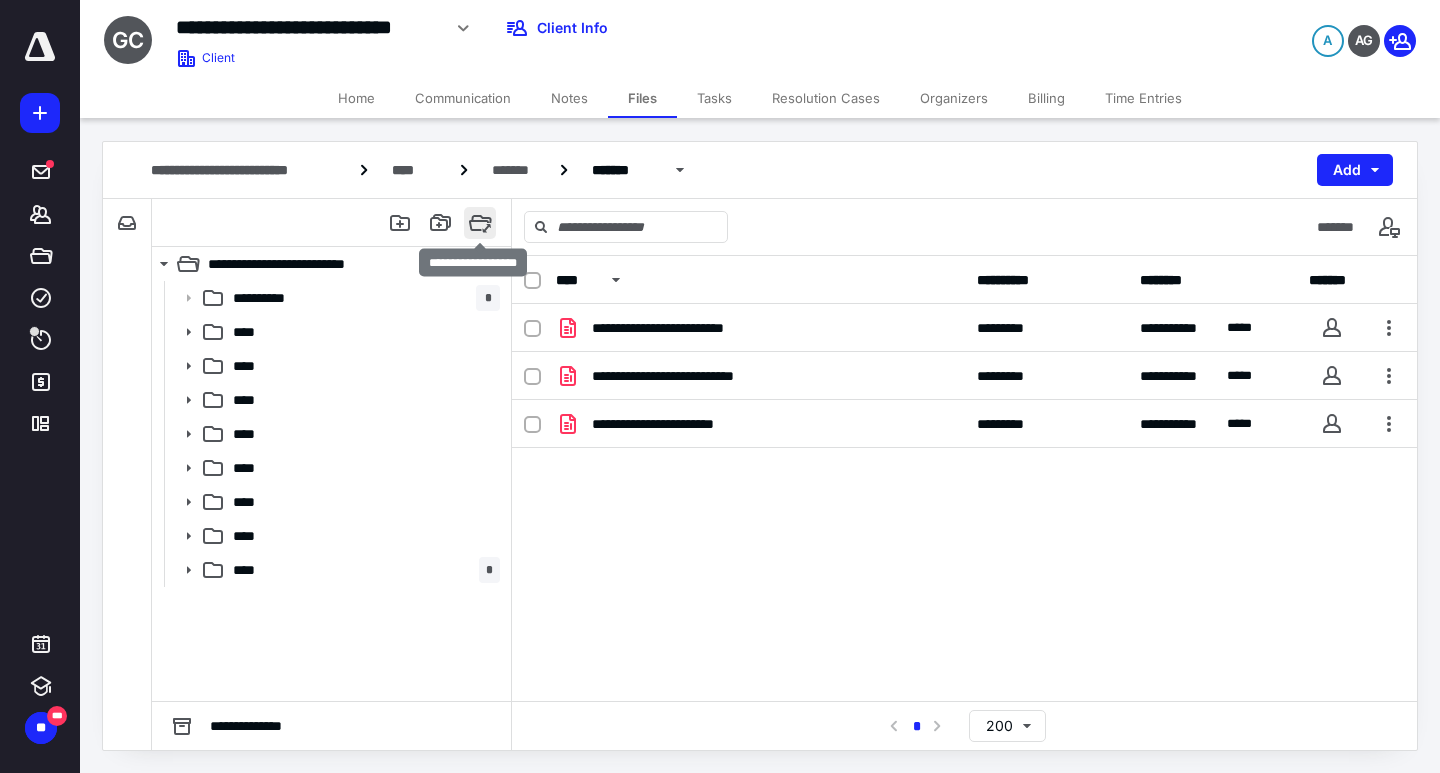 click at bounding box center (480, 223) 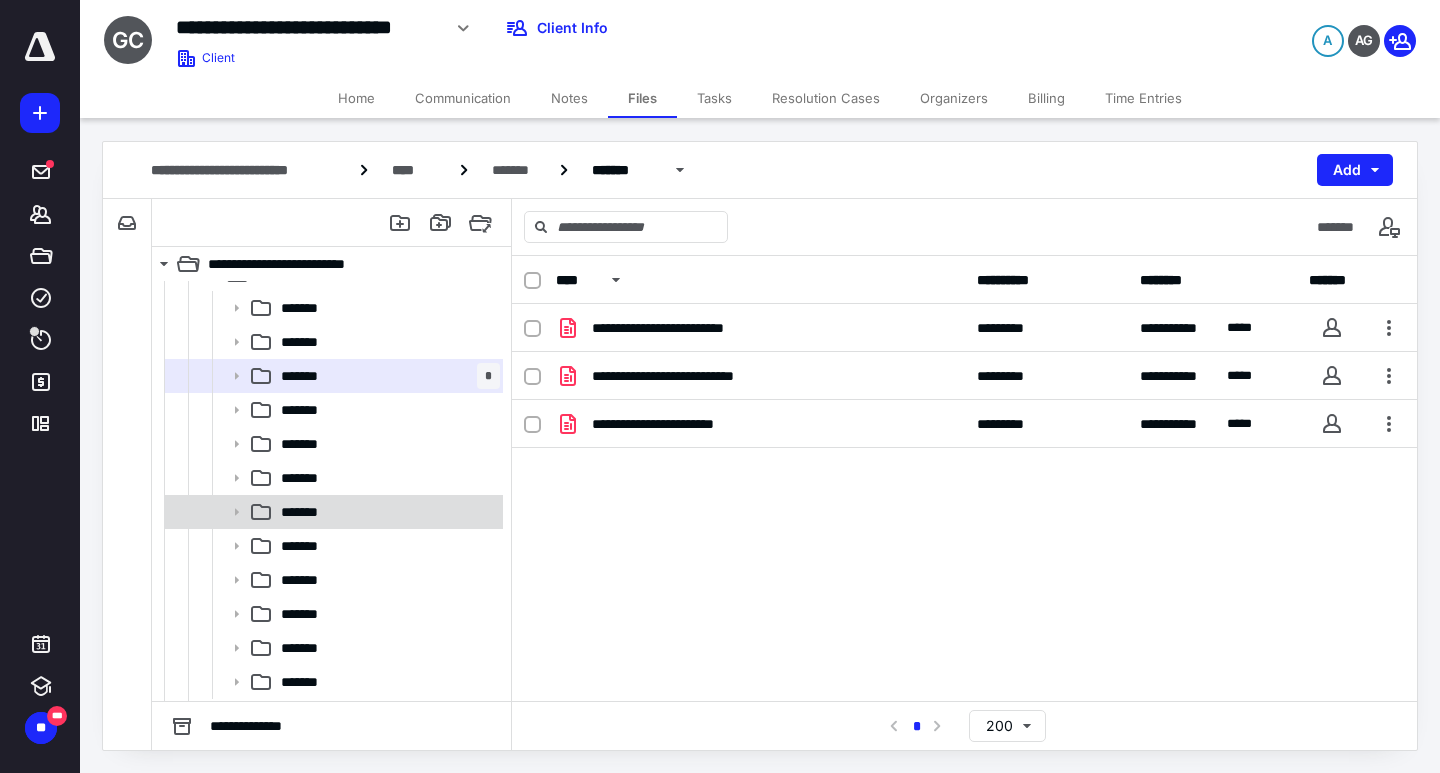 scroll, scrollTop: 2951, scrollLeft: 0, axis: vertical 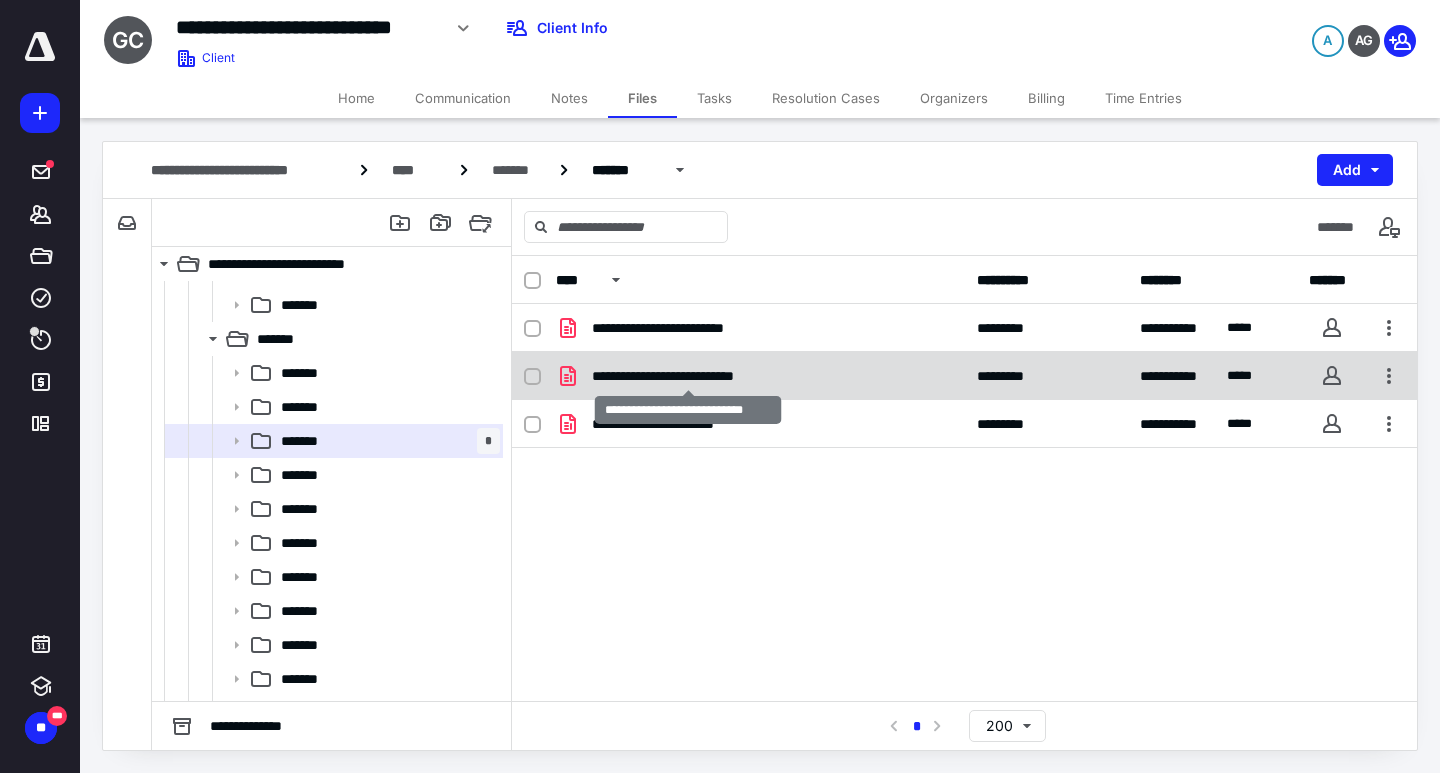 click on "**********" at bounding box center [688, 376] 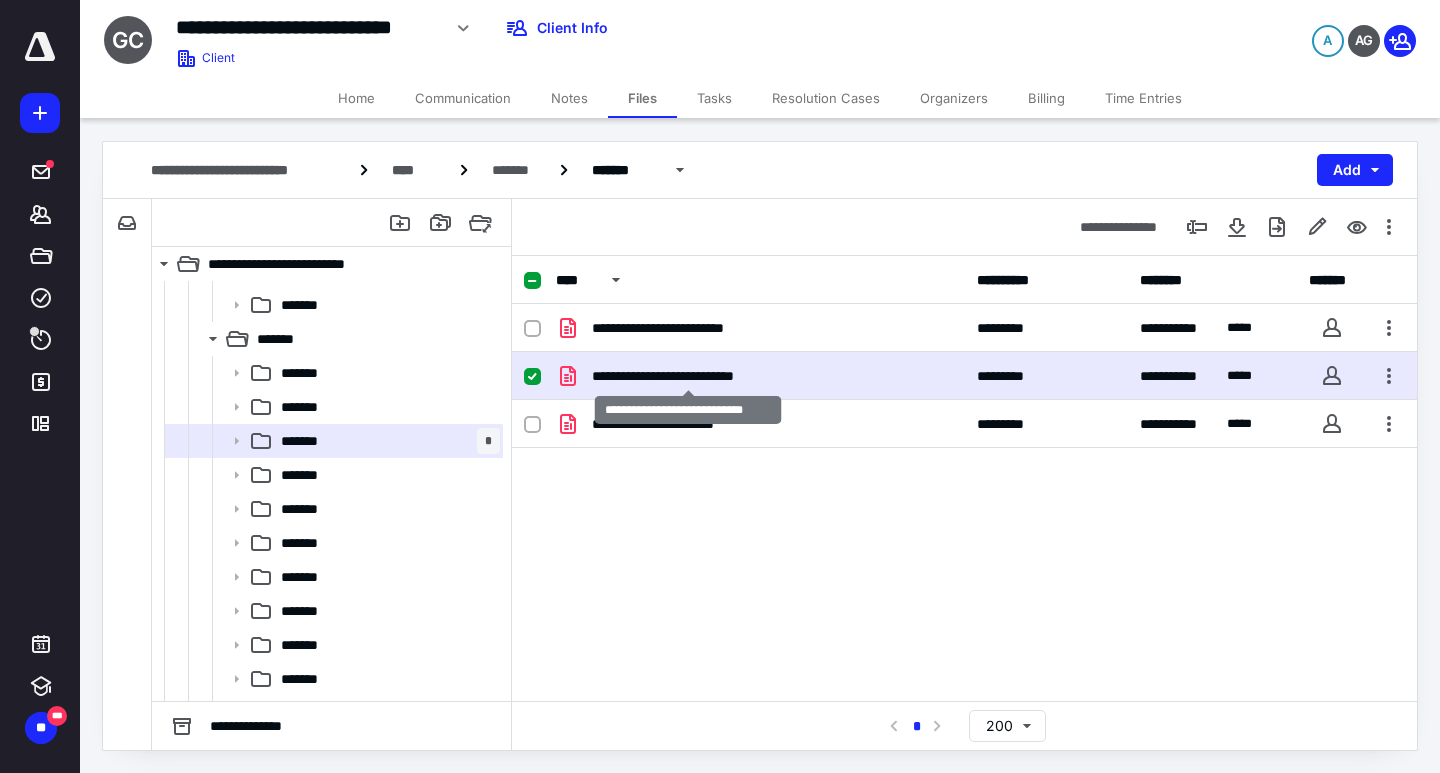 click on "**********" at bounding box center (688, 376) 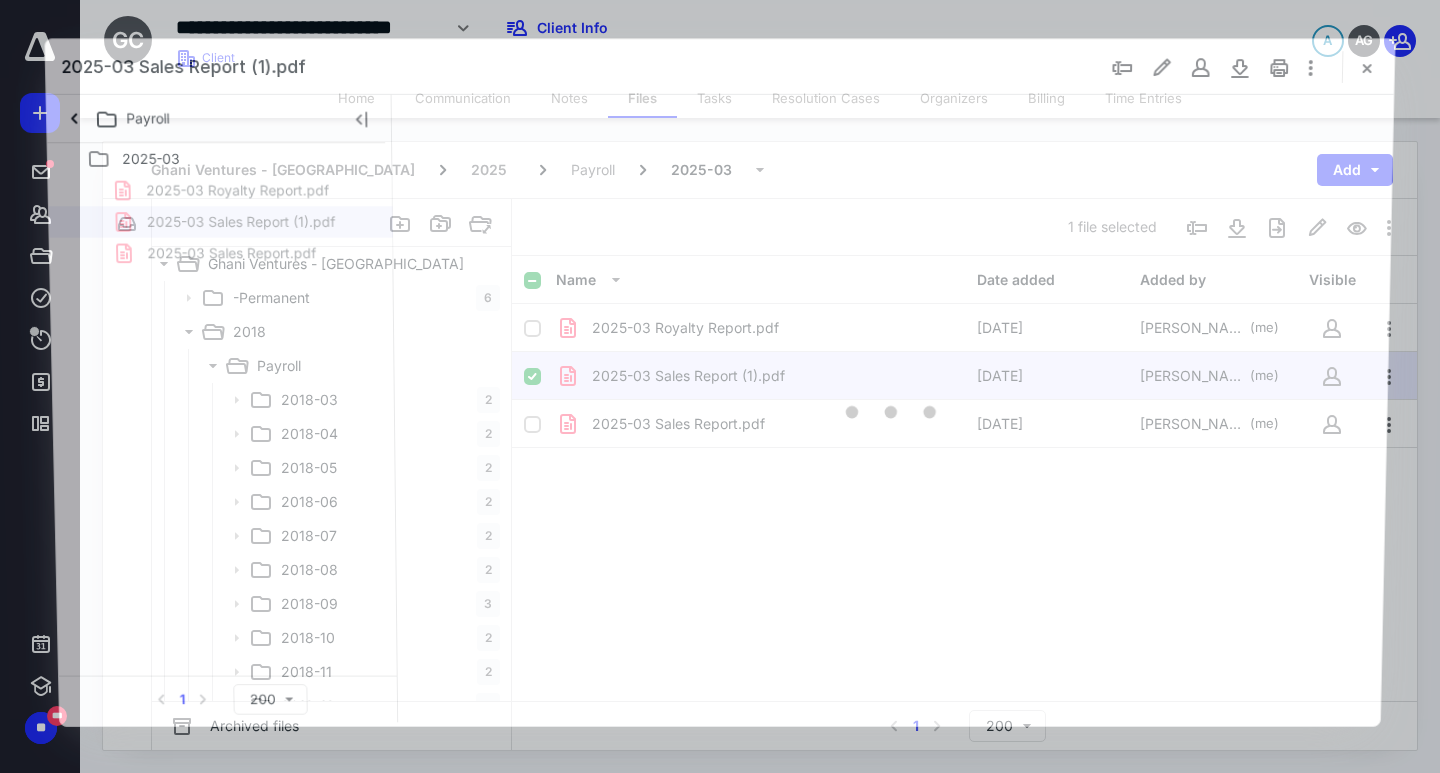 scroll, scrollTop: 2951, scrollLeft: 0, axis: vertical 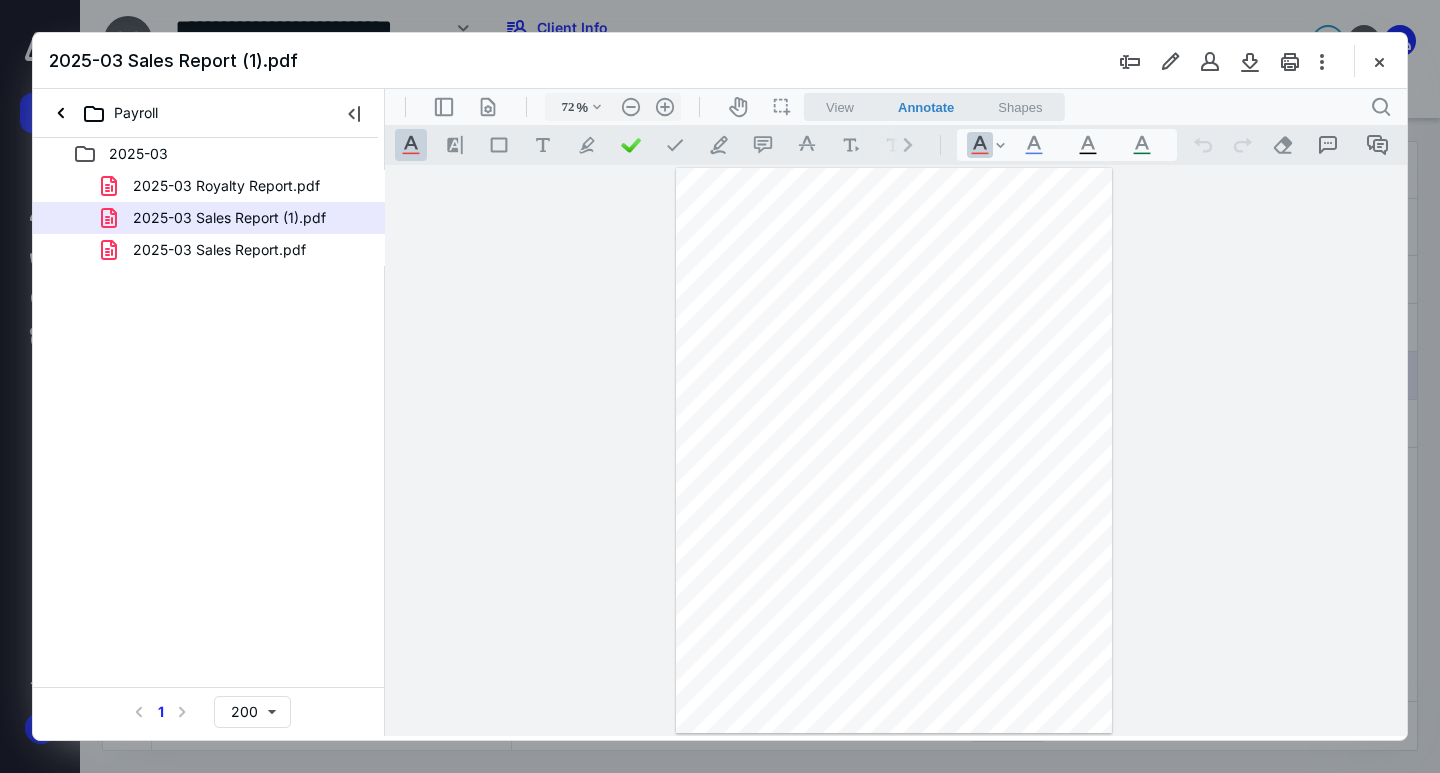 type on "163" 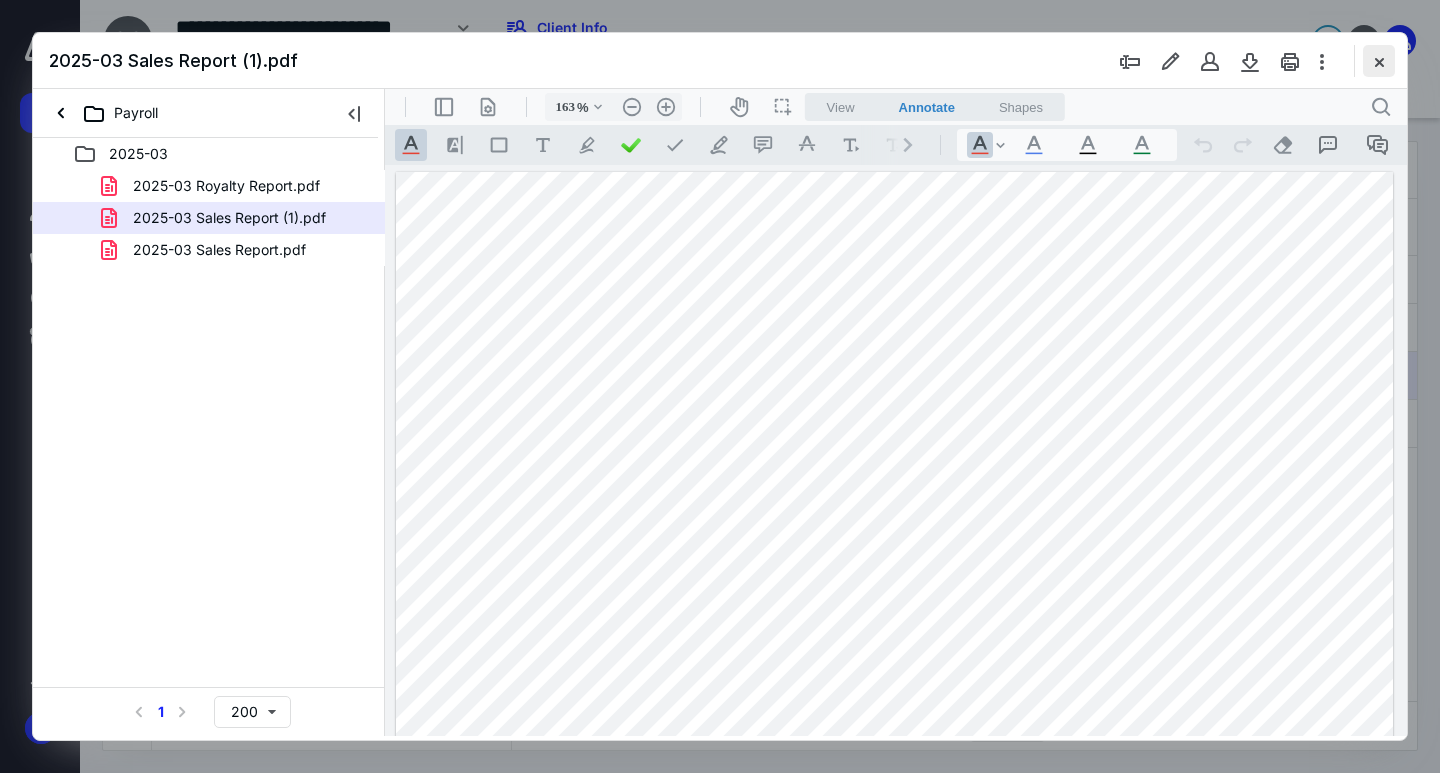 click at bounding box center (1379, 61) 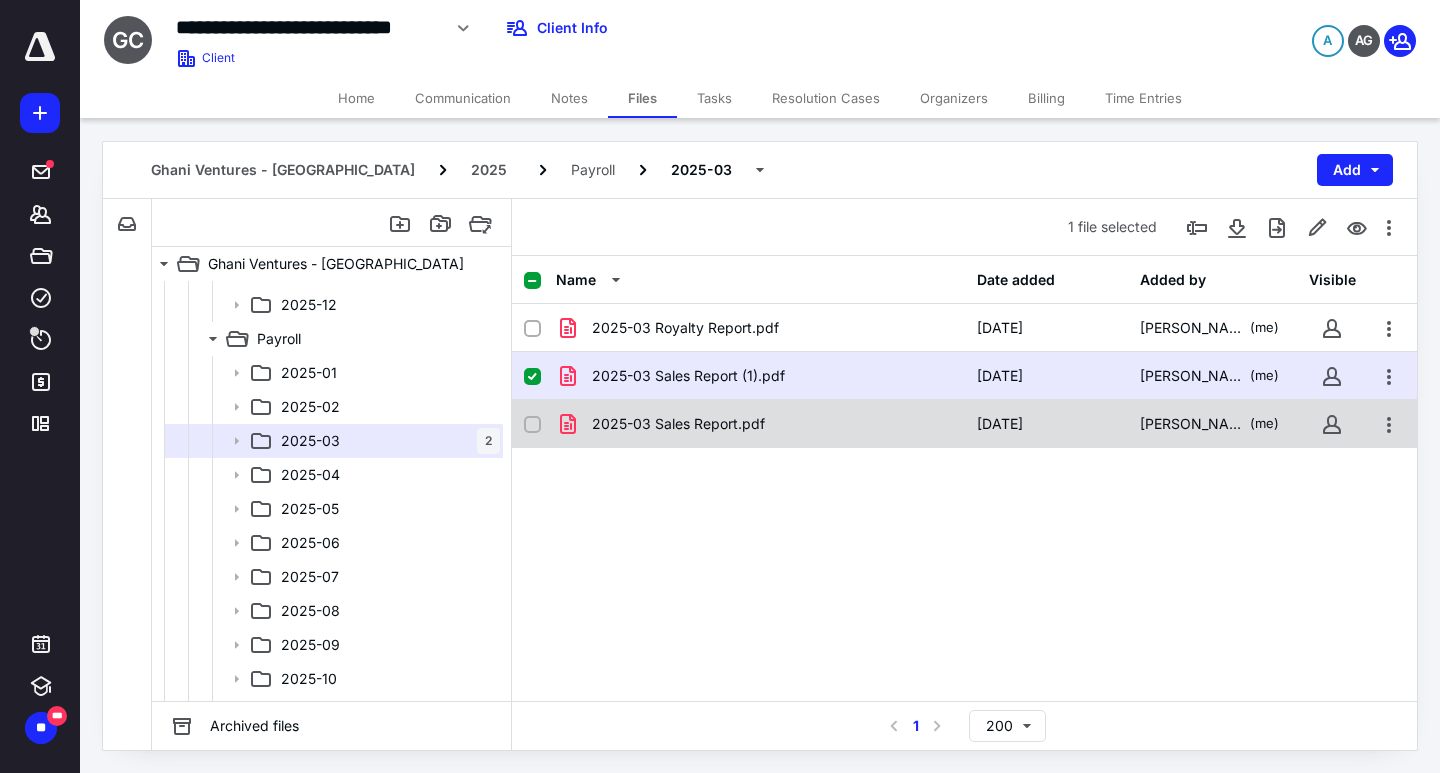click on "2025-03 Sales Report.pdf" at bounding box center [678, 424] 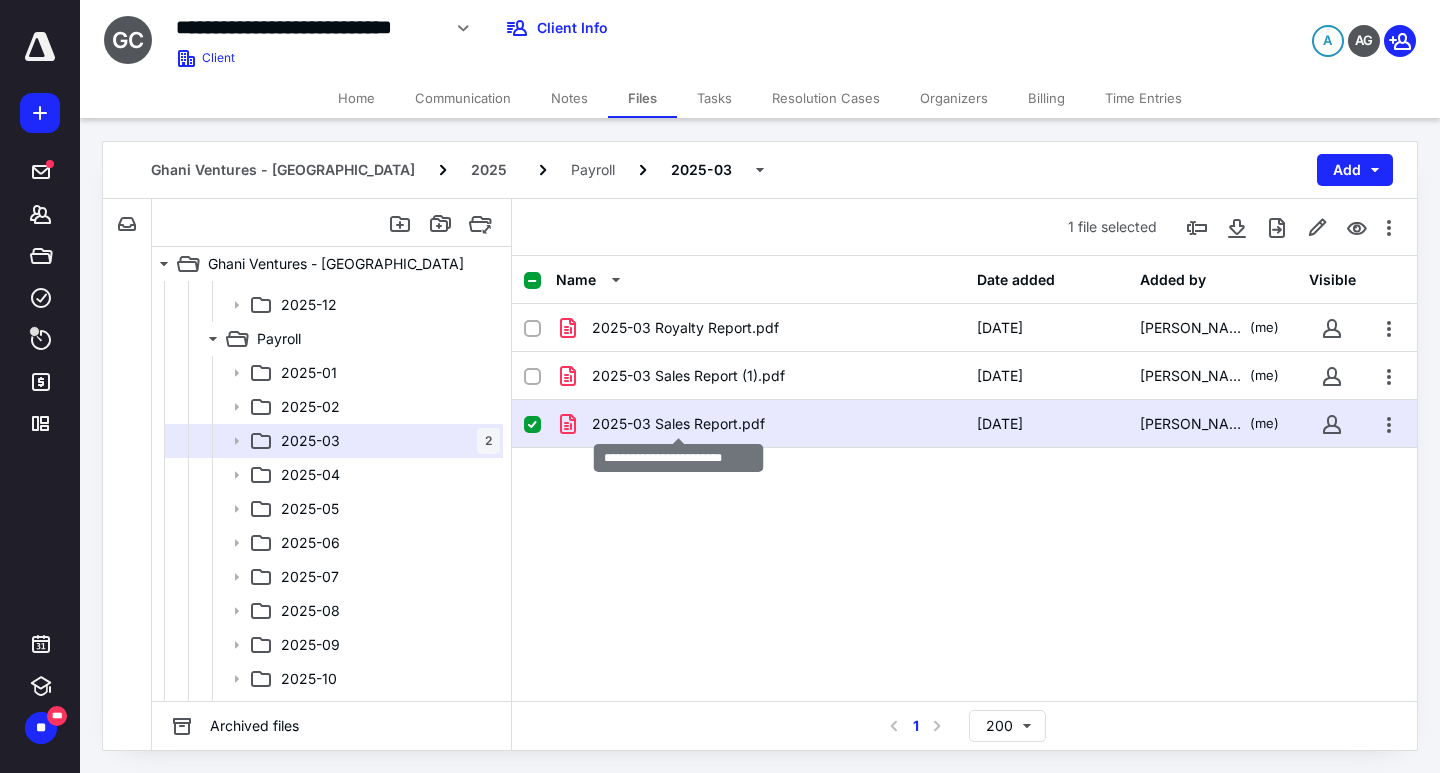 click on "2025-03 Sales Report.pdf" at bounding box center (678, 424) 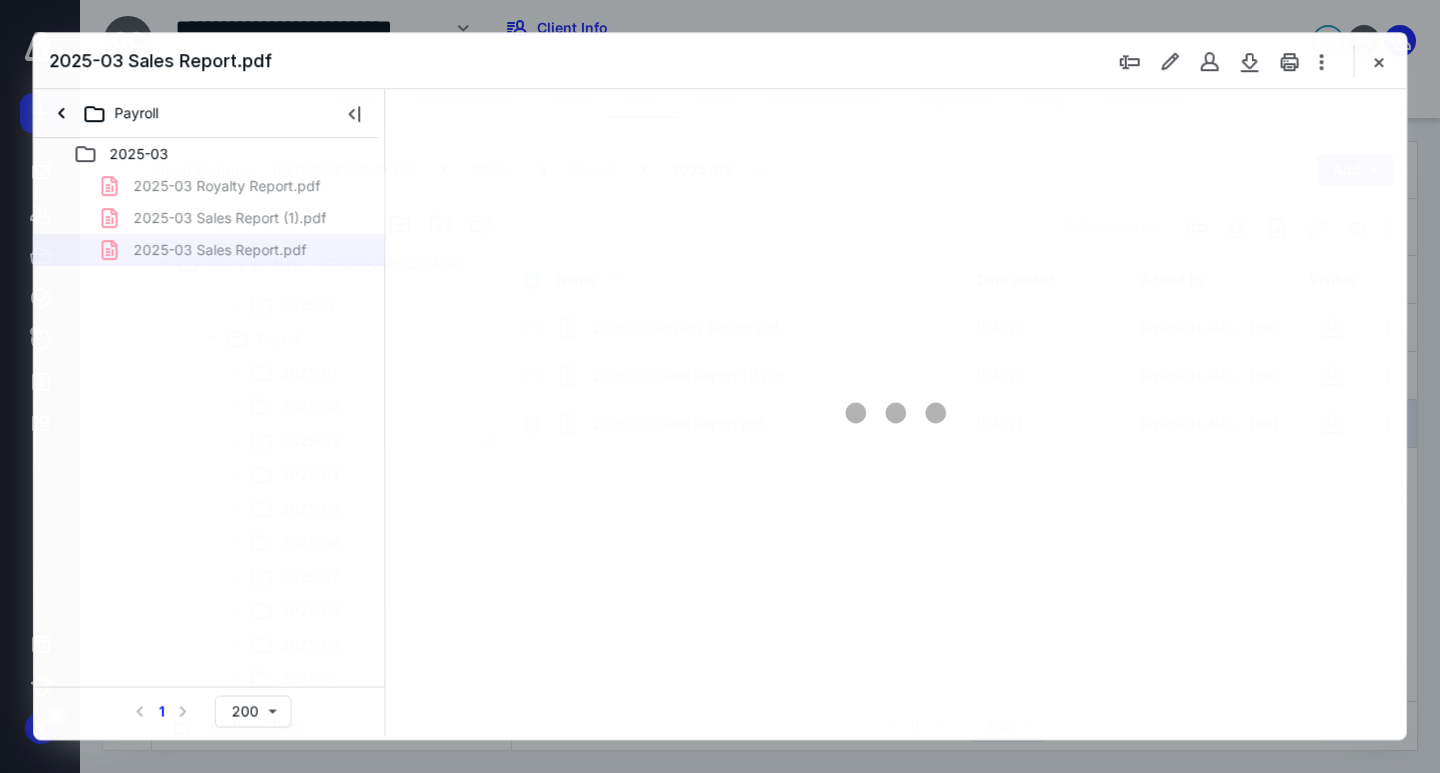 scroll, scrollTop: 0, scrollLeft: 0, axis: both 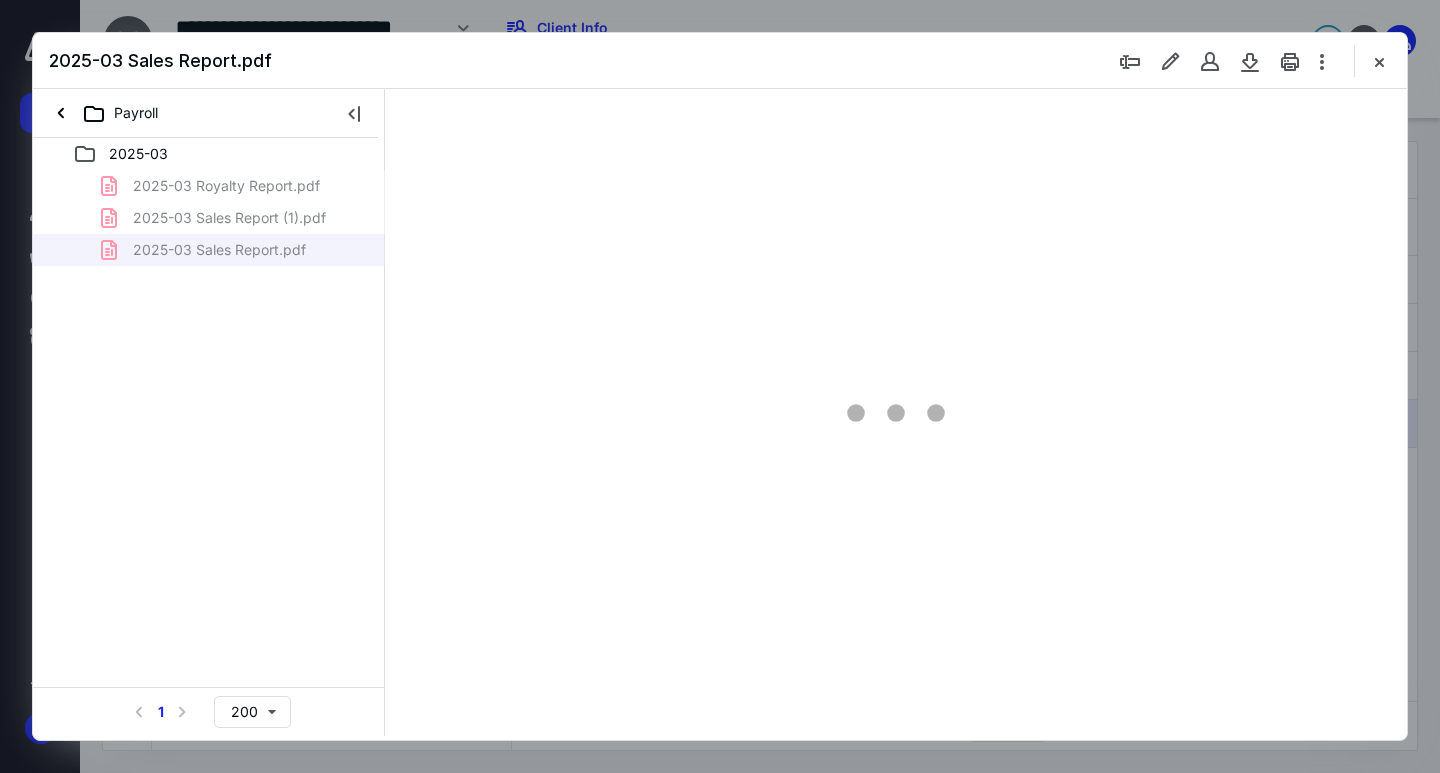 type on "163" 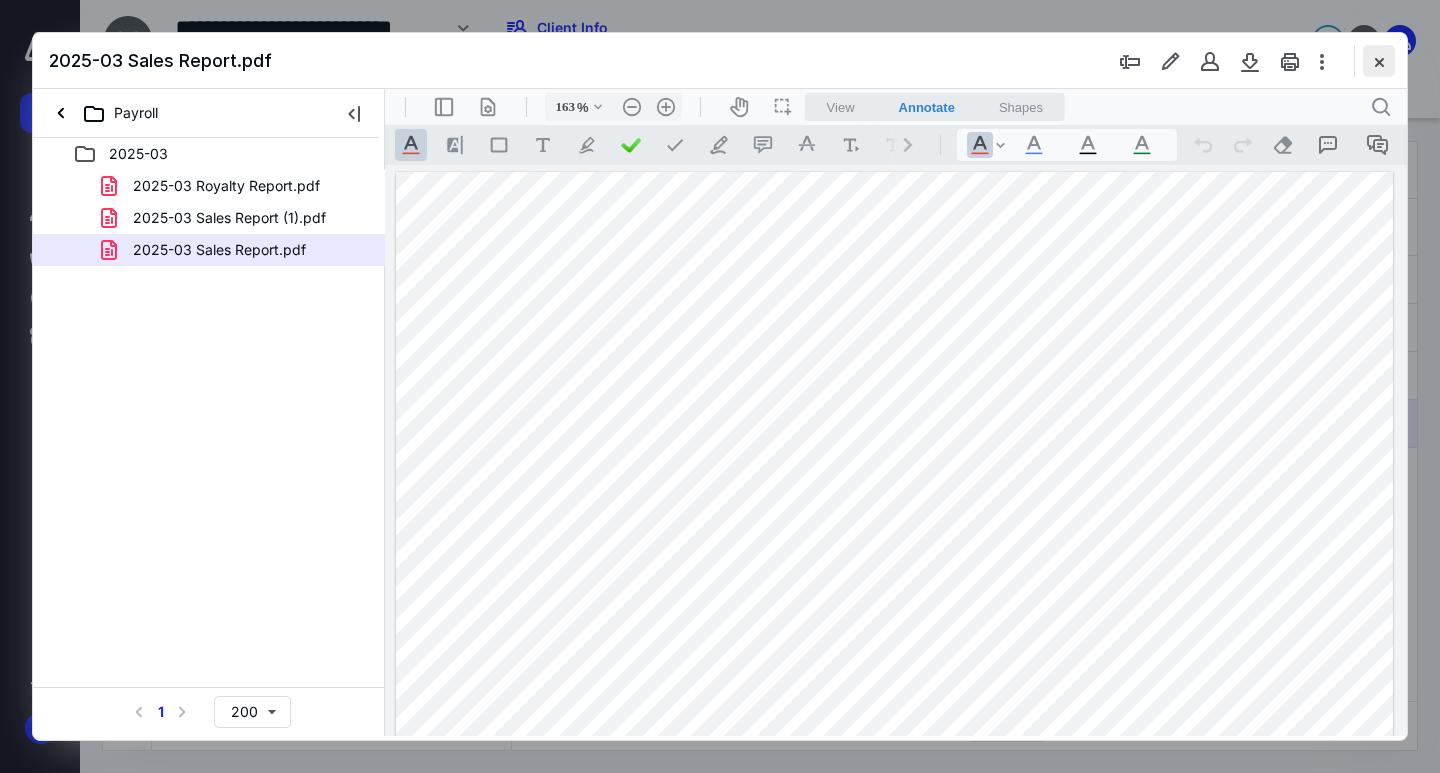 click at bounding box center [1379, 61] 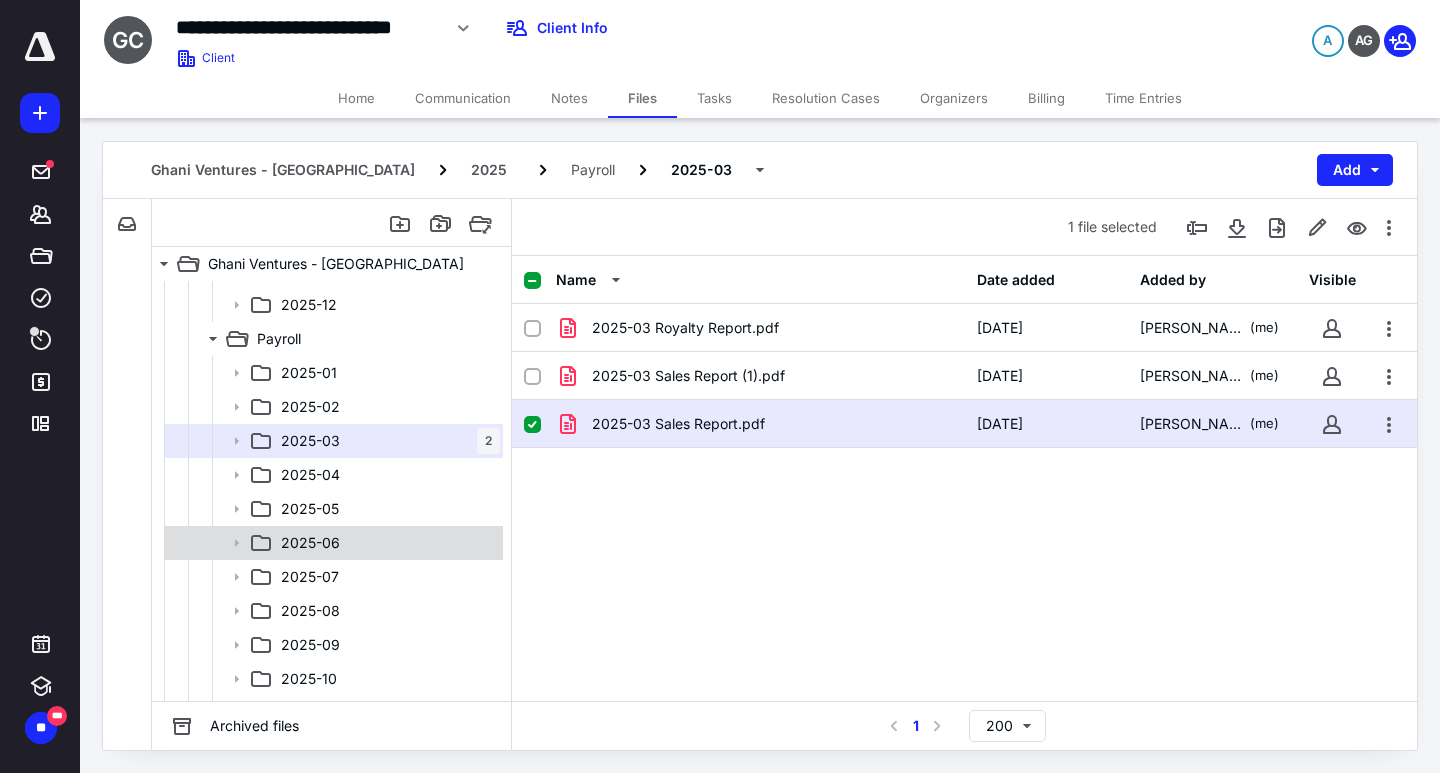 click on "2025-06" at bounding box center (310, 543) 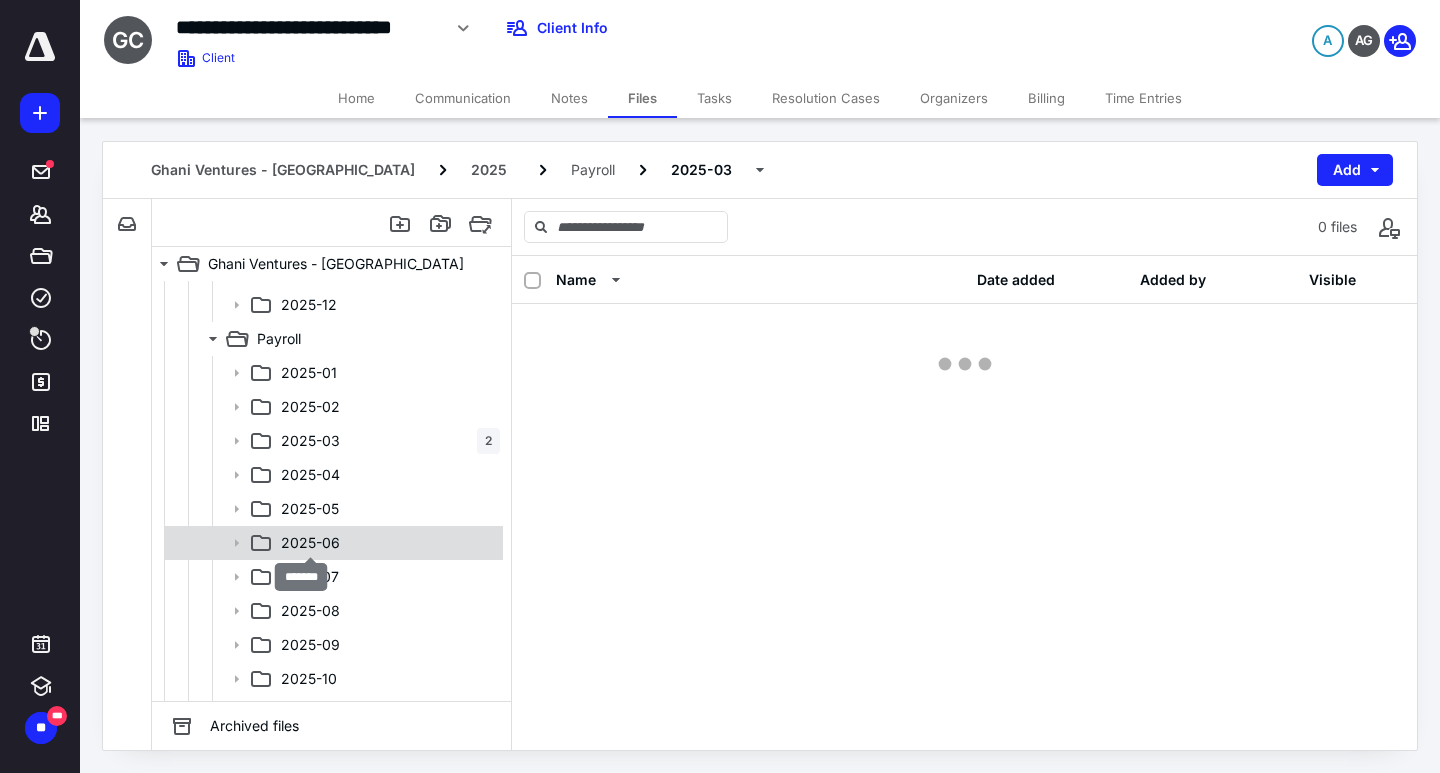 click on "2025-06" at bounding box center [310, 543] 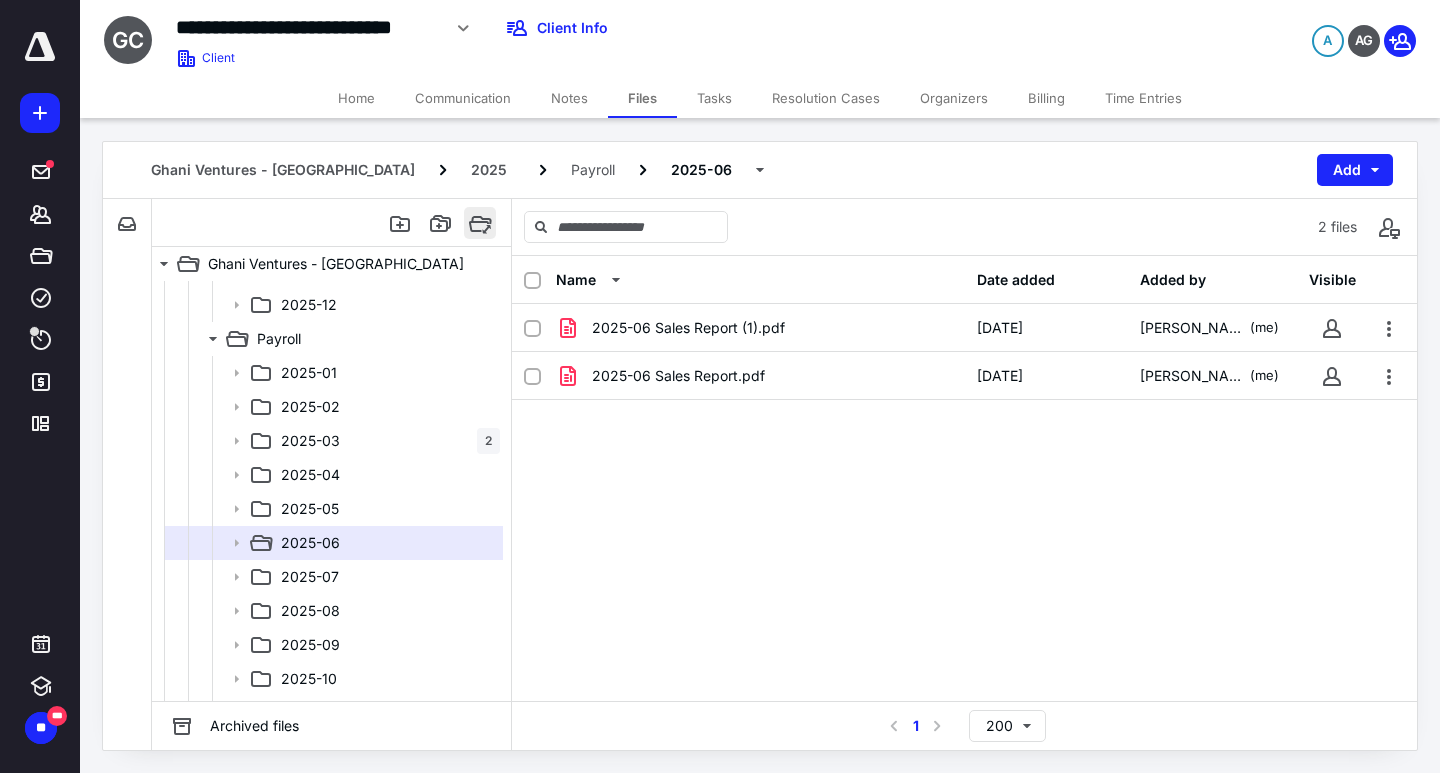 click at bounding box center [480, 223] 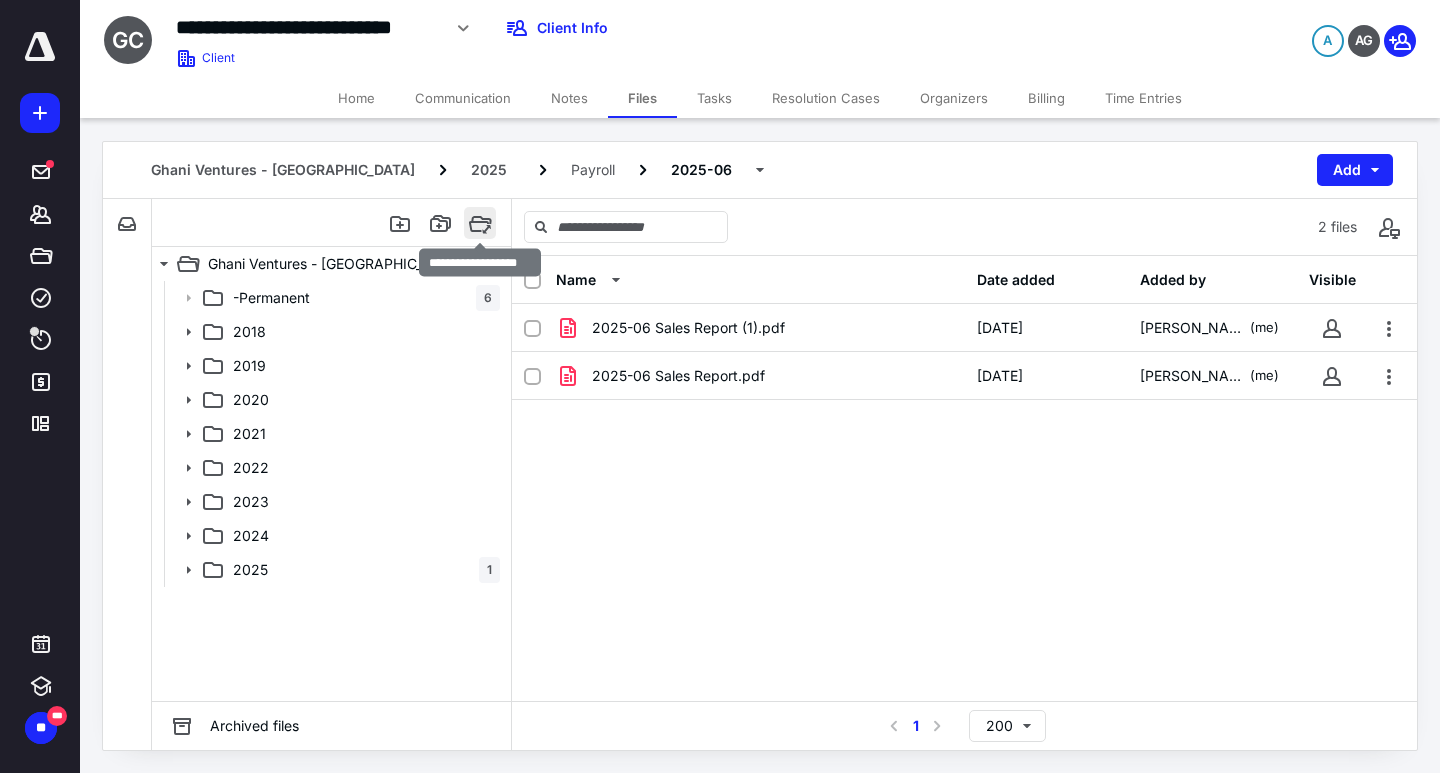 scroll, scrollTop: 0, scrollLeft: 0, axis: both 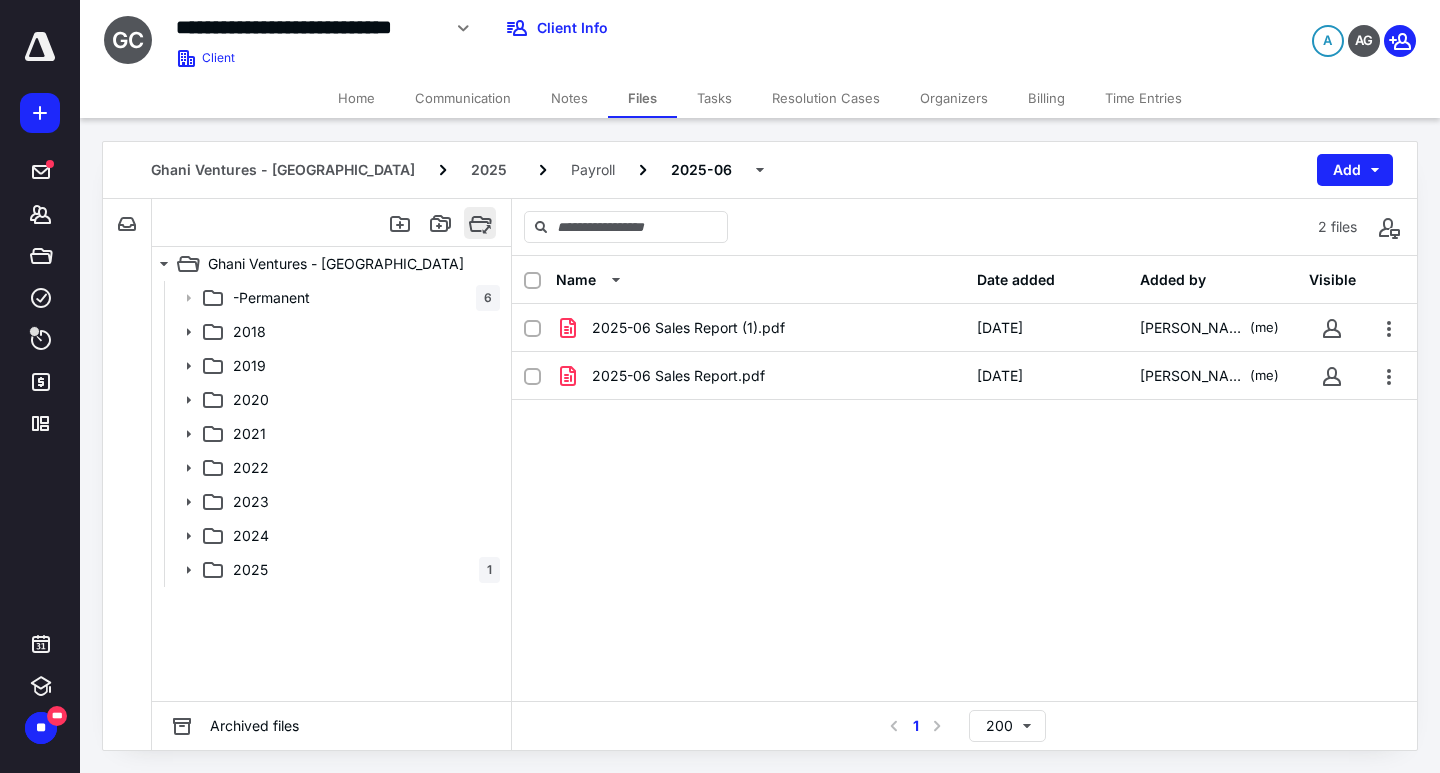 click at bounding box center [480, 223] 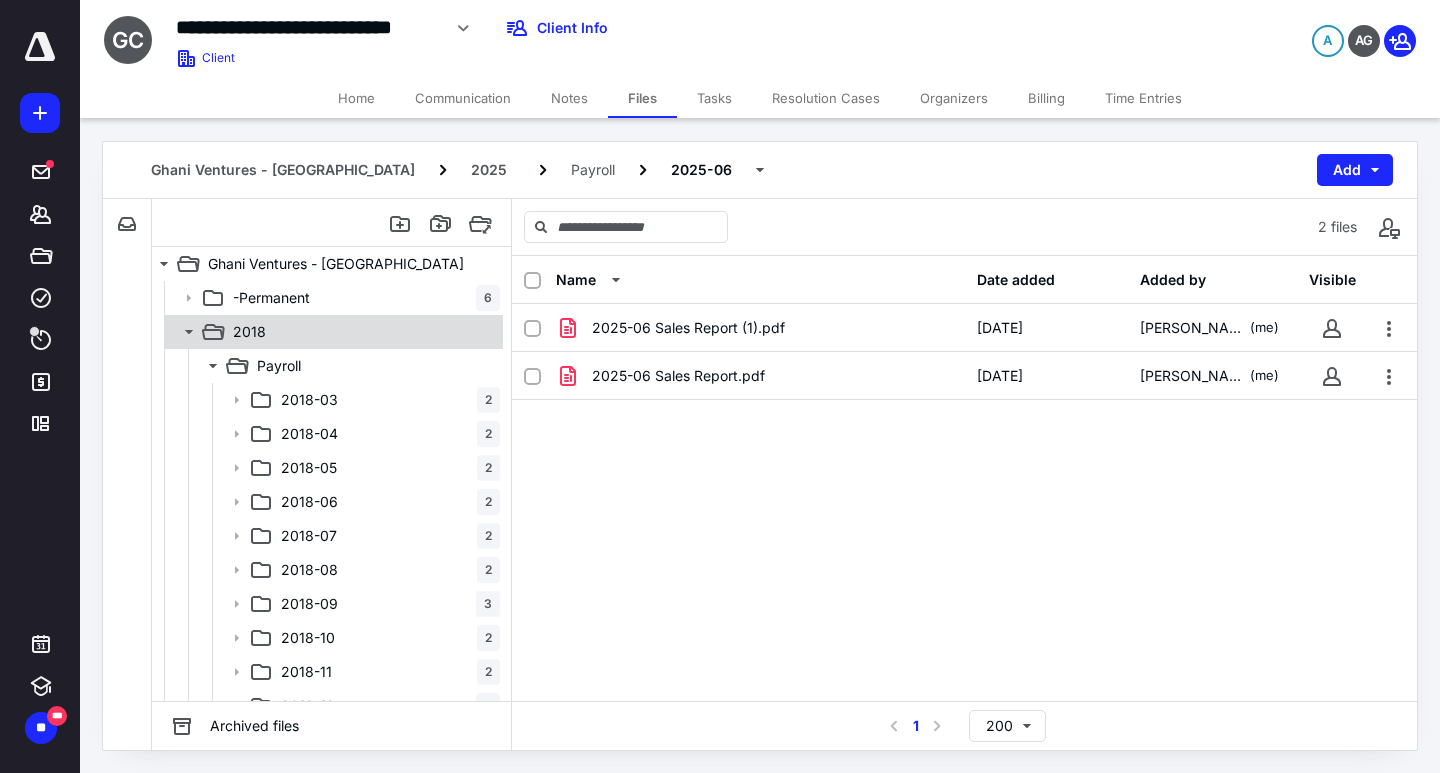 click 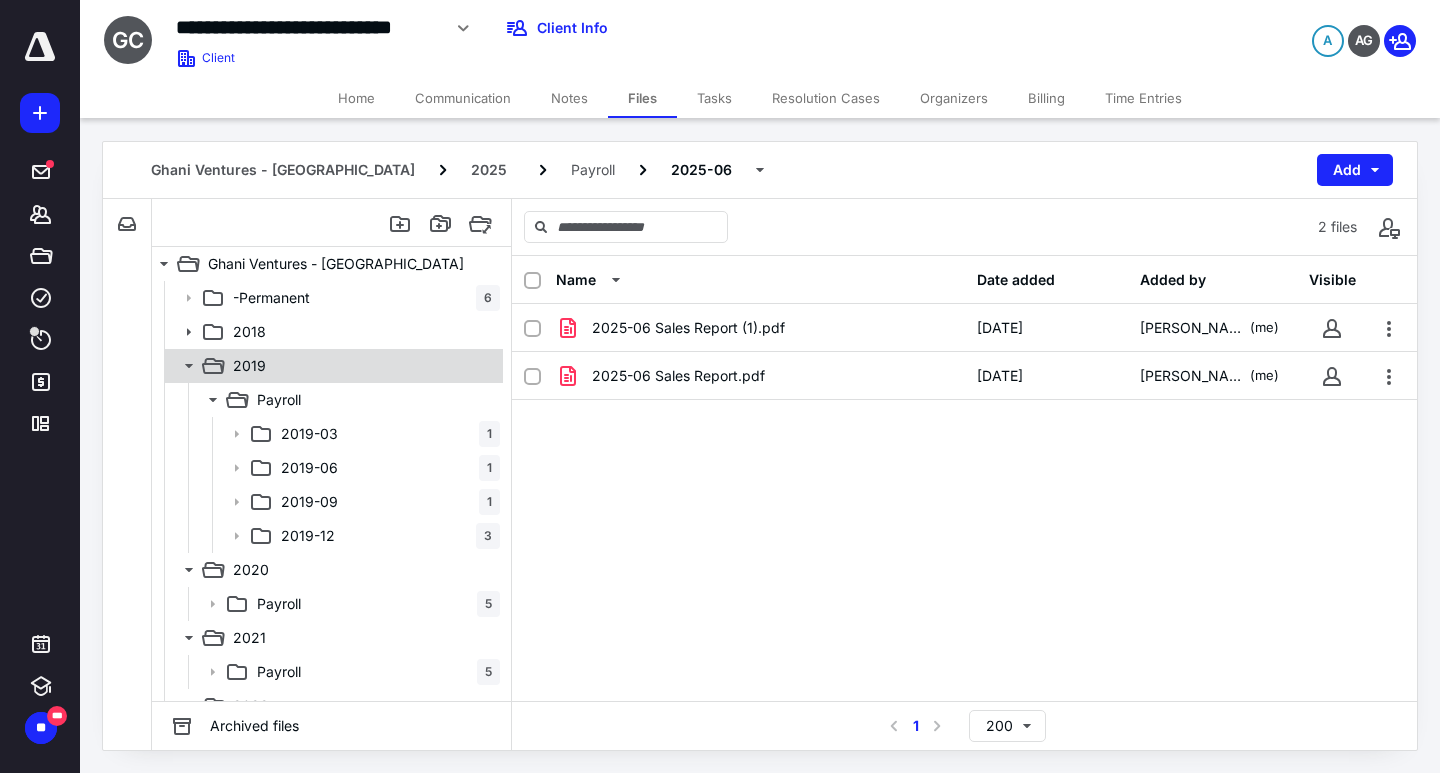 click 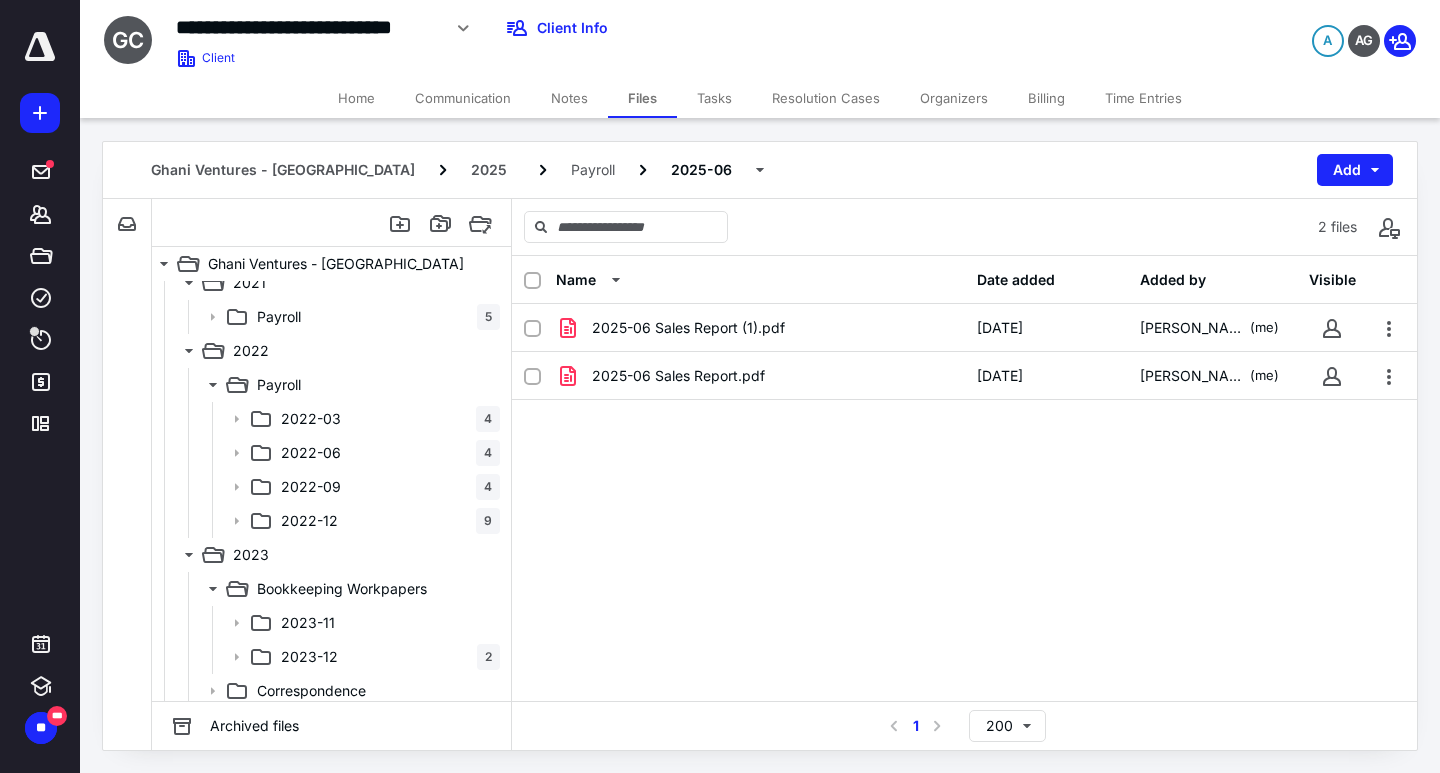 scroll, scrollTop: 346, scrollLeft: 0, axis: vertical 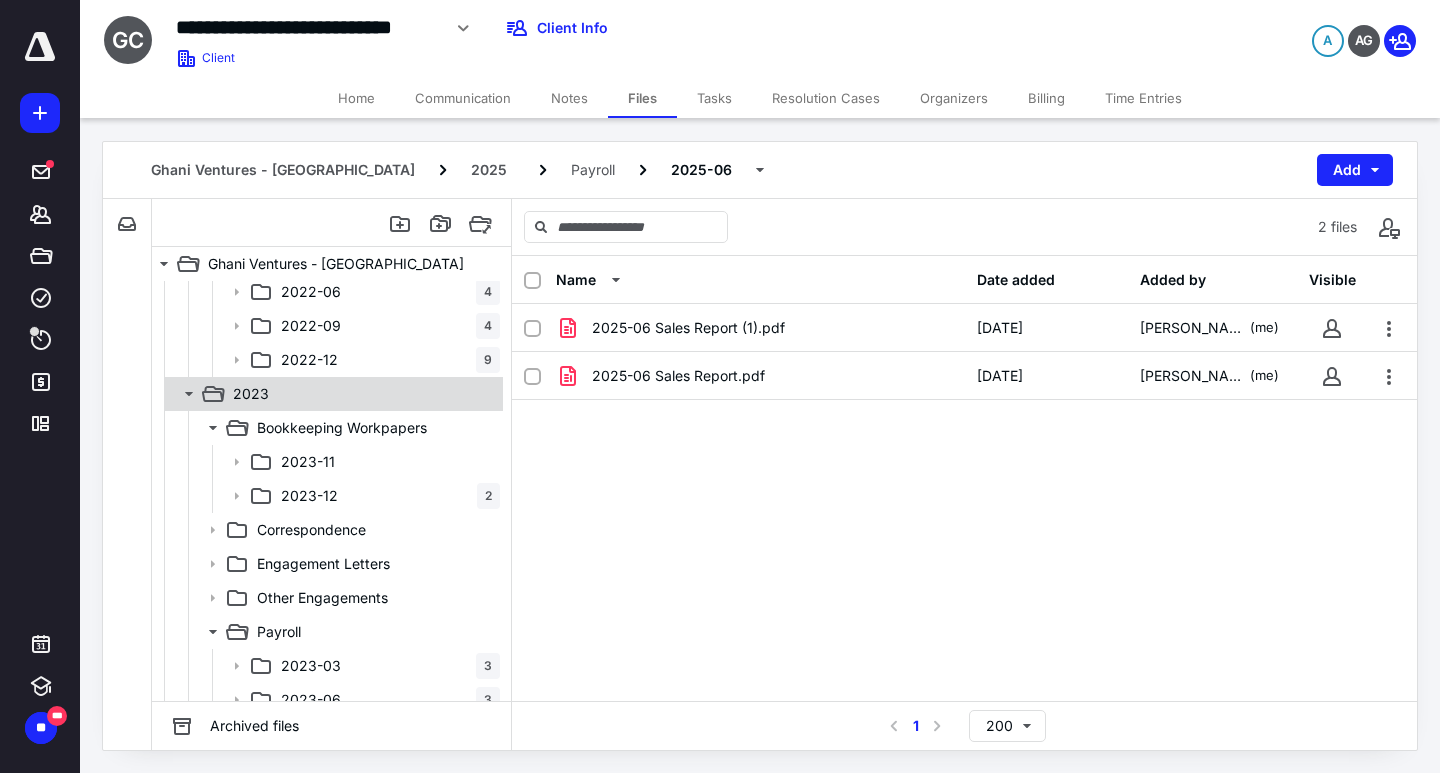 click 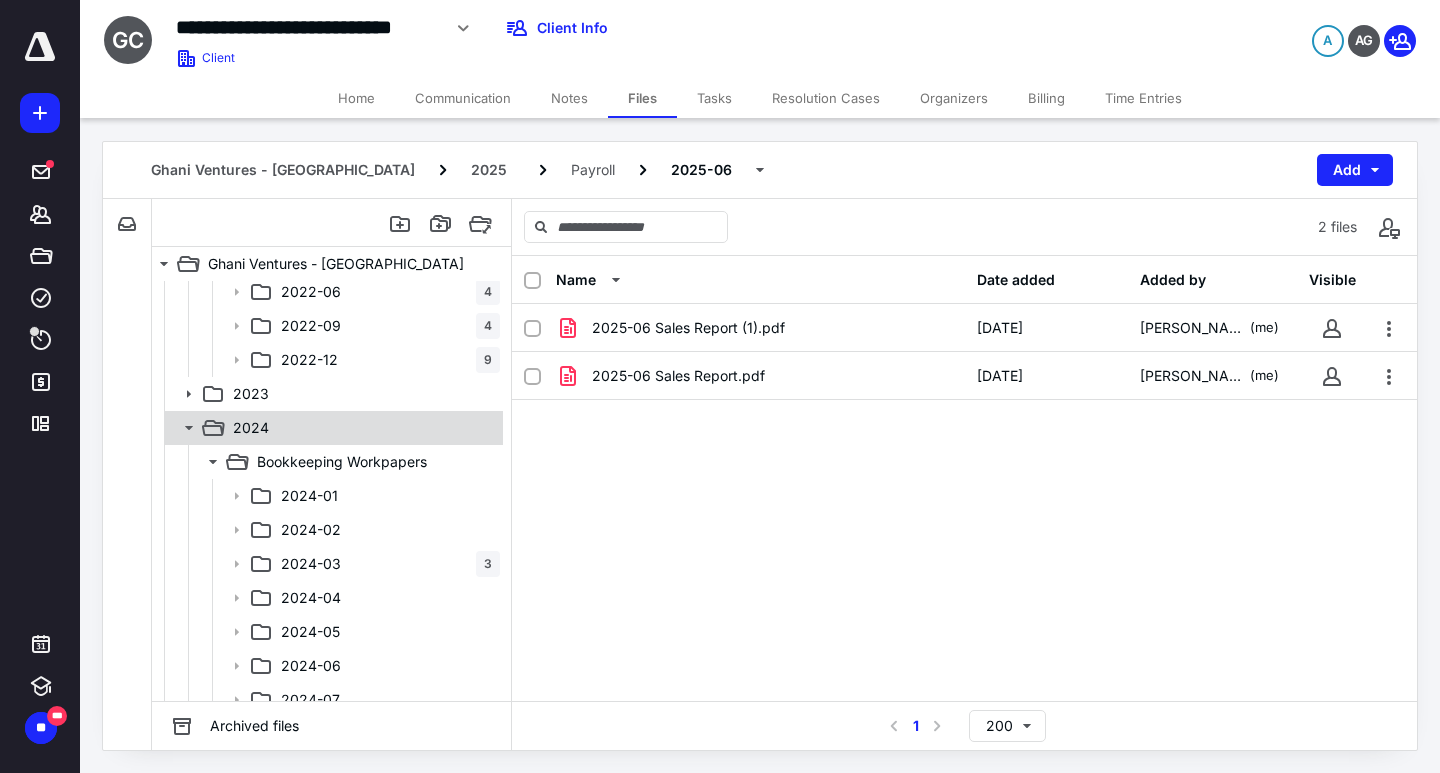 click 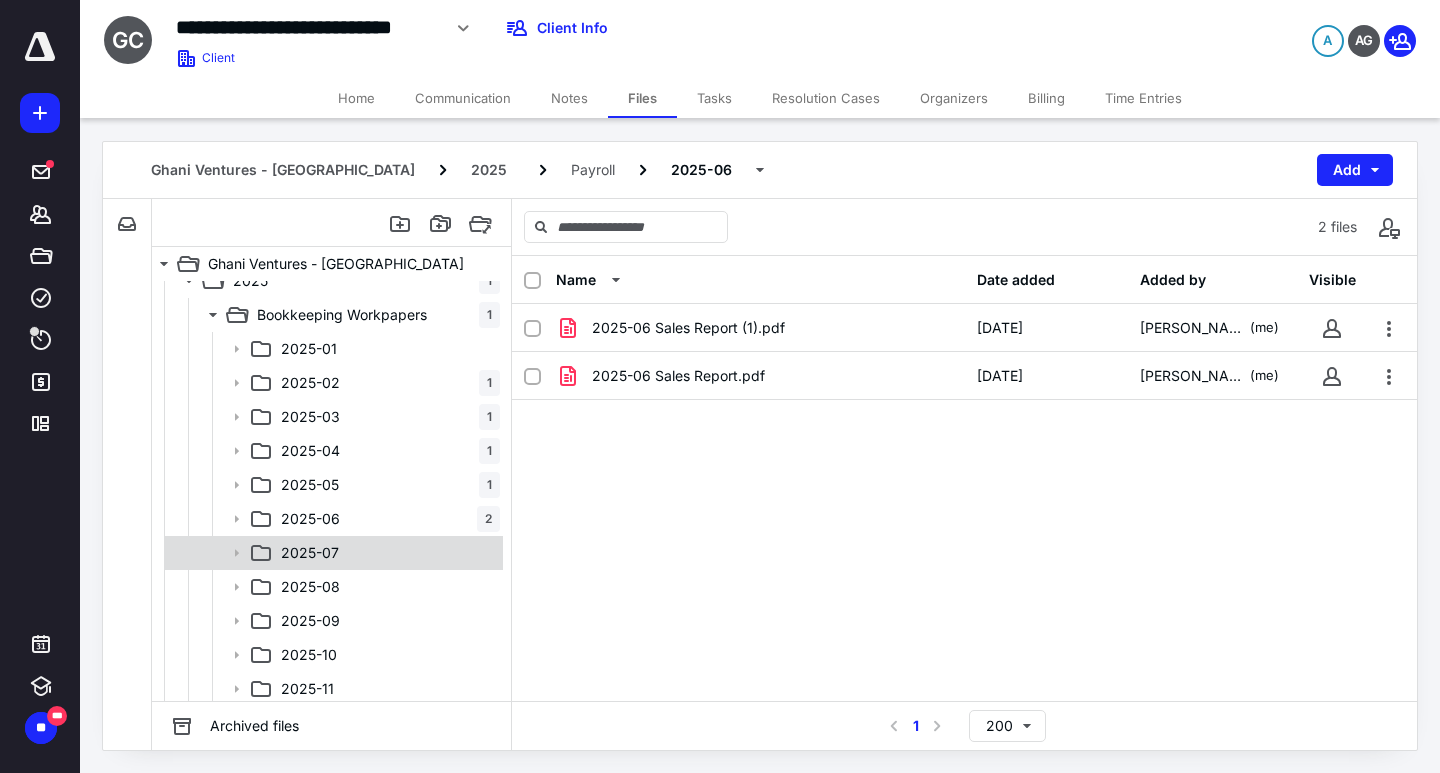 scroll, scrollTop: 300, scrollLeft: 0, axis: vertical 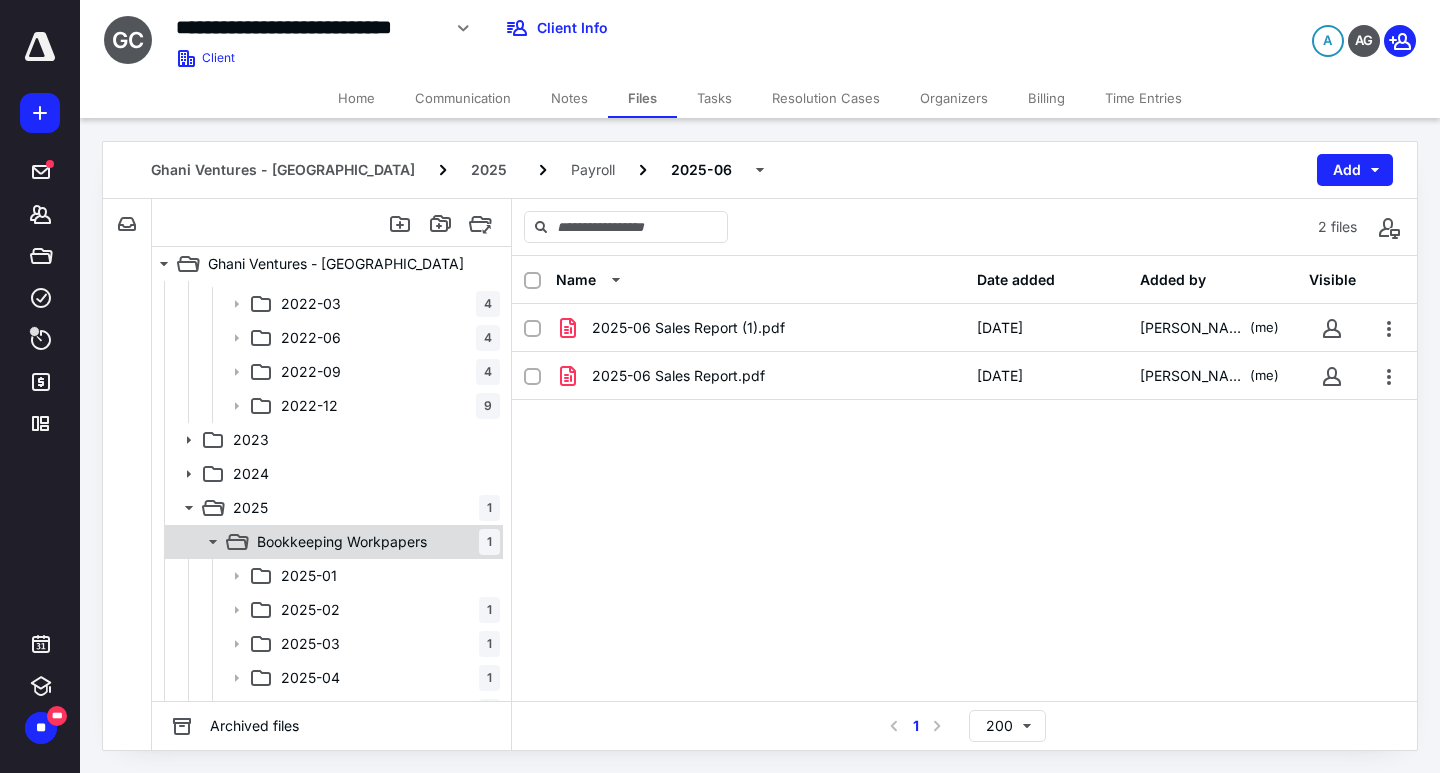 click 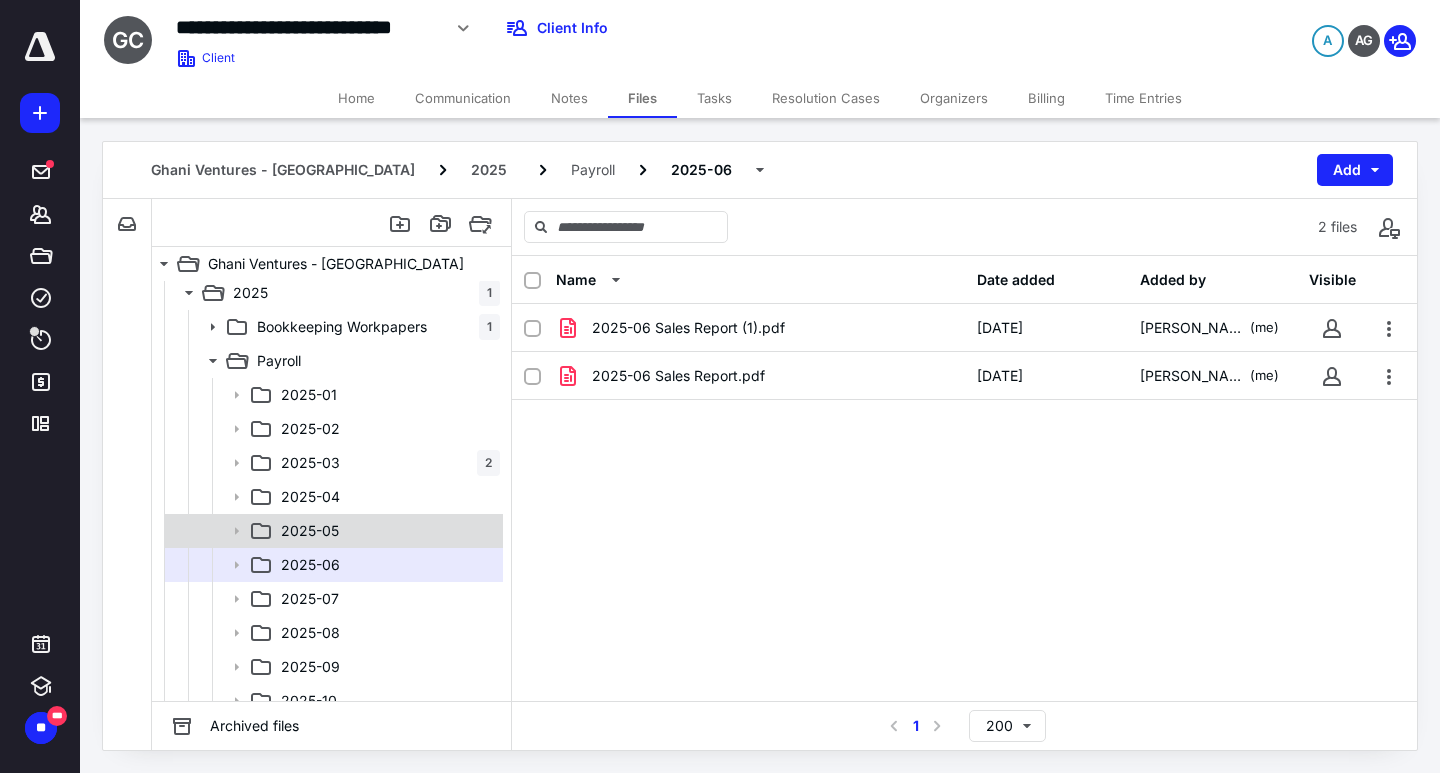 scroll, scrollTop: 372, scrollLeft: 0, axis: vertical 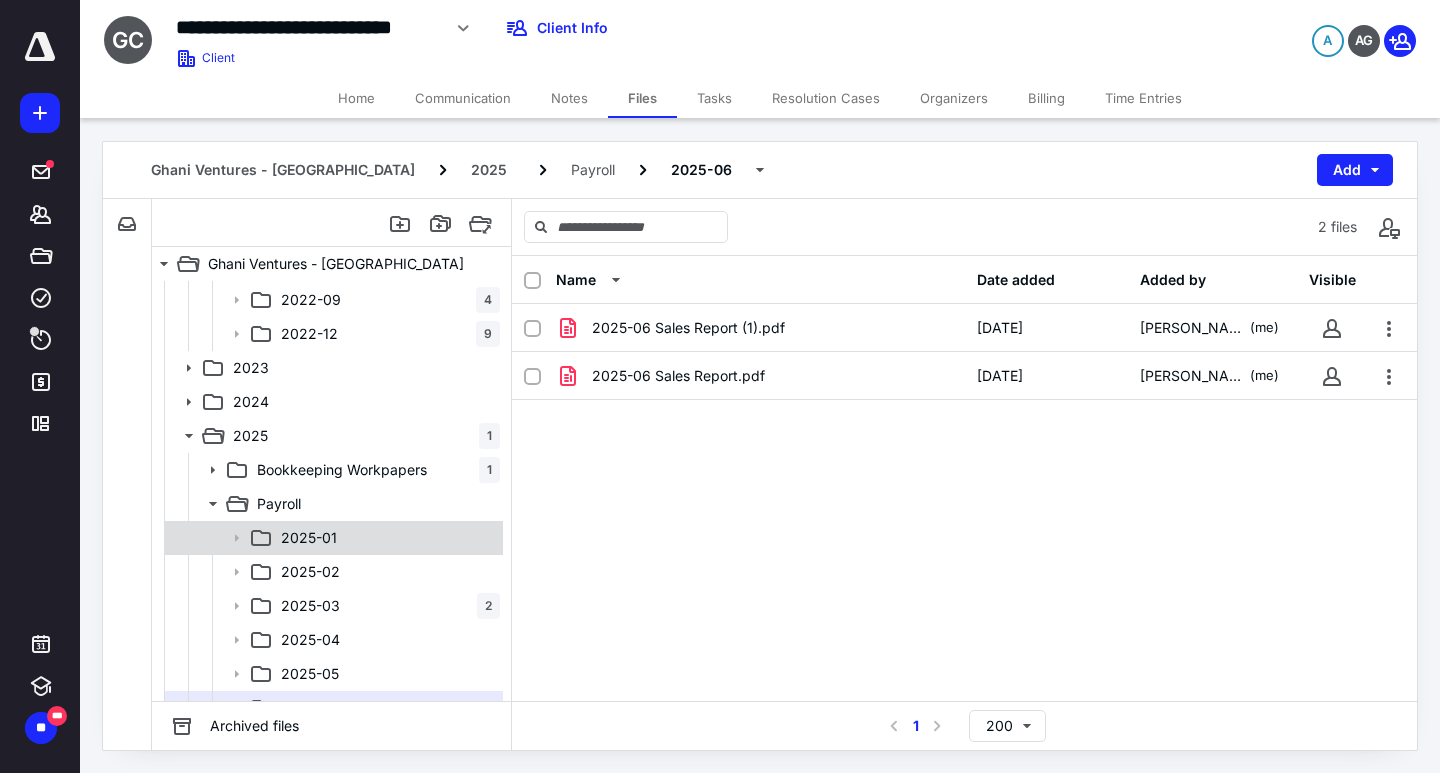 click on "2025-01" at bounding box center (309, 538) 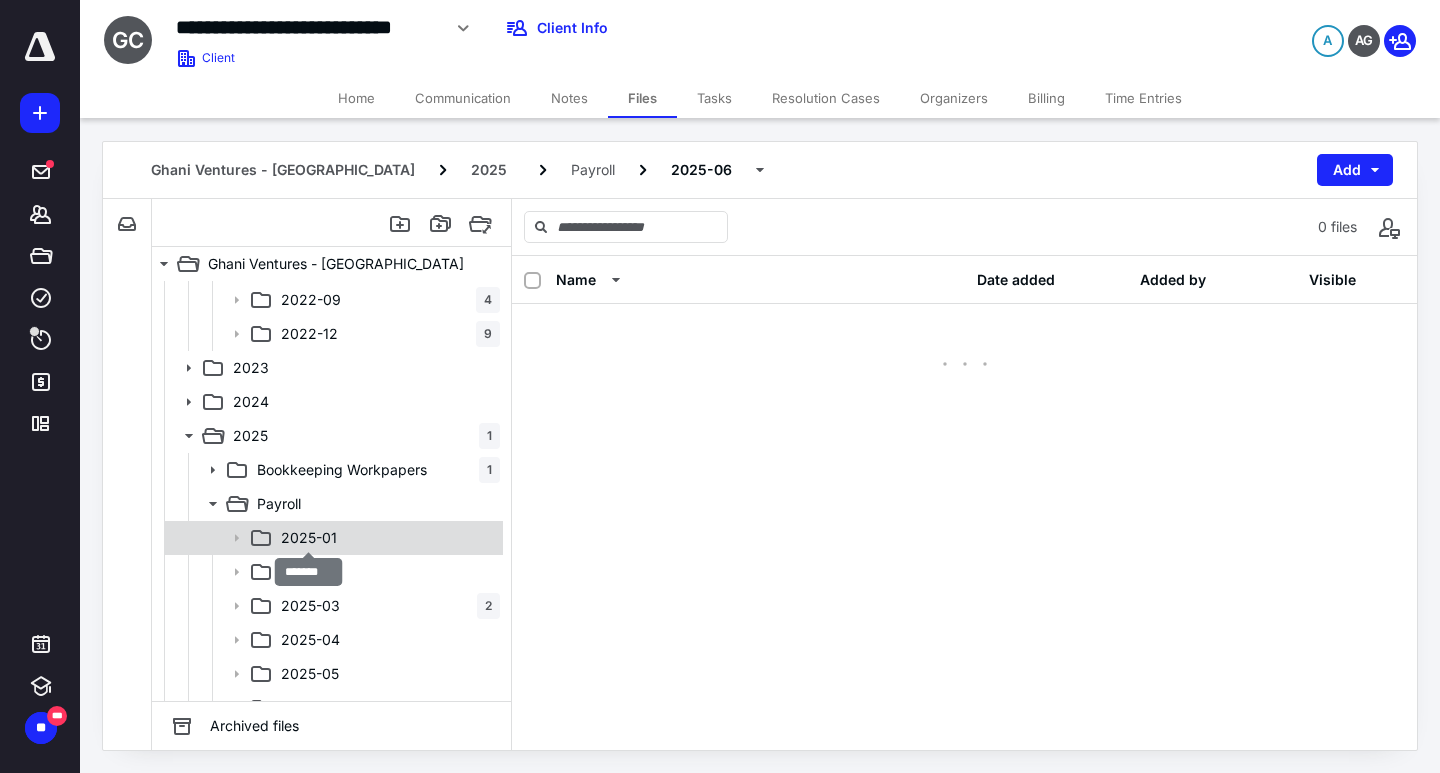 click on "2025-01" at bounding box center [309, 538] 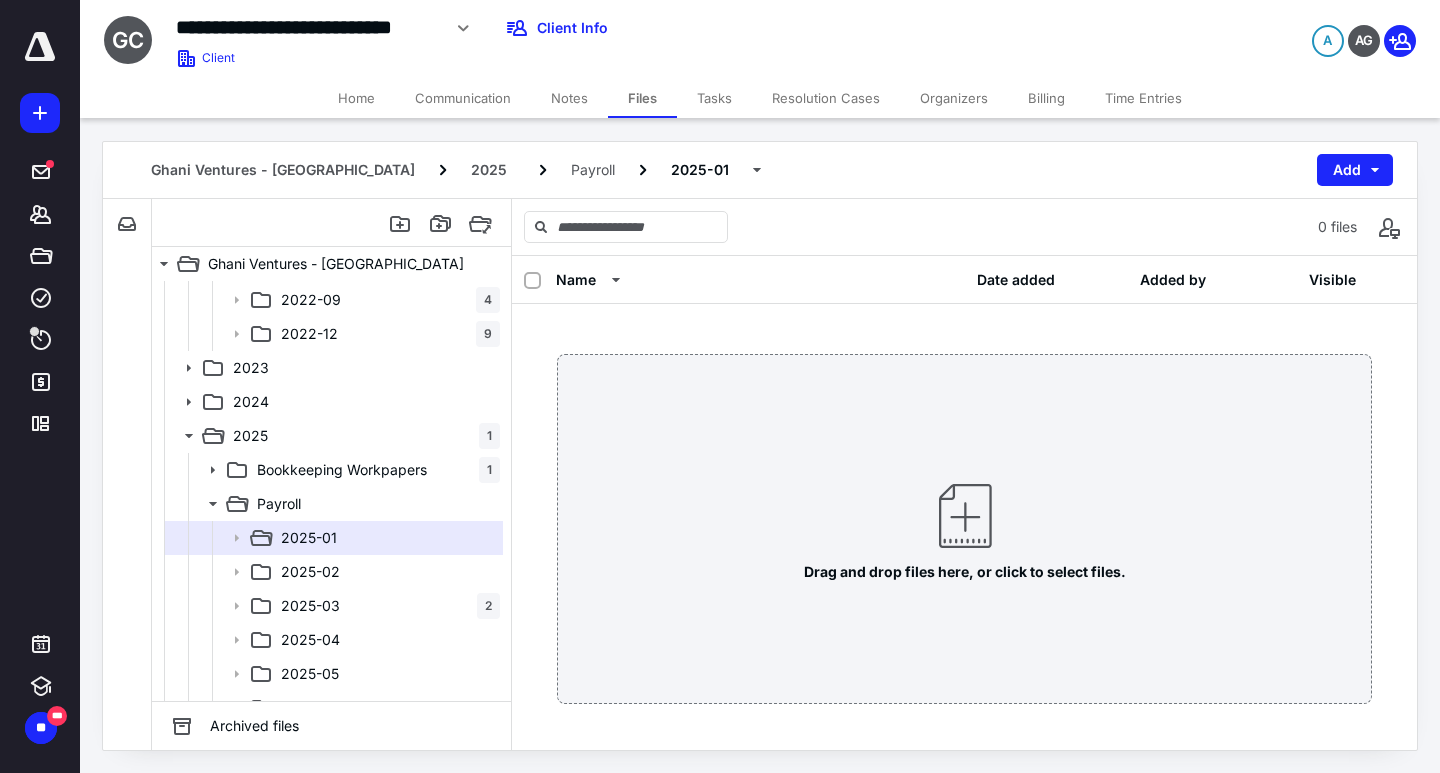 click on "2025-02" at bounding box center [332, 572] 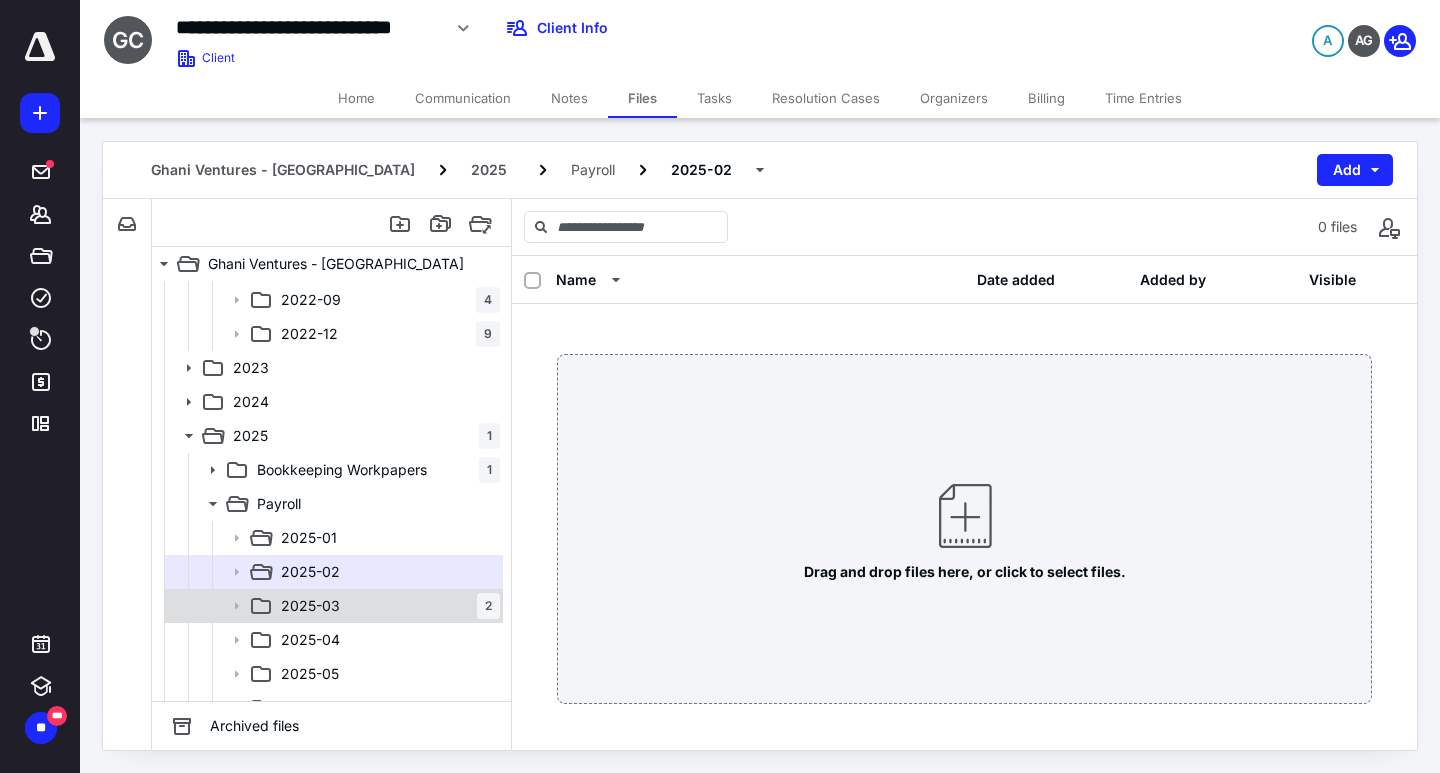 click on "2025-03 2" at bounding box center (386, 606) 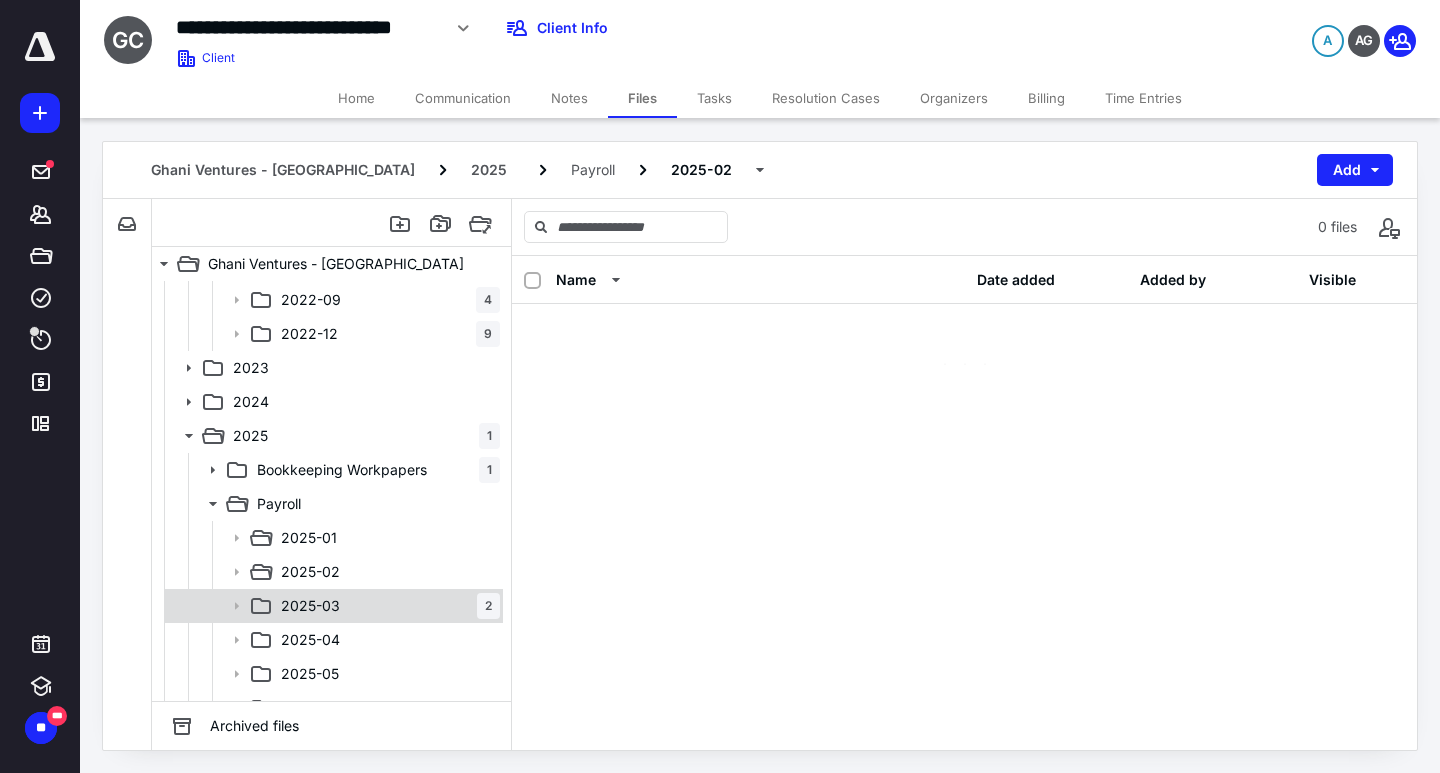 click on "2025-03" at bounding box center [310, 606] 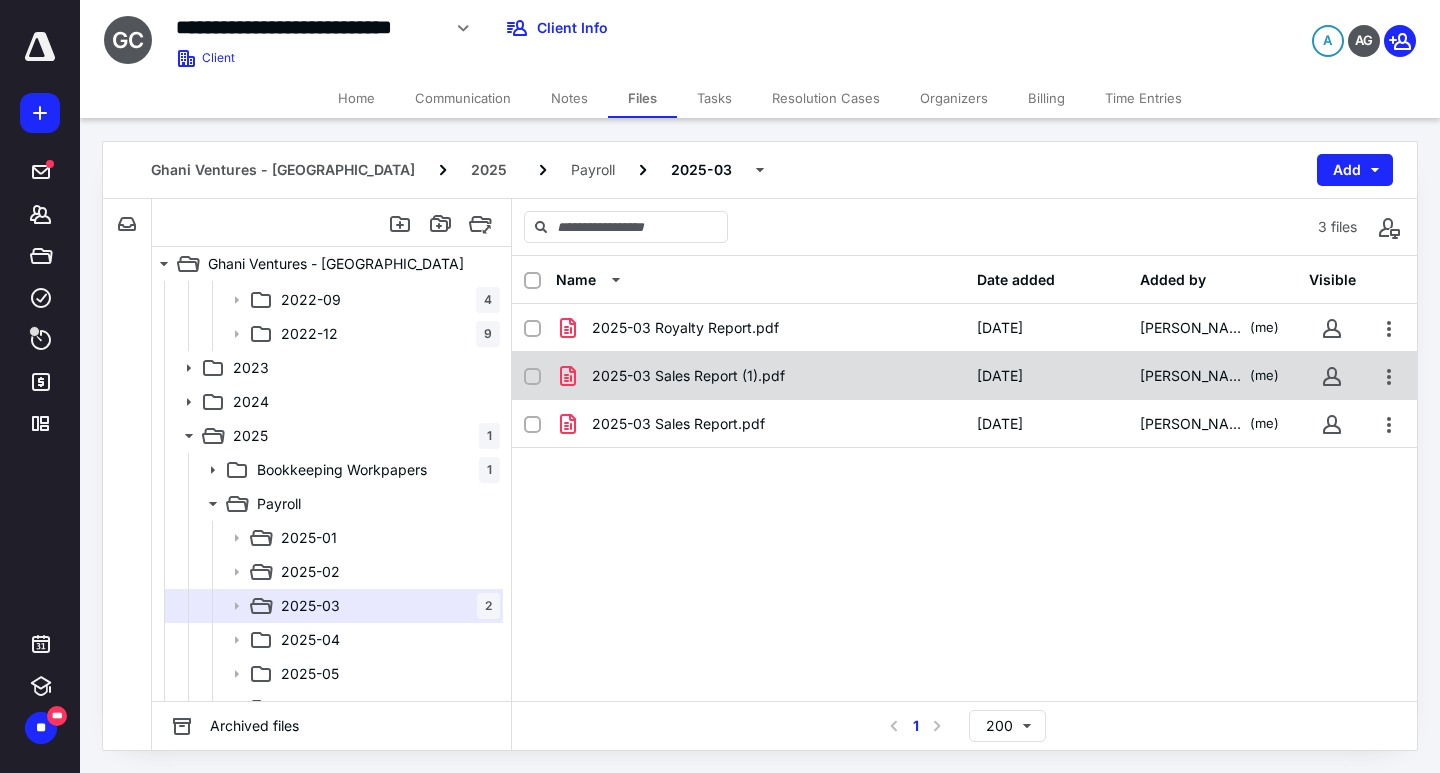 click 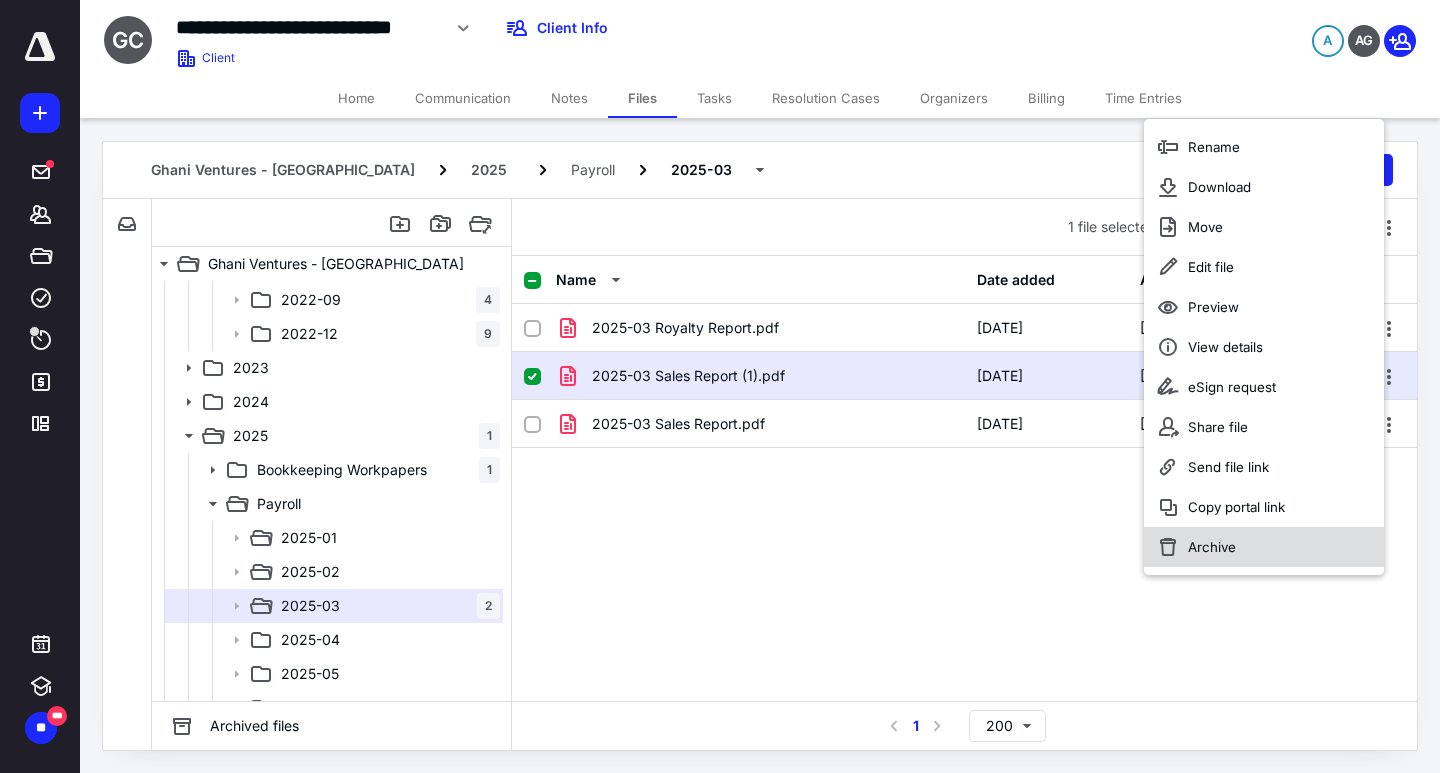 click on "Archive" at bounding box center (1264, 547) 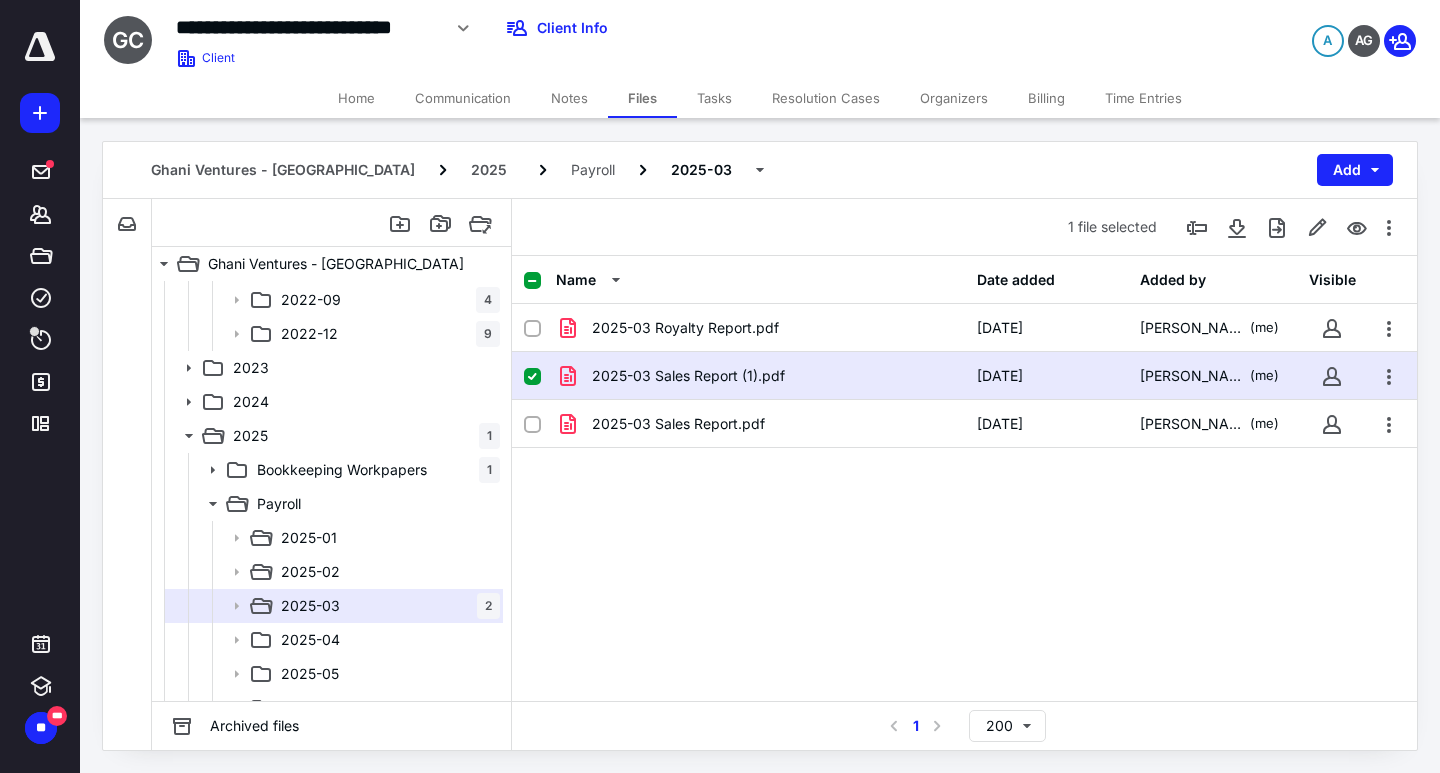 checkbox on "false" 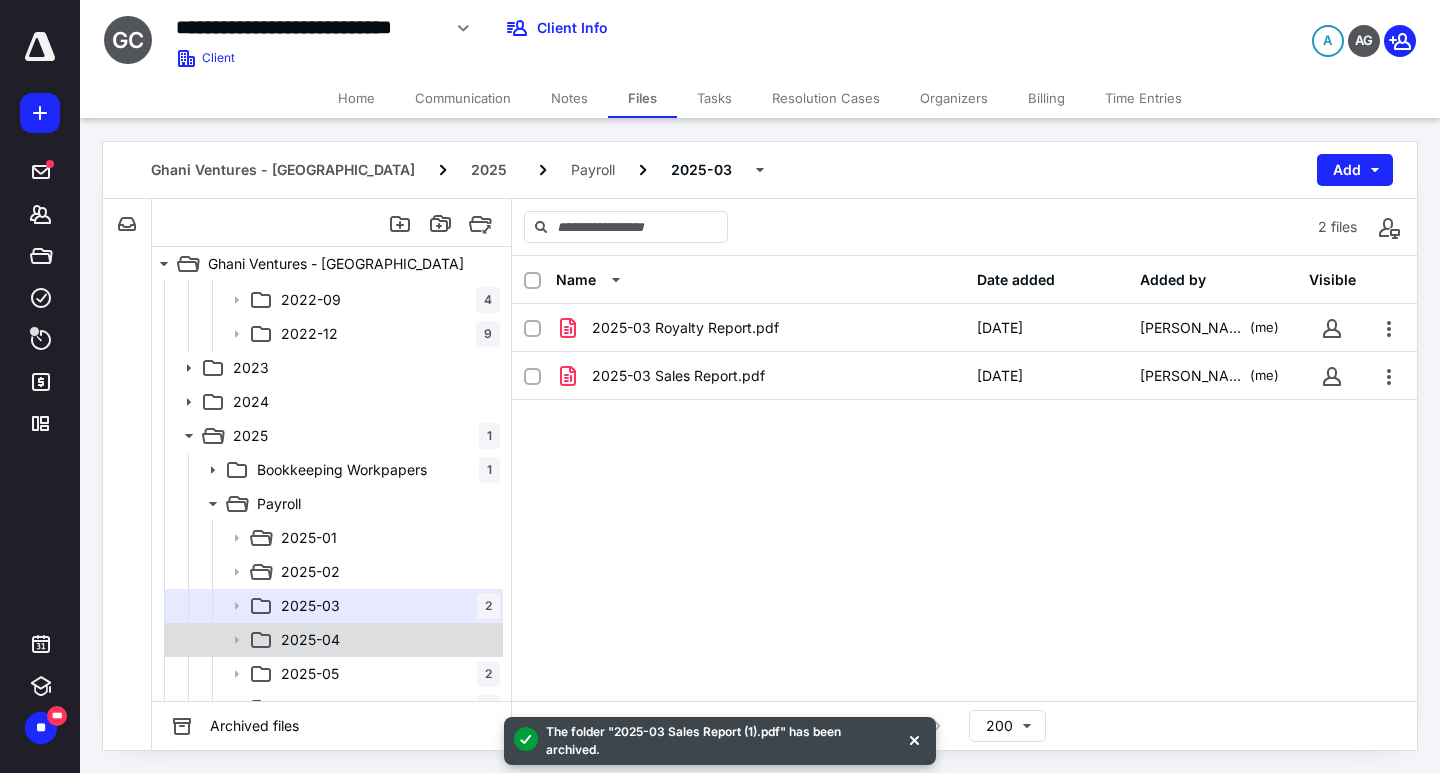 click on "2025-04" at bounding box center [310, 640] 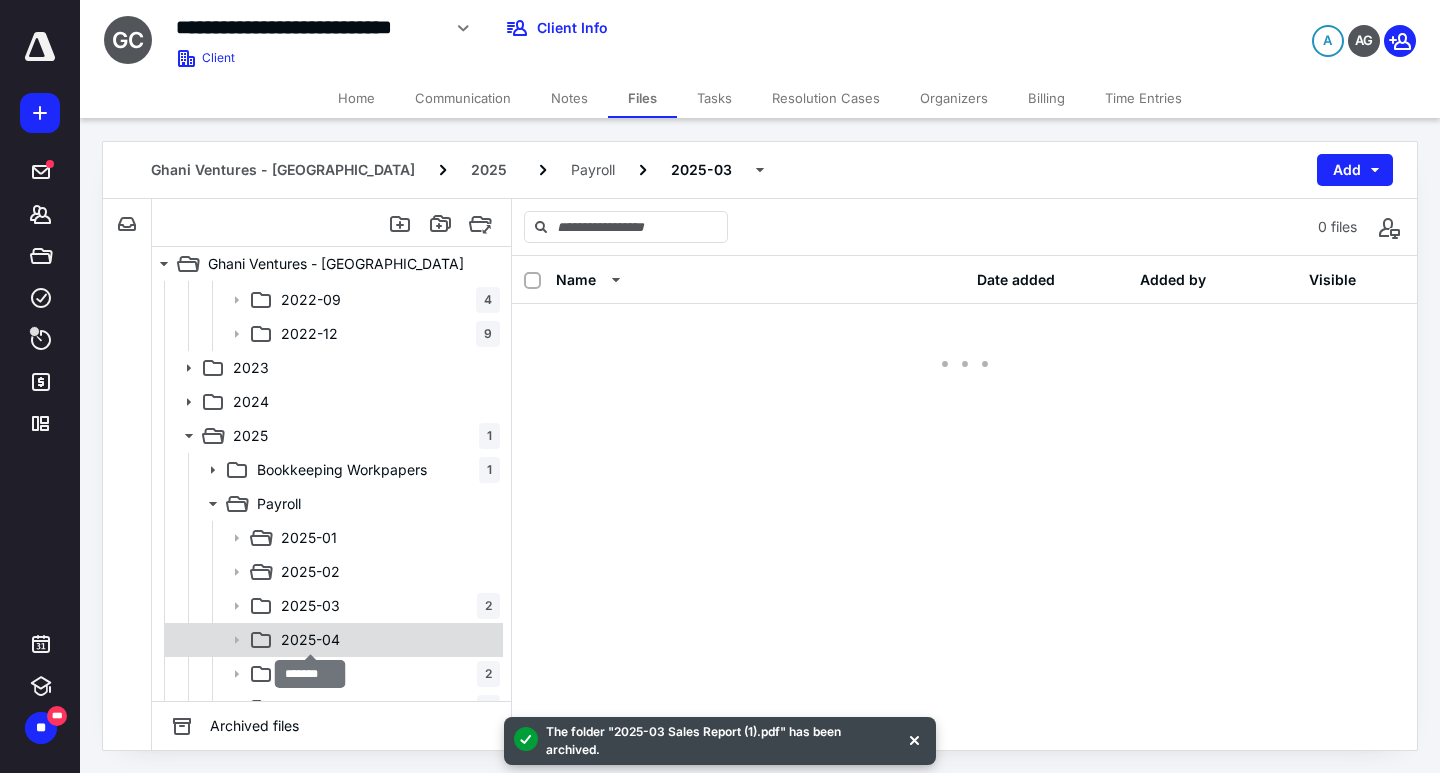click on "2025-04" at bounding box center (310, 640) 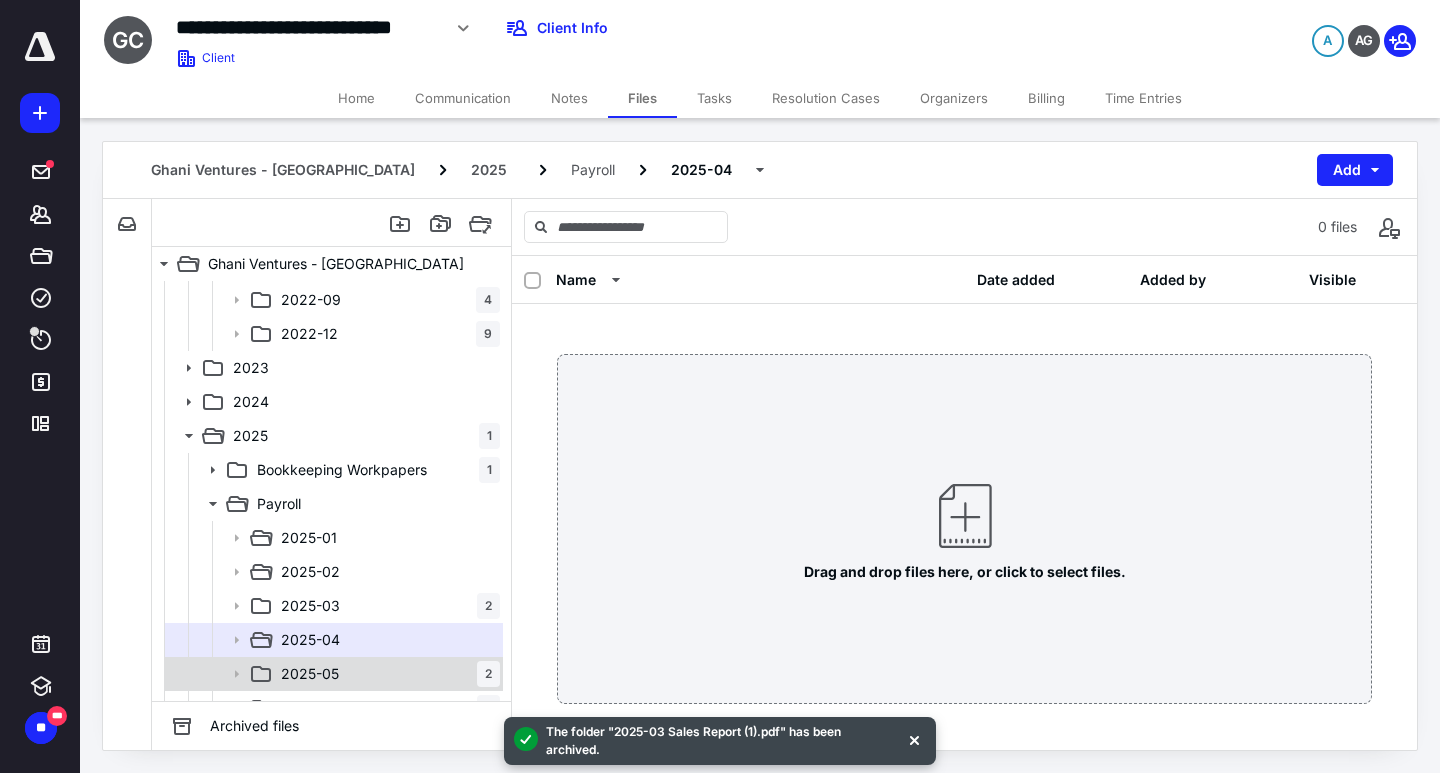 click on "2025-05 2" at bounding box center (386, 674) 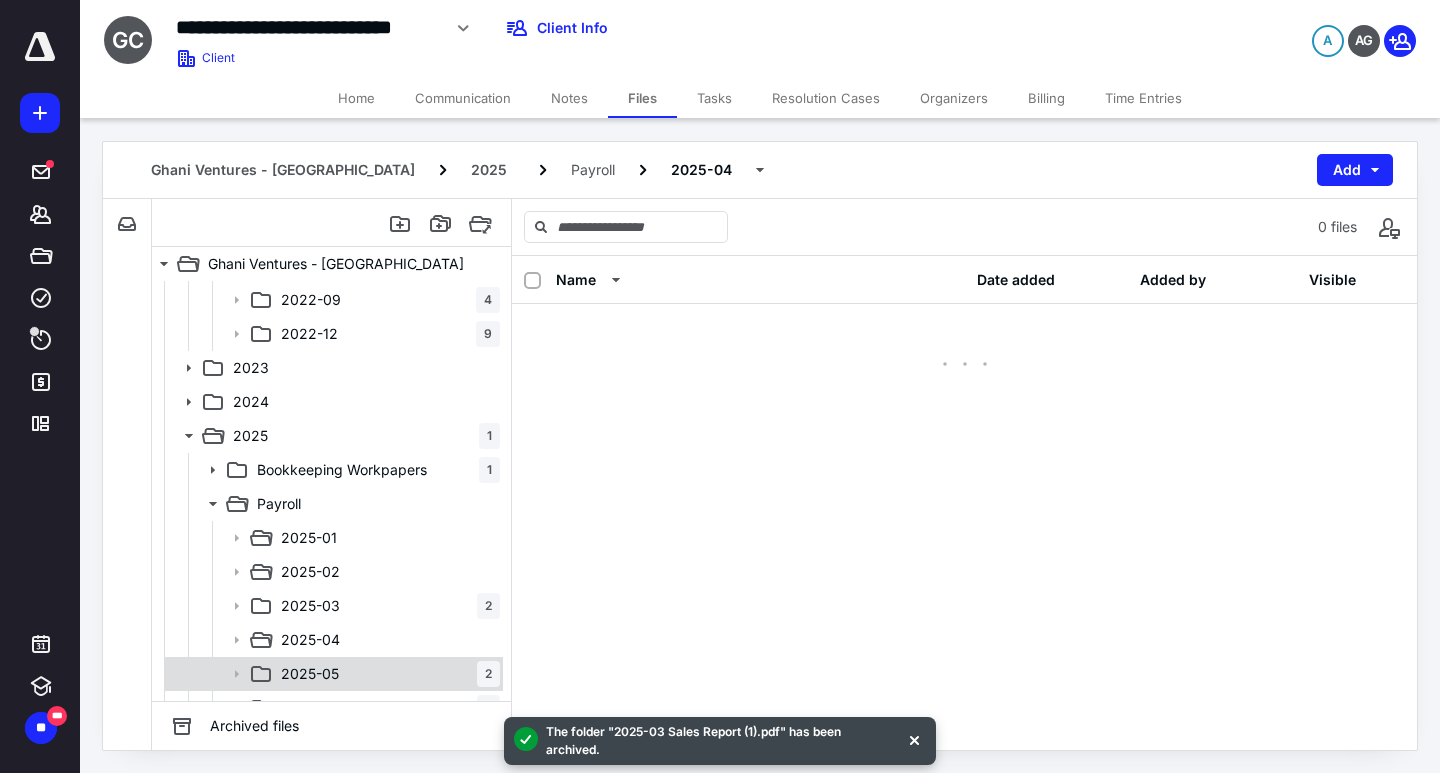 click on "2025-05 2" at bounding box center (386, 674) 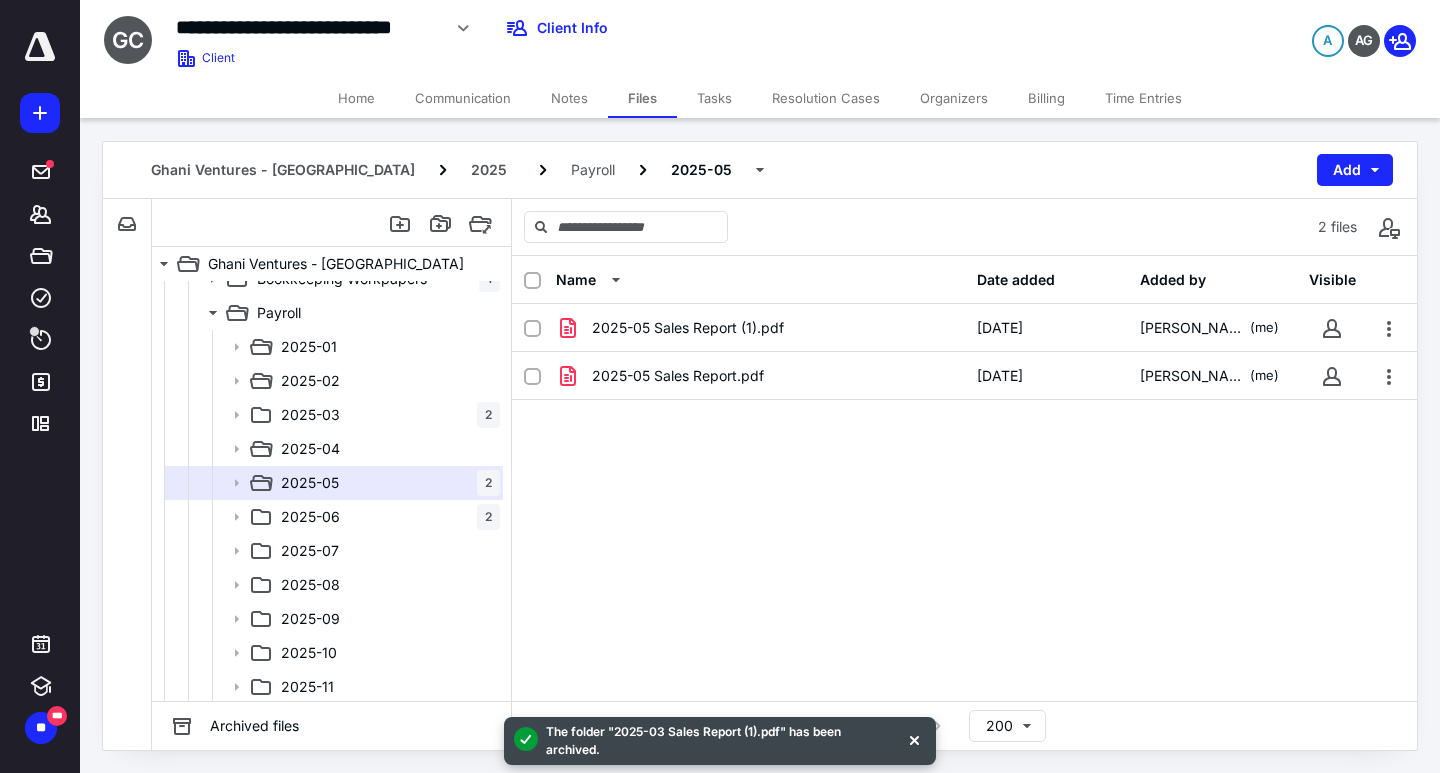 scroll, scrollTop: 668, scrollLeft: 0, axis: vertical 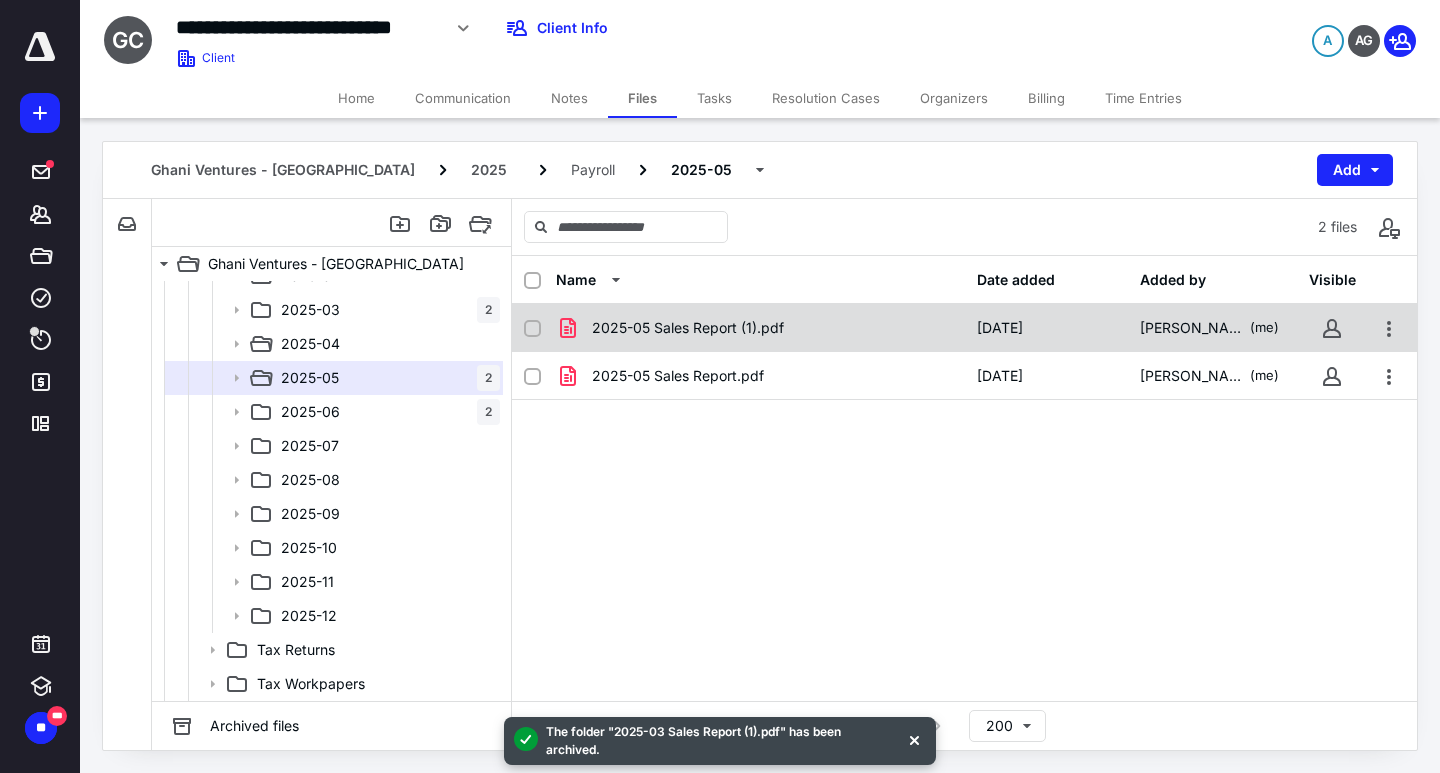 click at bounding box center [532, 329] 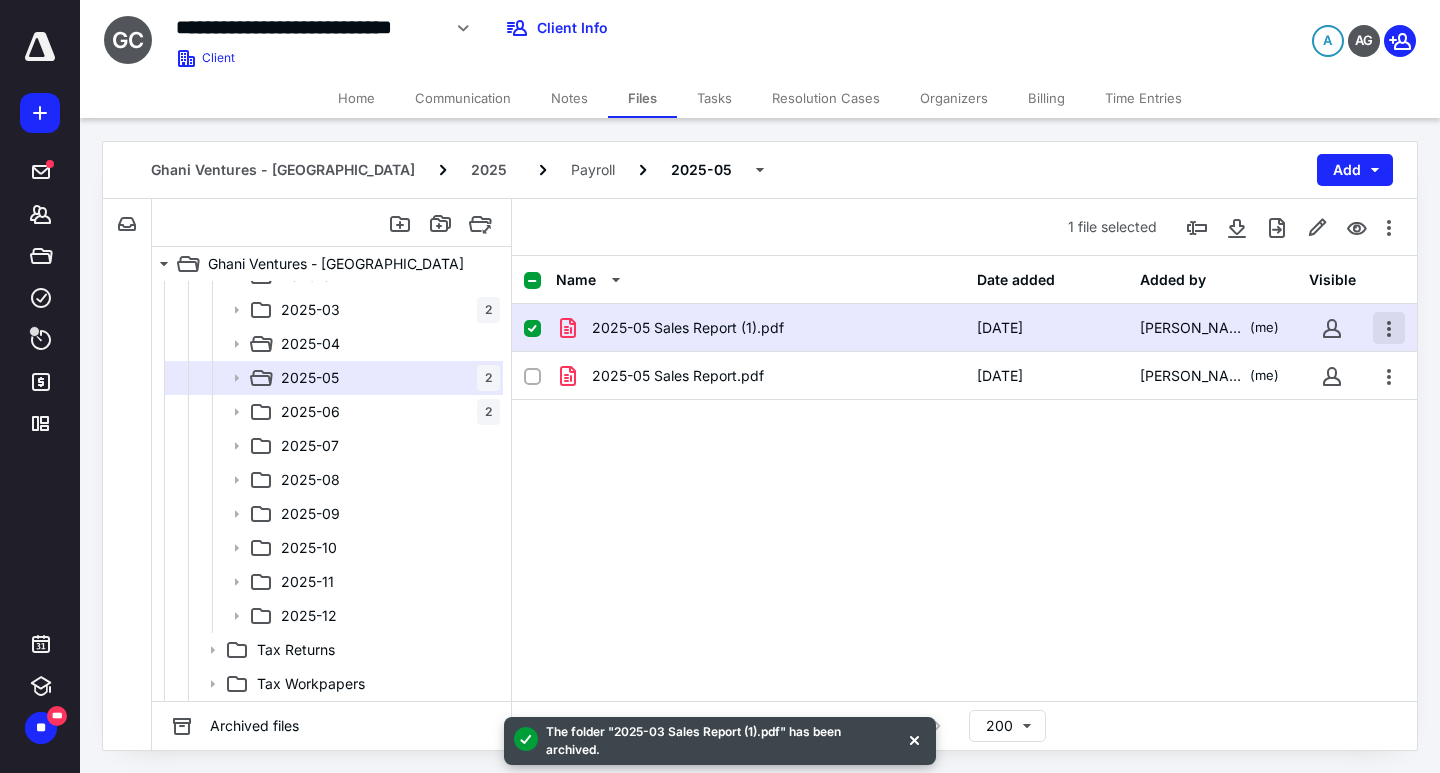click at bounding box center [1389, 328] 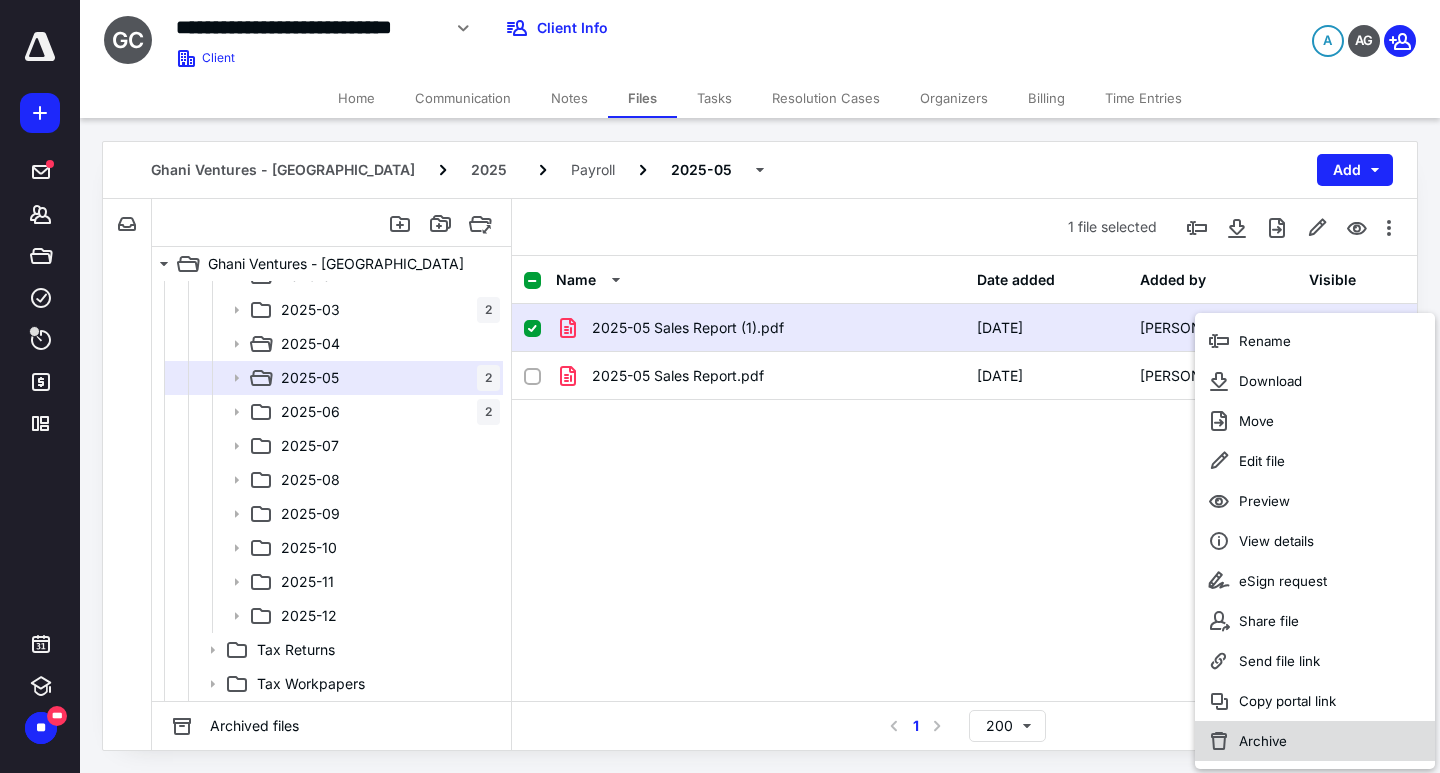 click on "Archive" at bounding box center [1263, 741] 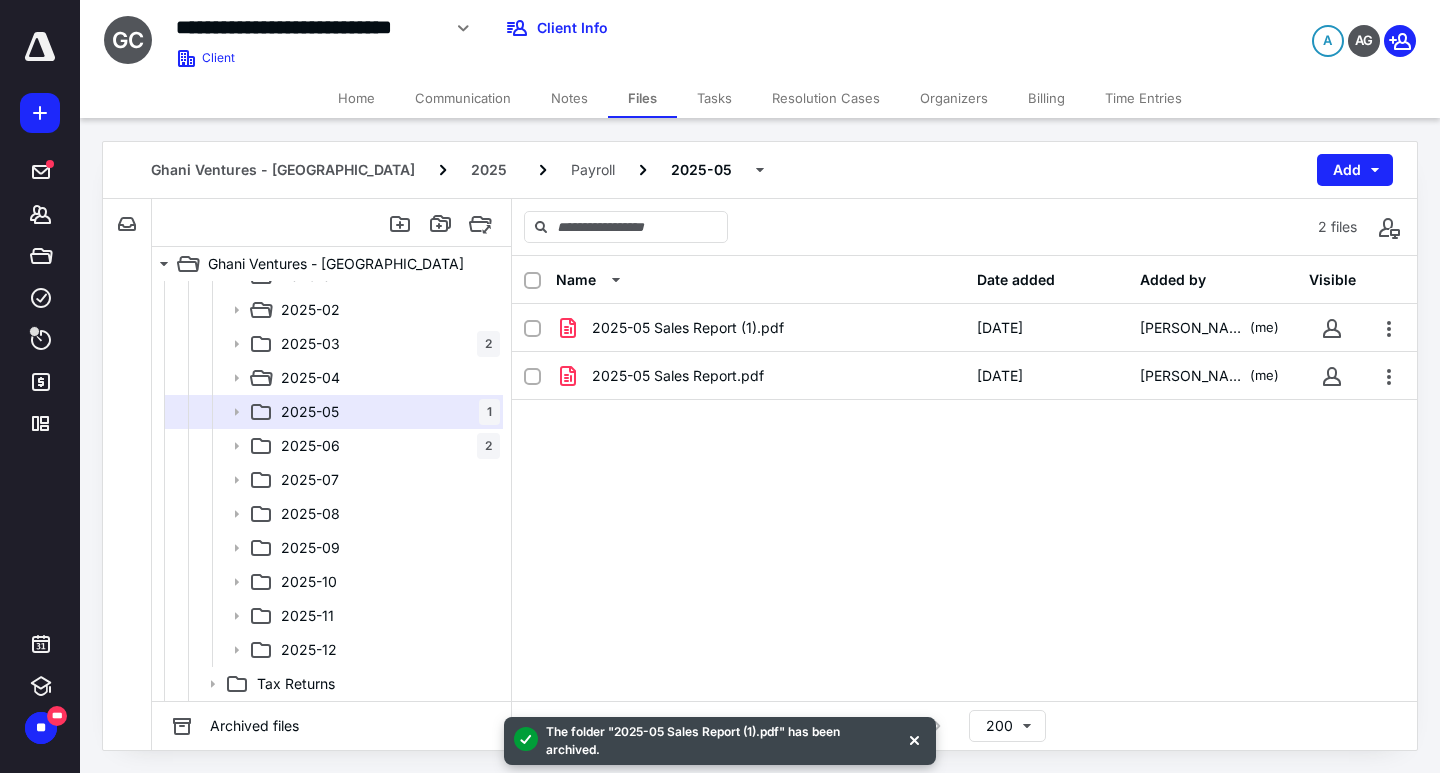 scroll, scrollTop: 668, scrollLeft: 0, axis: vertical 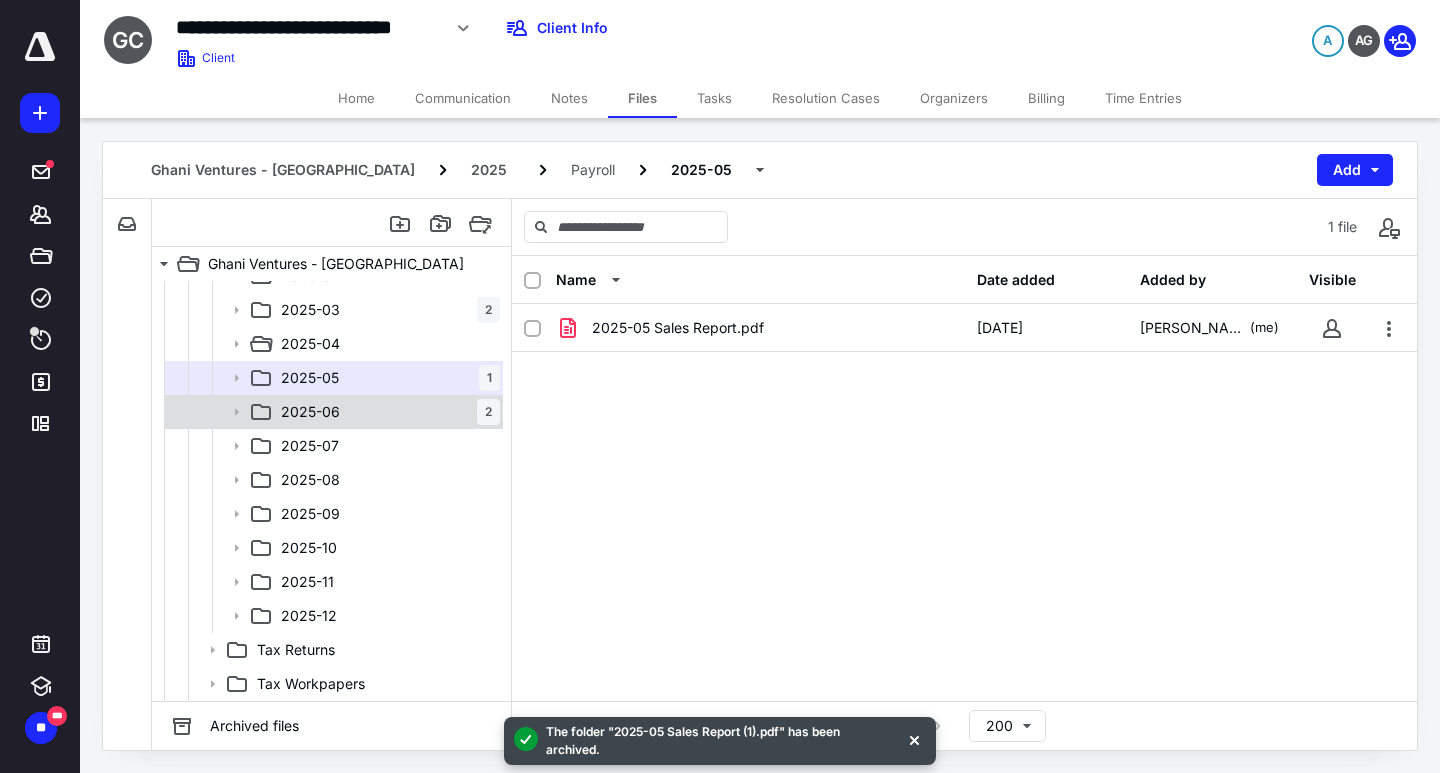 click on "2025-06 2" at bounding box center (386, 412) 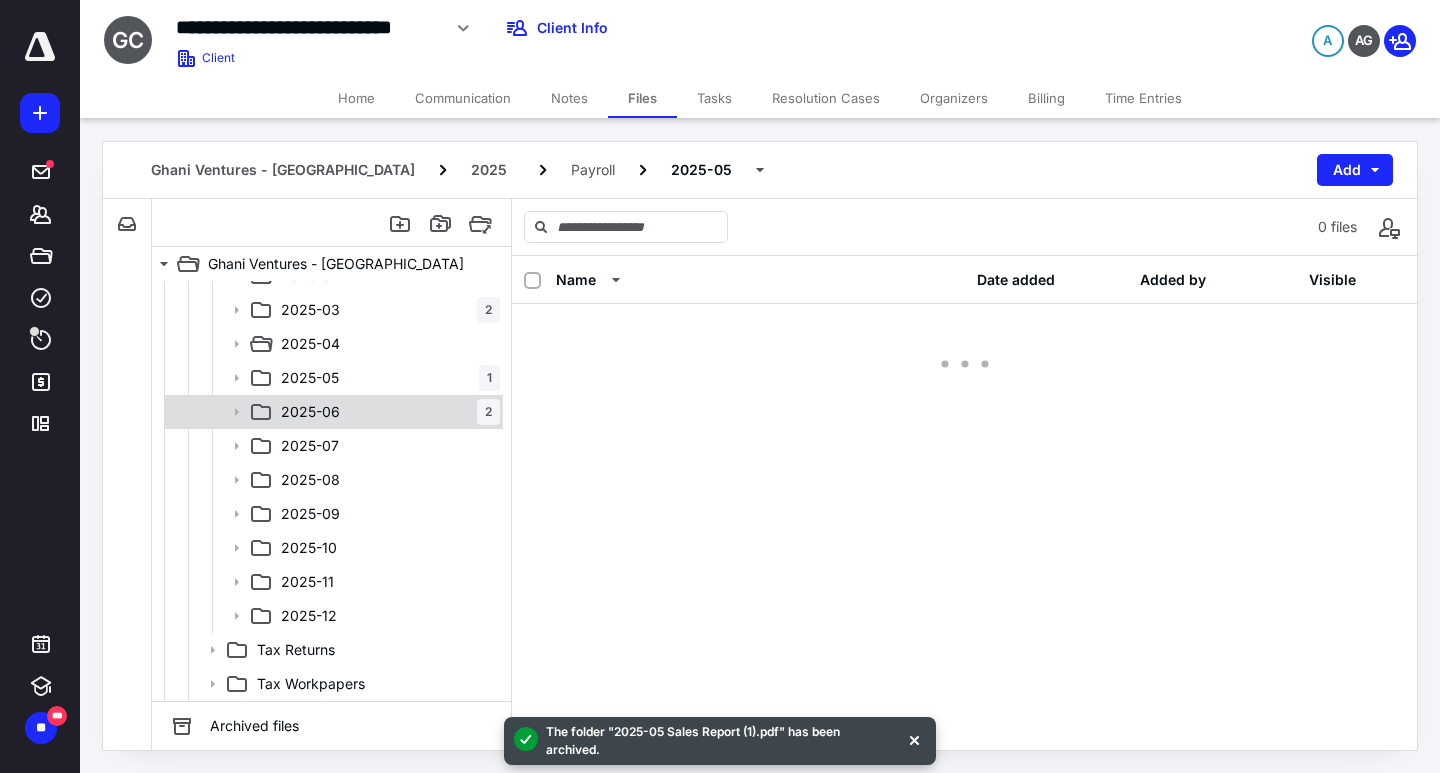 click on "2025-06 2" at bounding box center [386, 412] 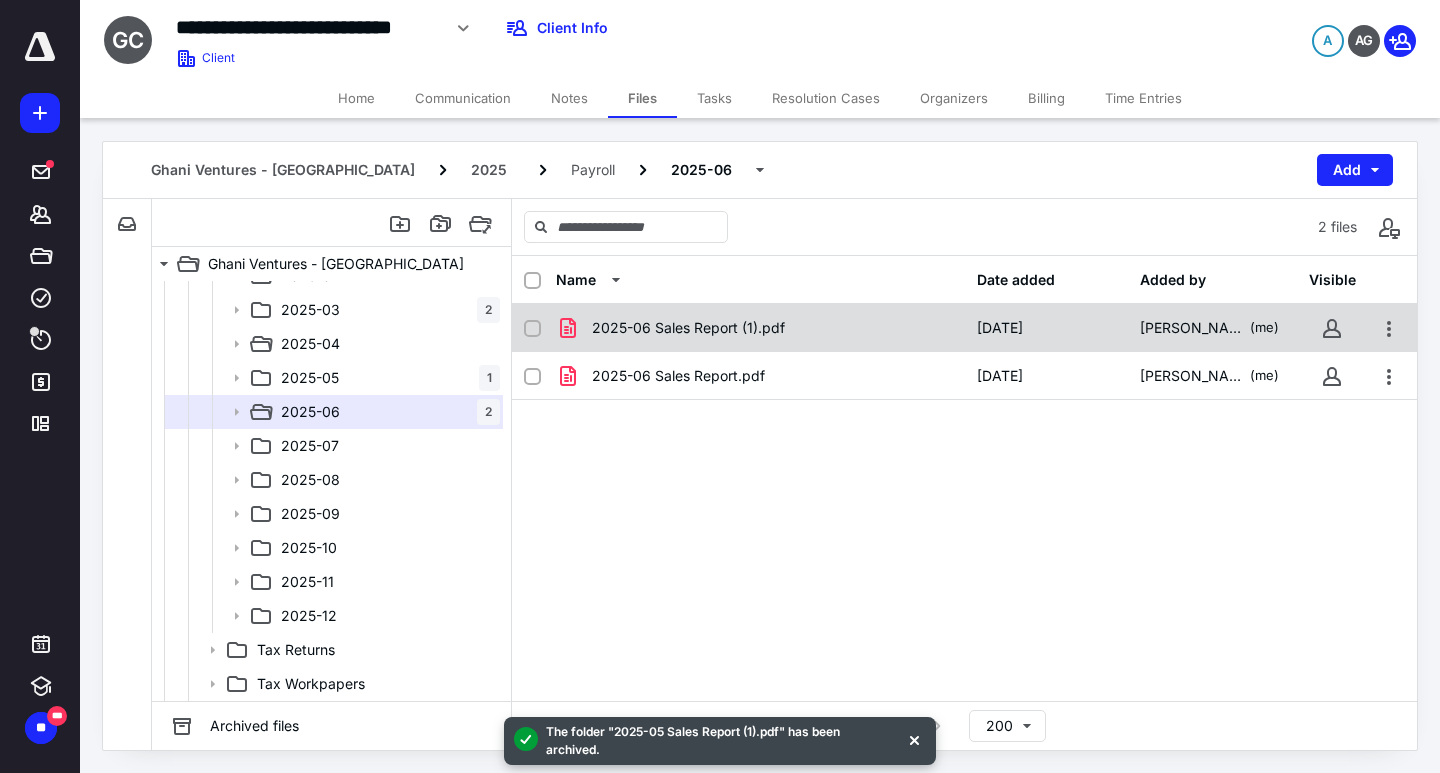 click at bounding box center [532, 329] 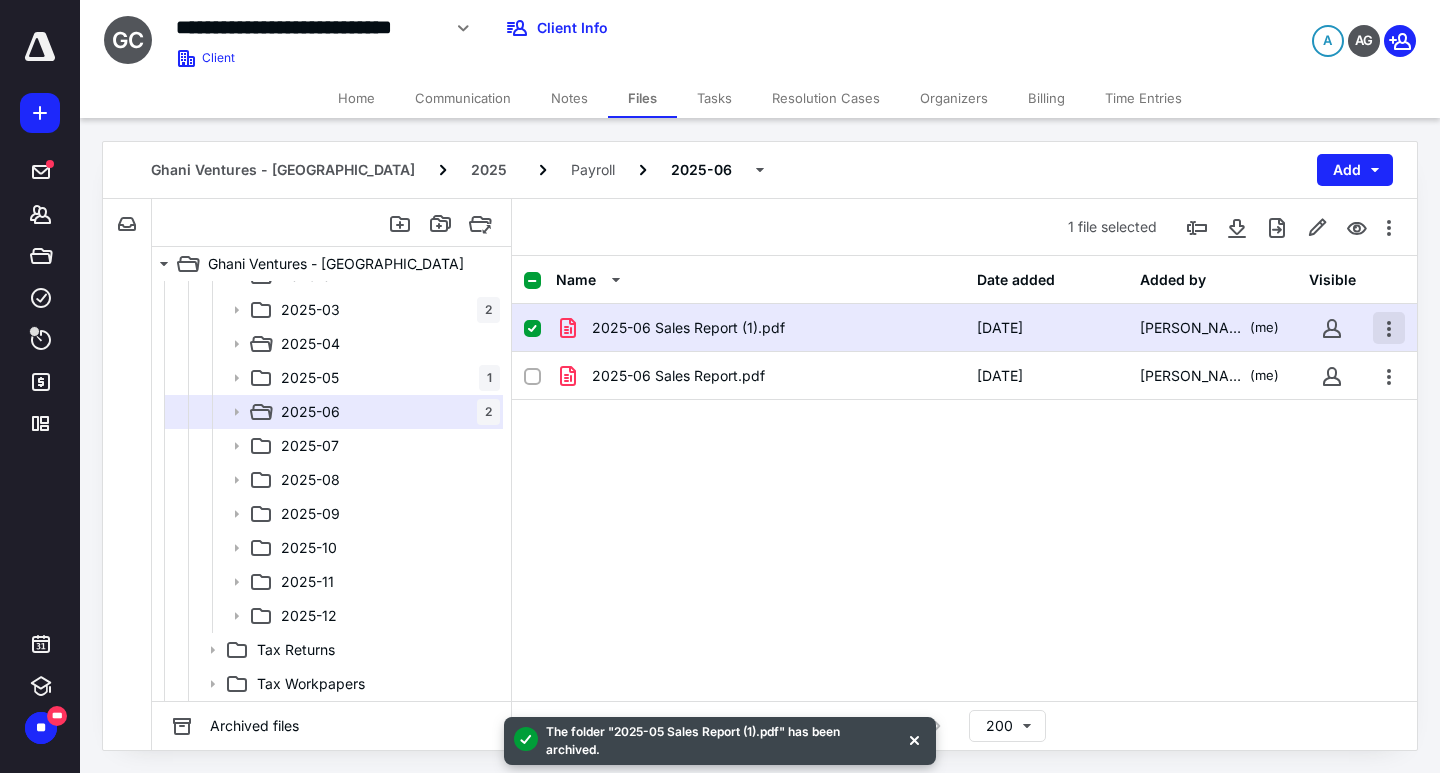 click at bounding box center [1389, 328] 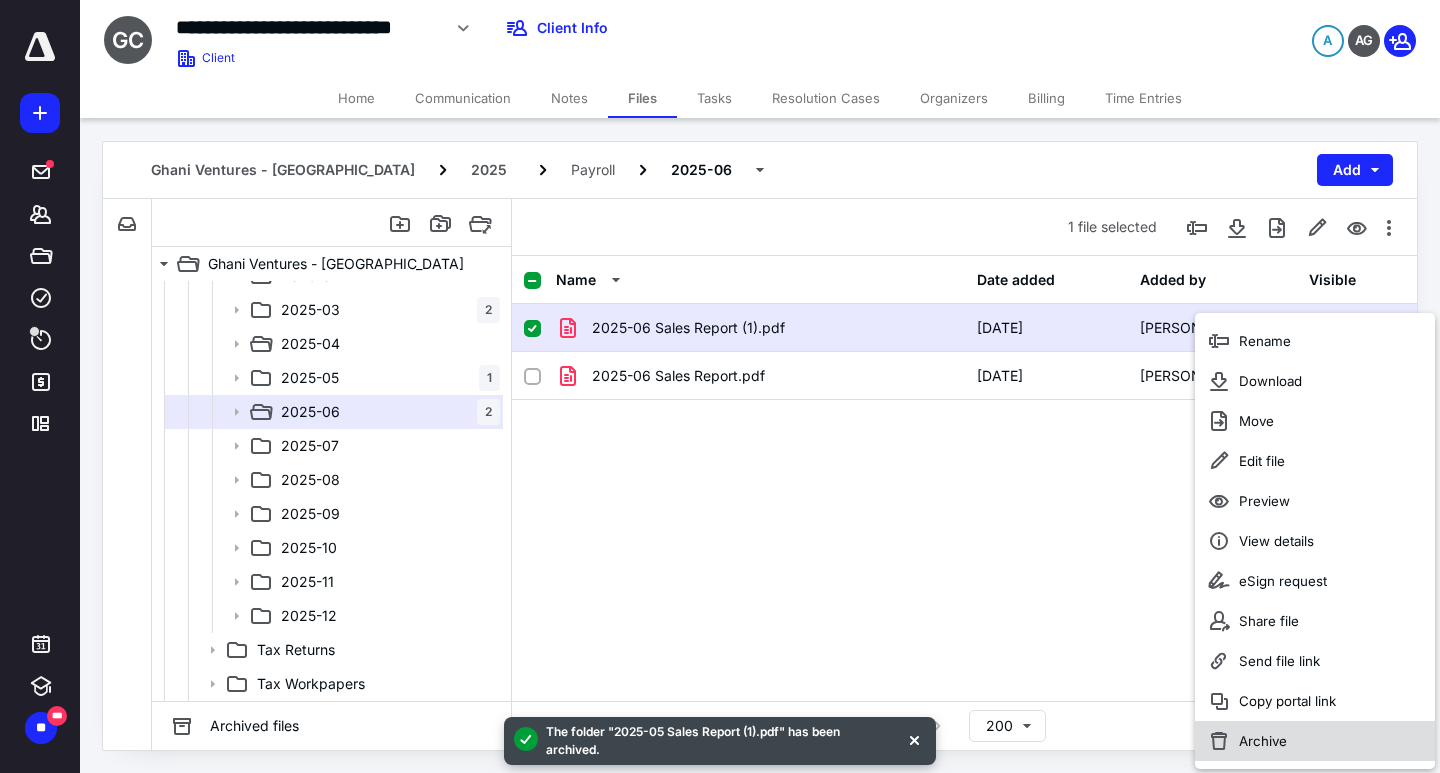 click on "Archive" at bounding box center (1315, 741) 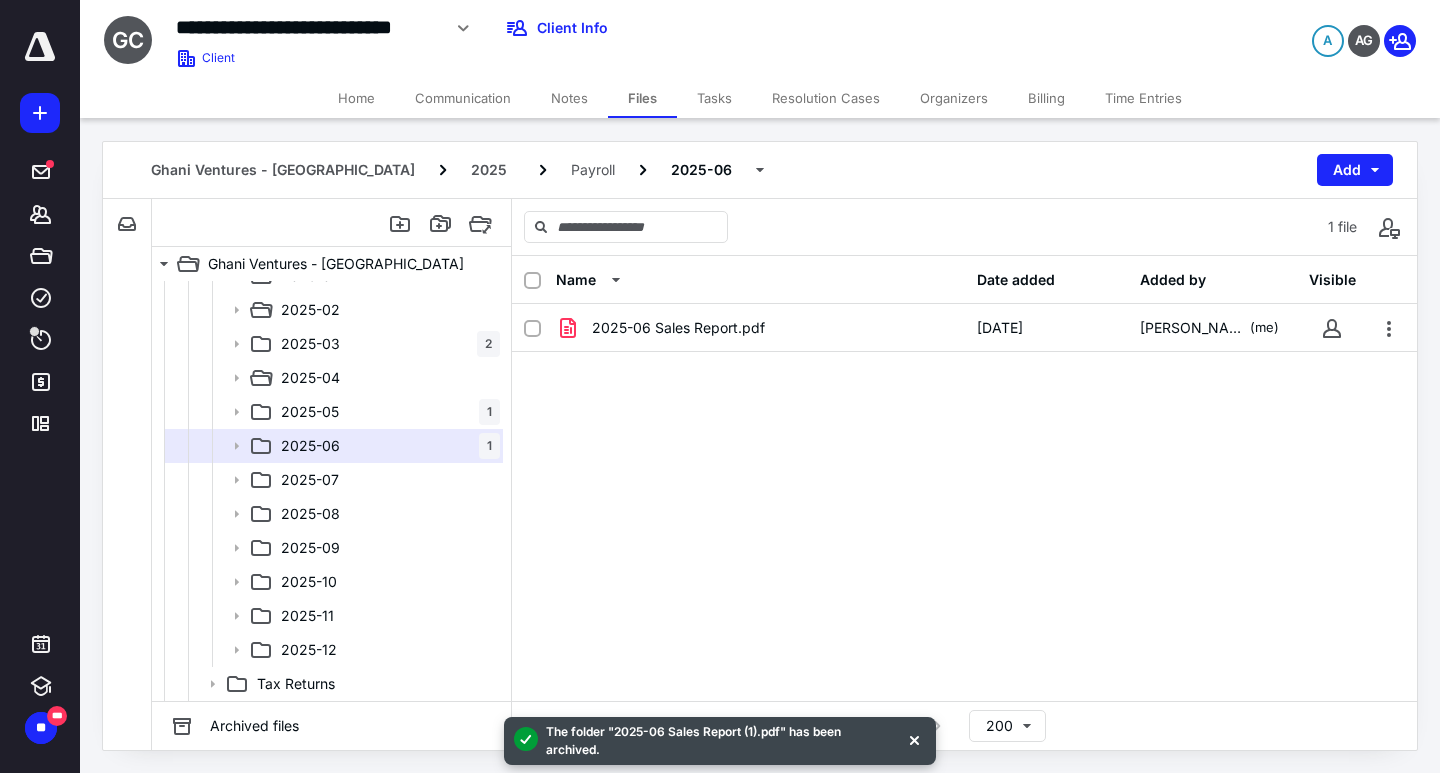 scroll, scrollTop: 668, scrollLeft: 0, axis: vertical 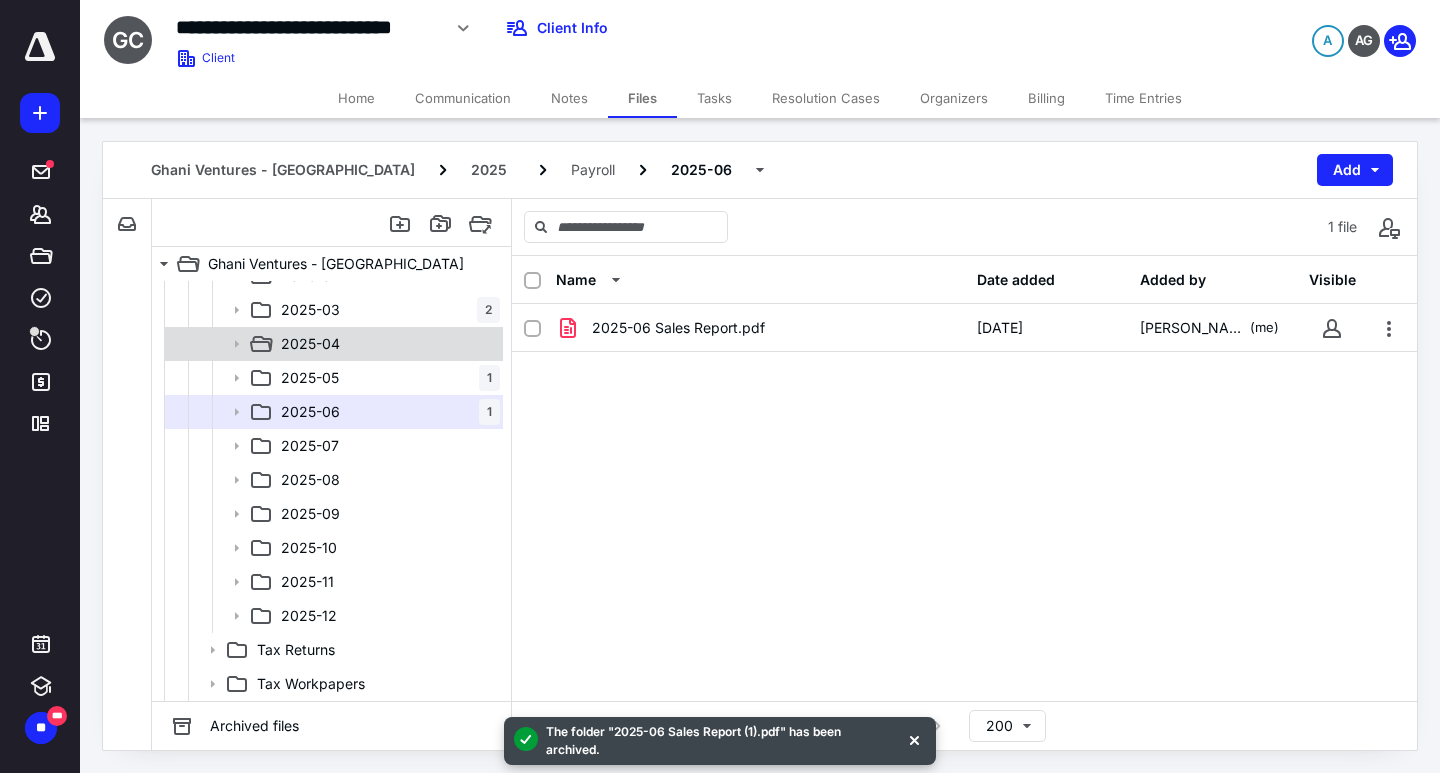 click on "2025-04" at bounding box center [386, 344] 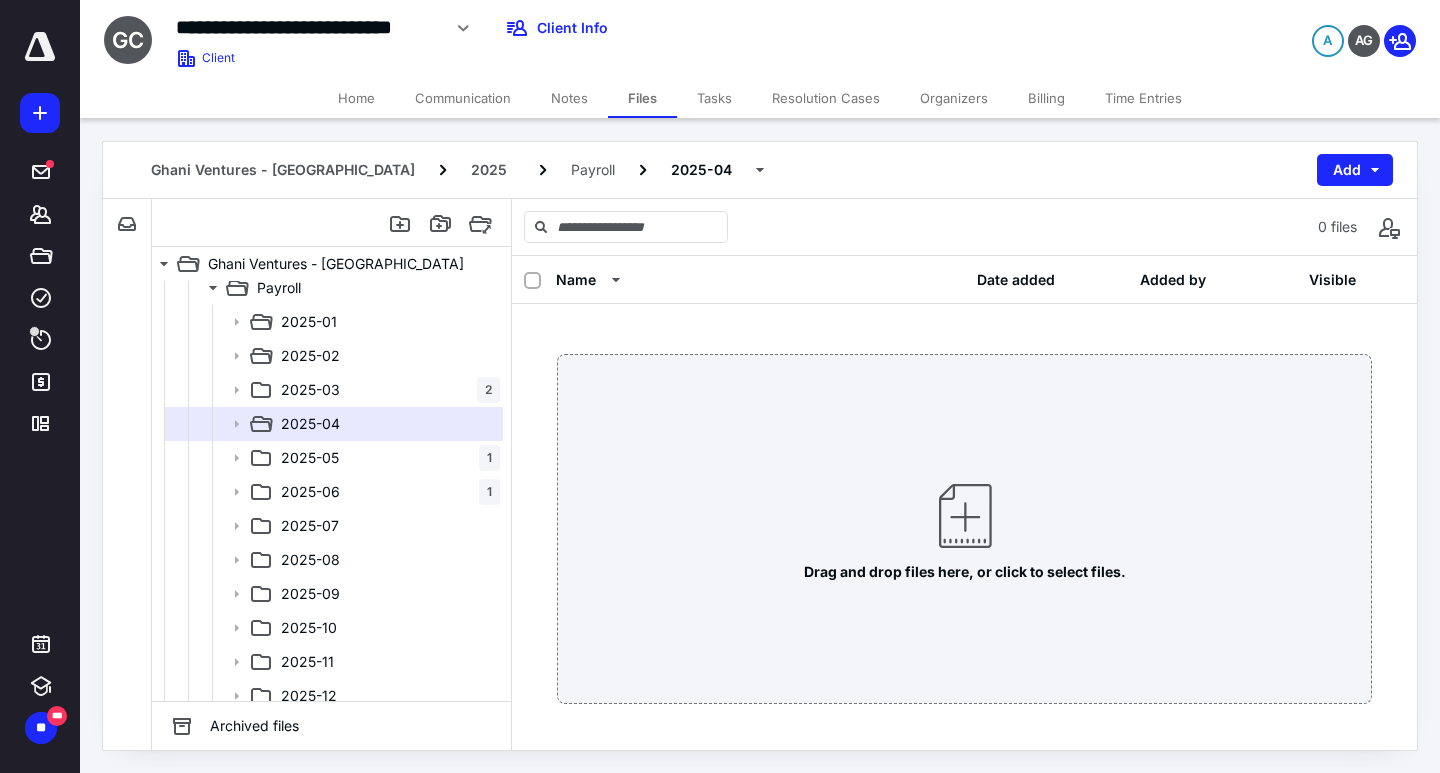 scroll, scrollTop: 548, scrollLeft: 0, axis: vertical 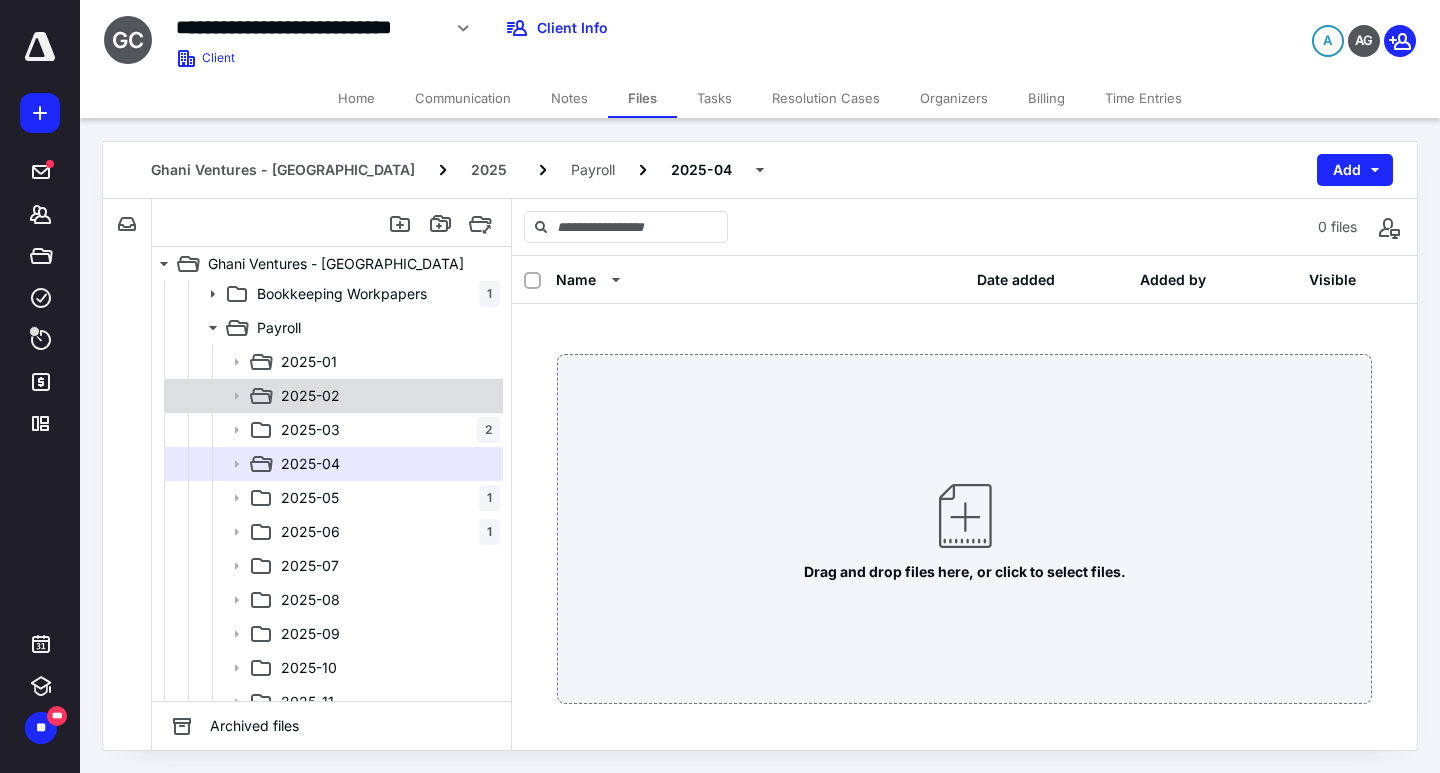 click on "2025-02" at bounding box center (386, 396) 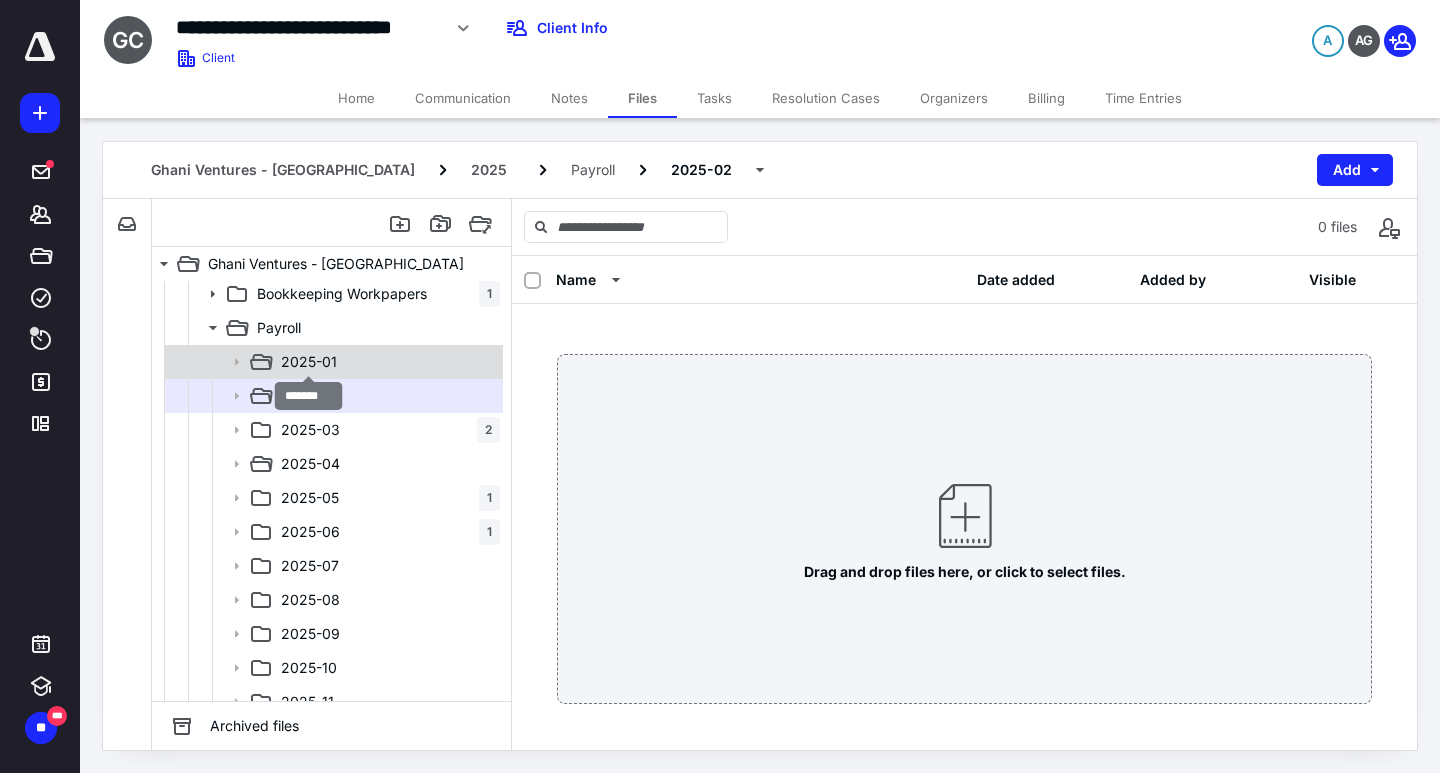 click on "2025-01" at bounding box center (309, 362) 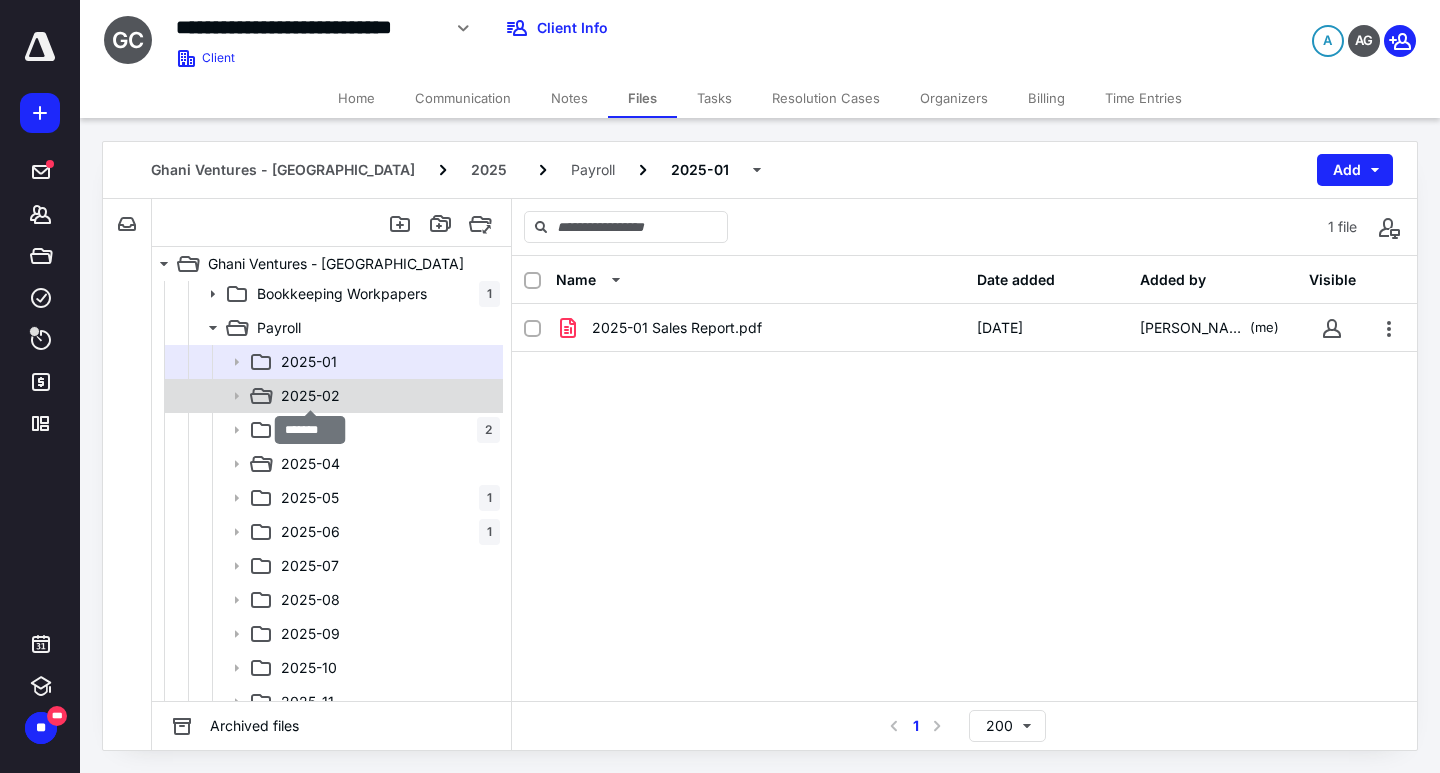 click on "2025-02" at bounding box center (310, 396) 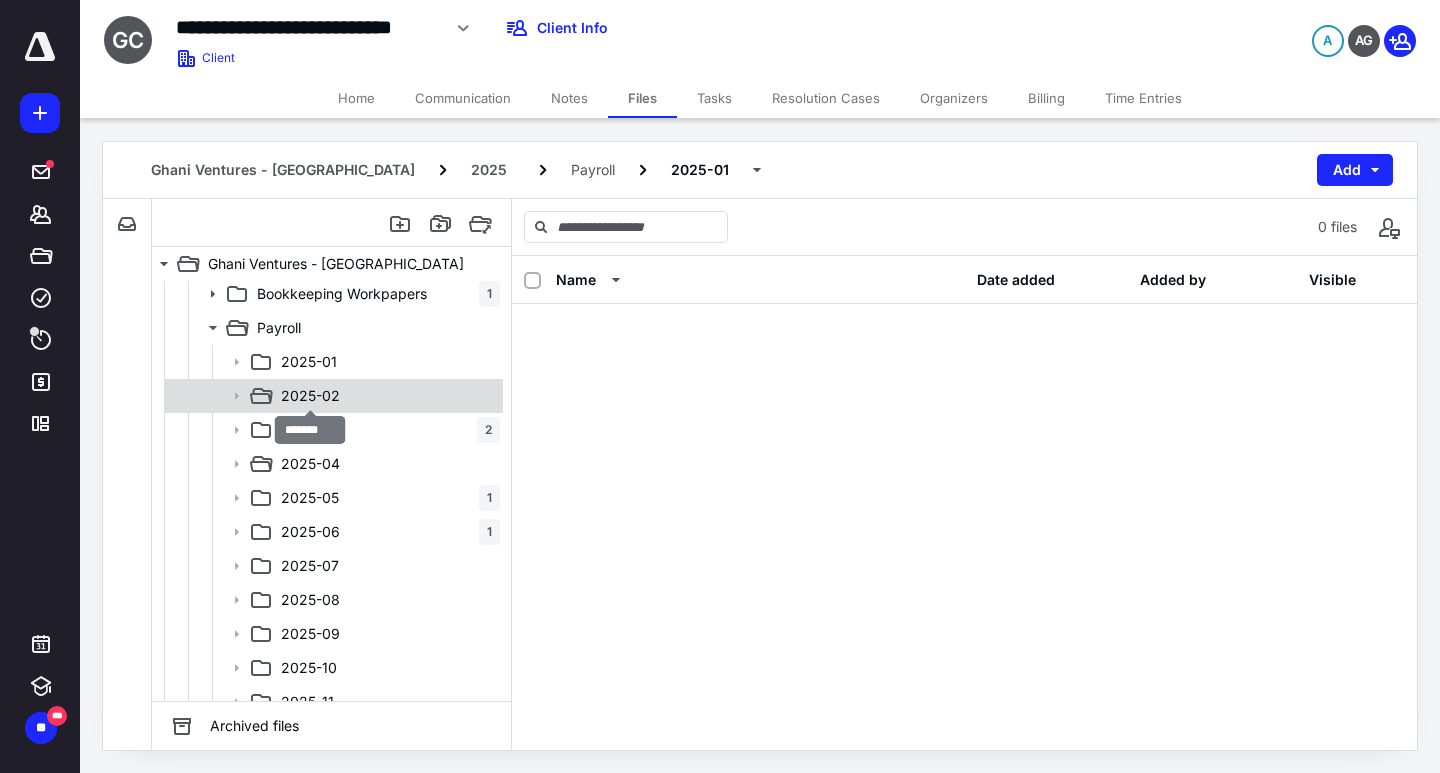 click on "2025-02" at bounding box center (310, 396) 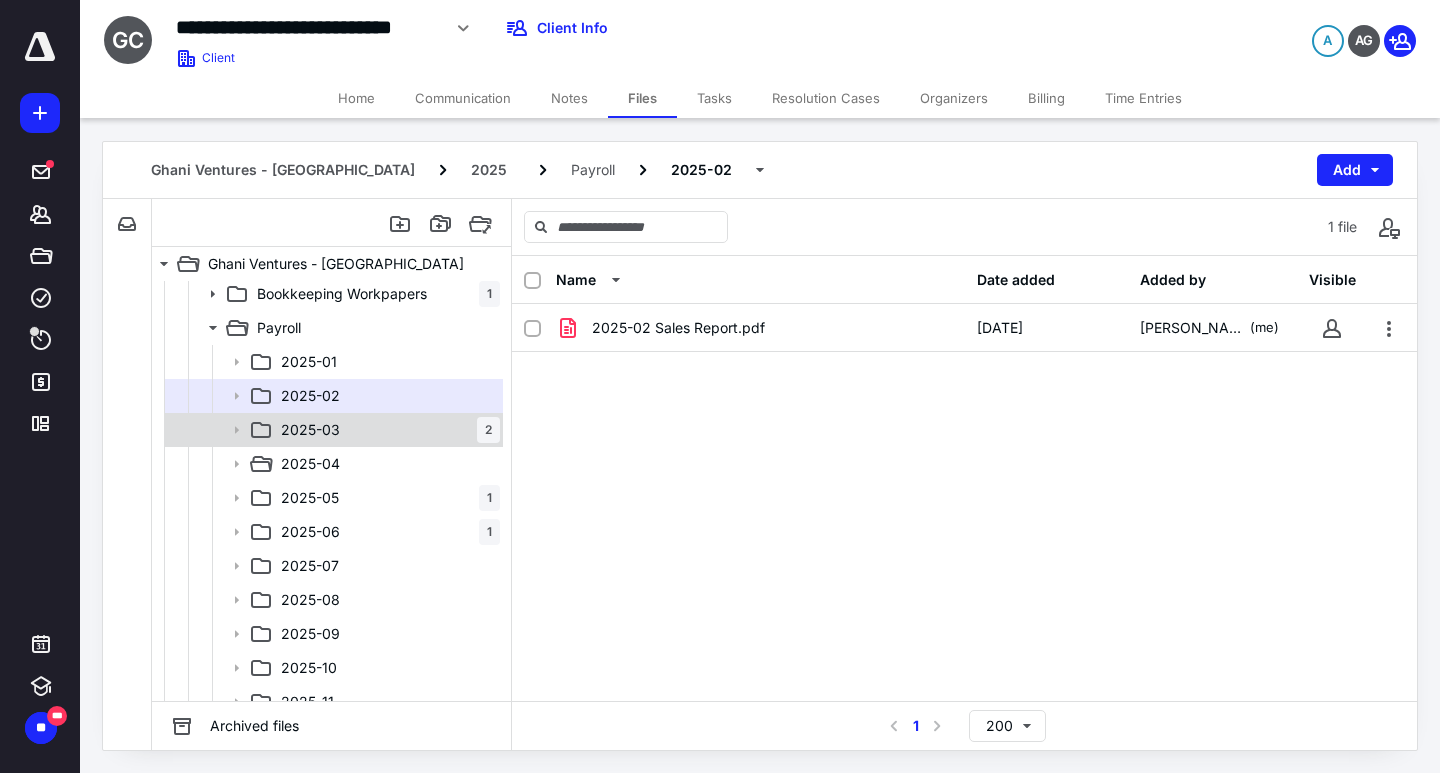 click on "2025-03 2" at bounding box center (386, 430) 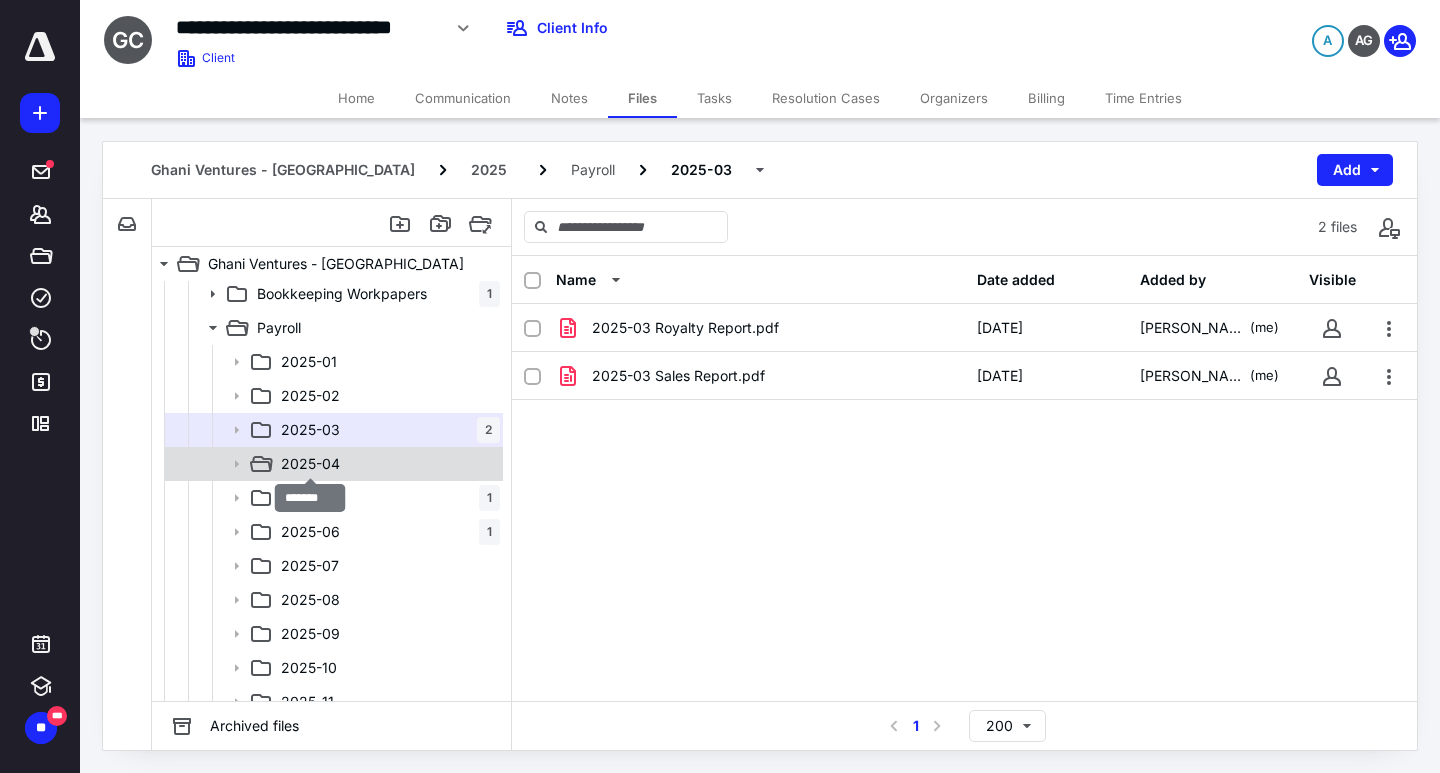 click on "2025-04" at bounding box center [310, 464] 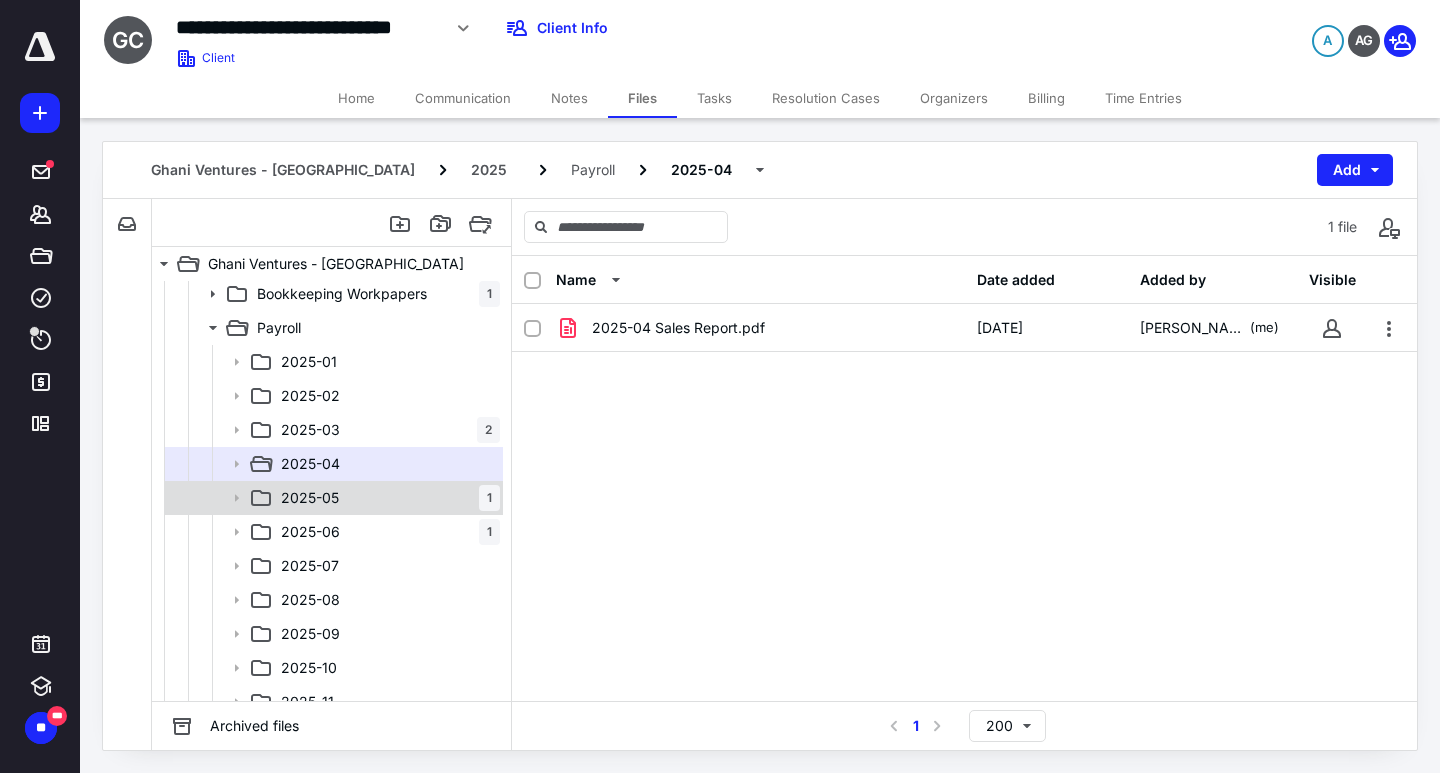 click on "2025-05 1" at bounding box center [332, 498] 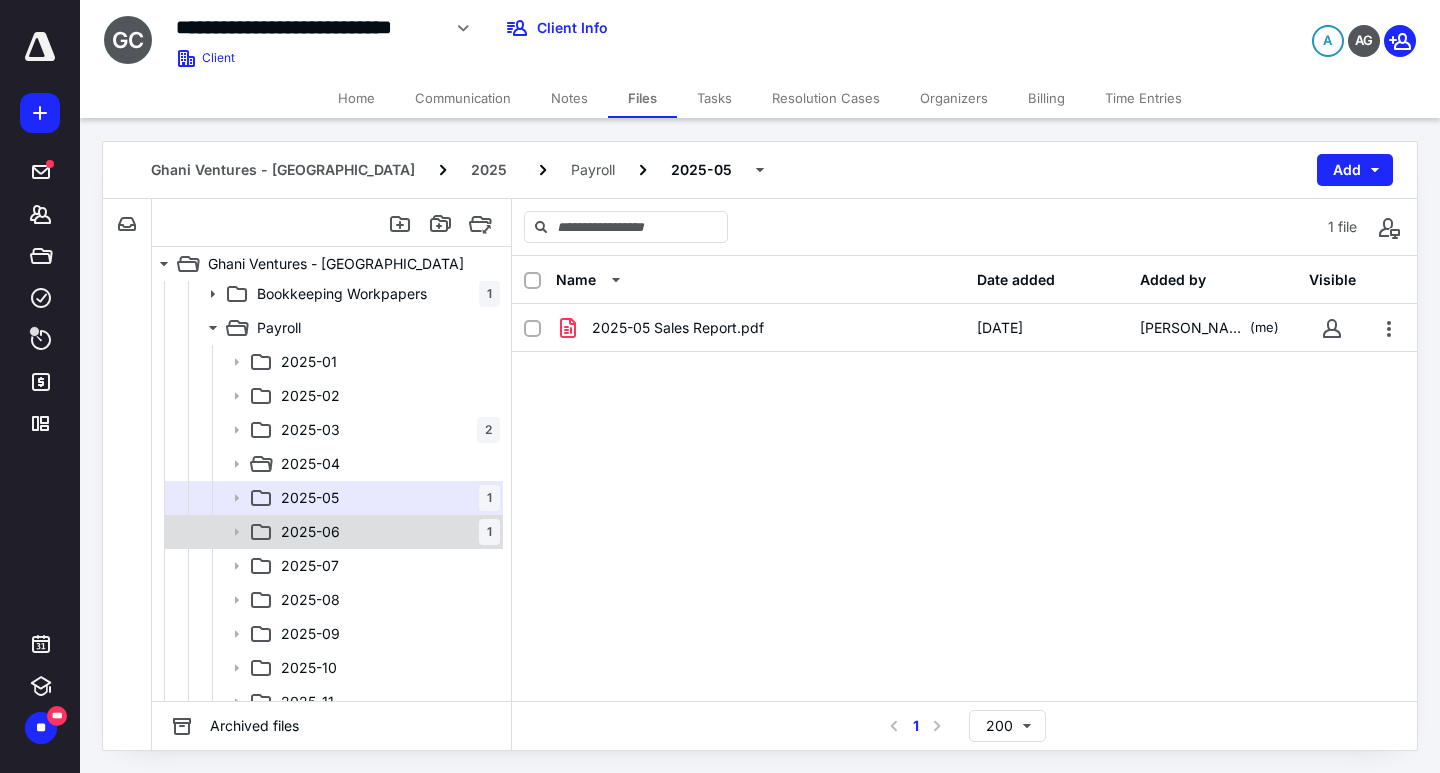 click on "2025-06" at bounding box center (310, 532) 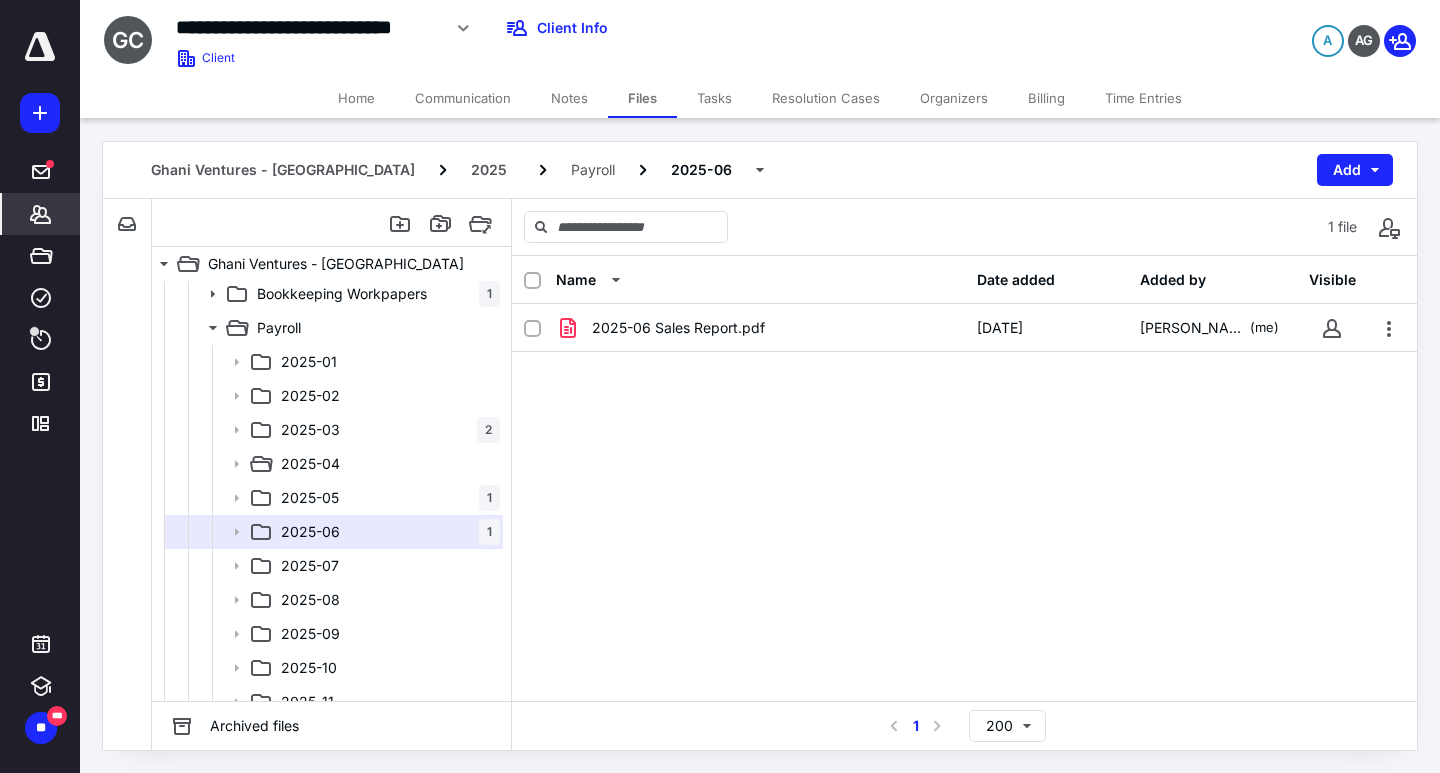click 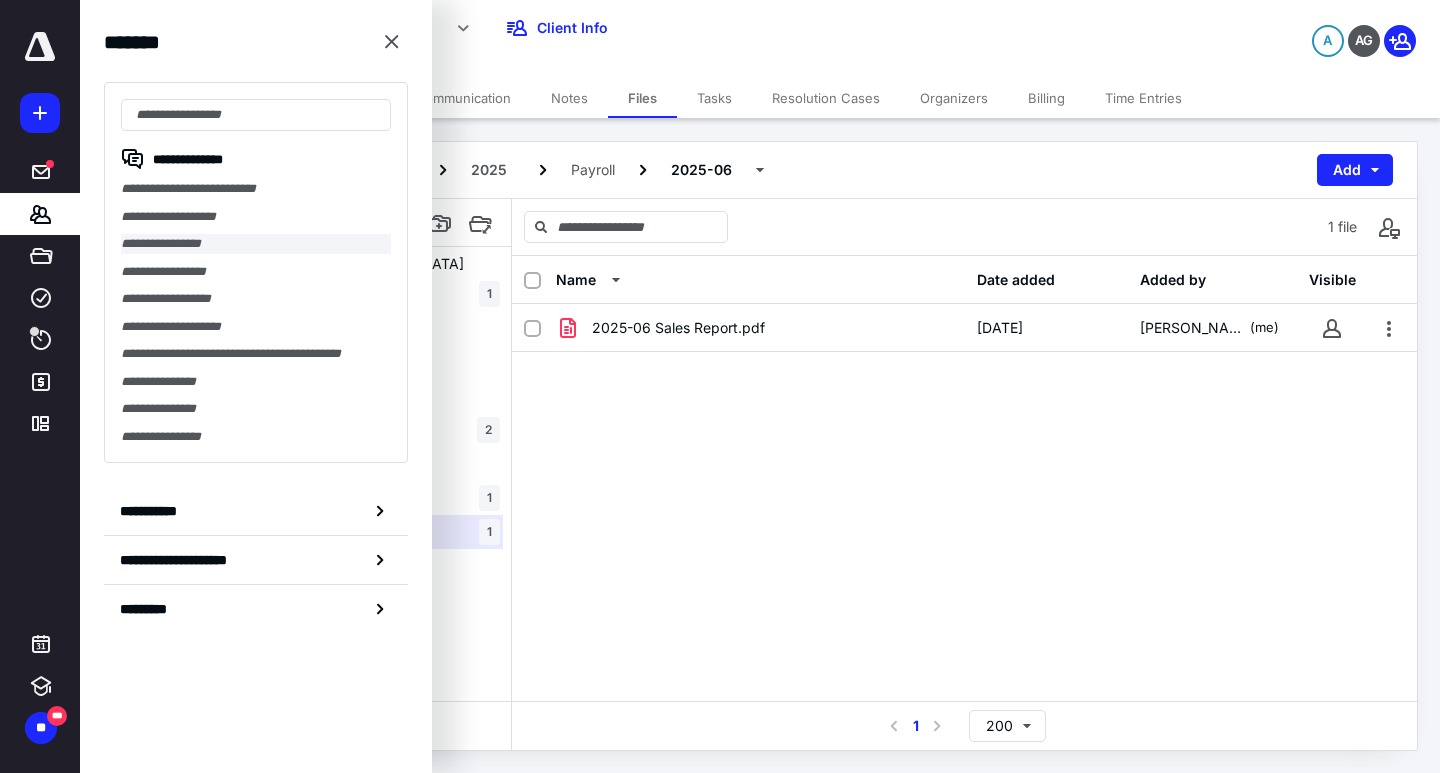 click on "**********" at bounding box center (256, 244) 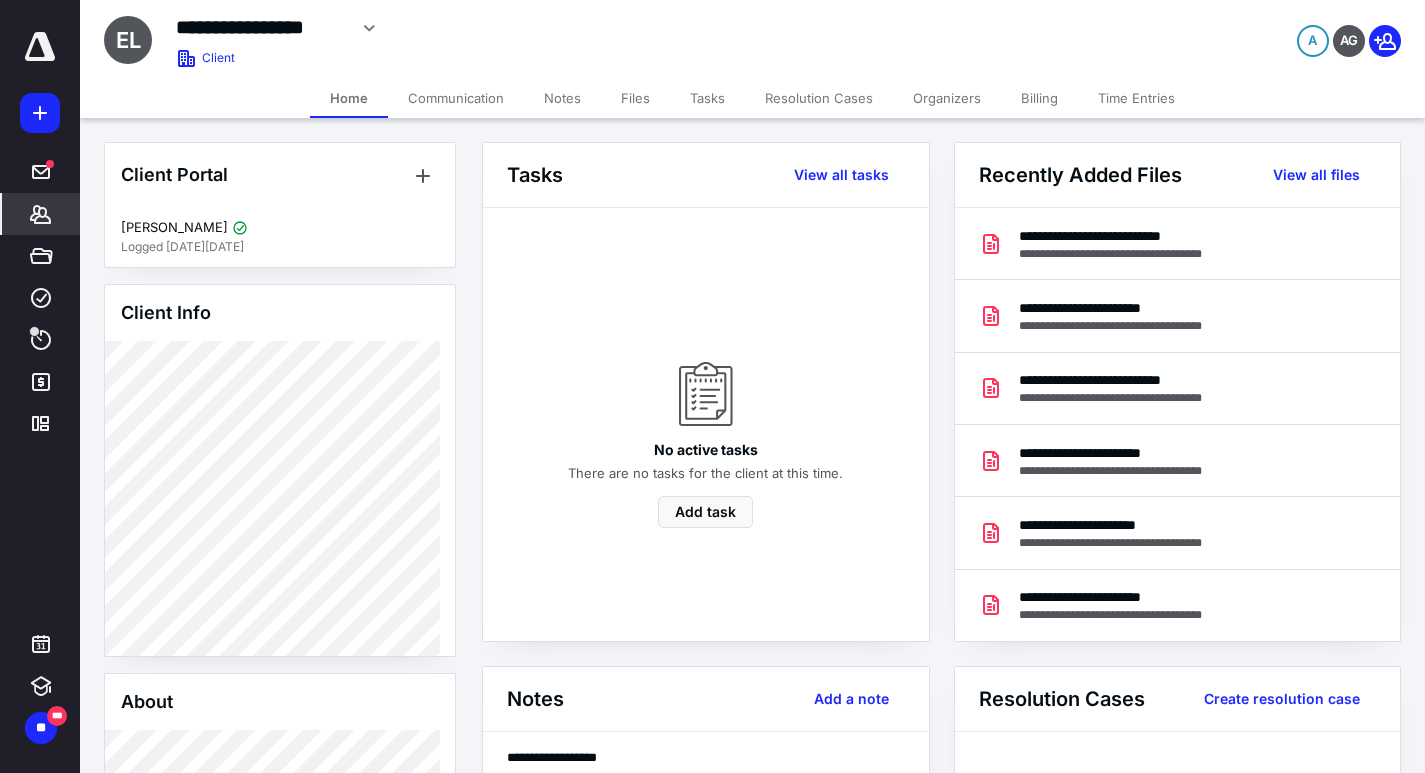 click on "Files" at bounding box center [635, 98] 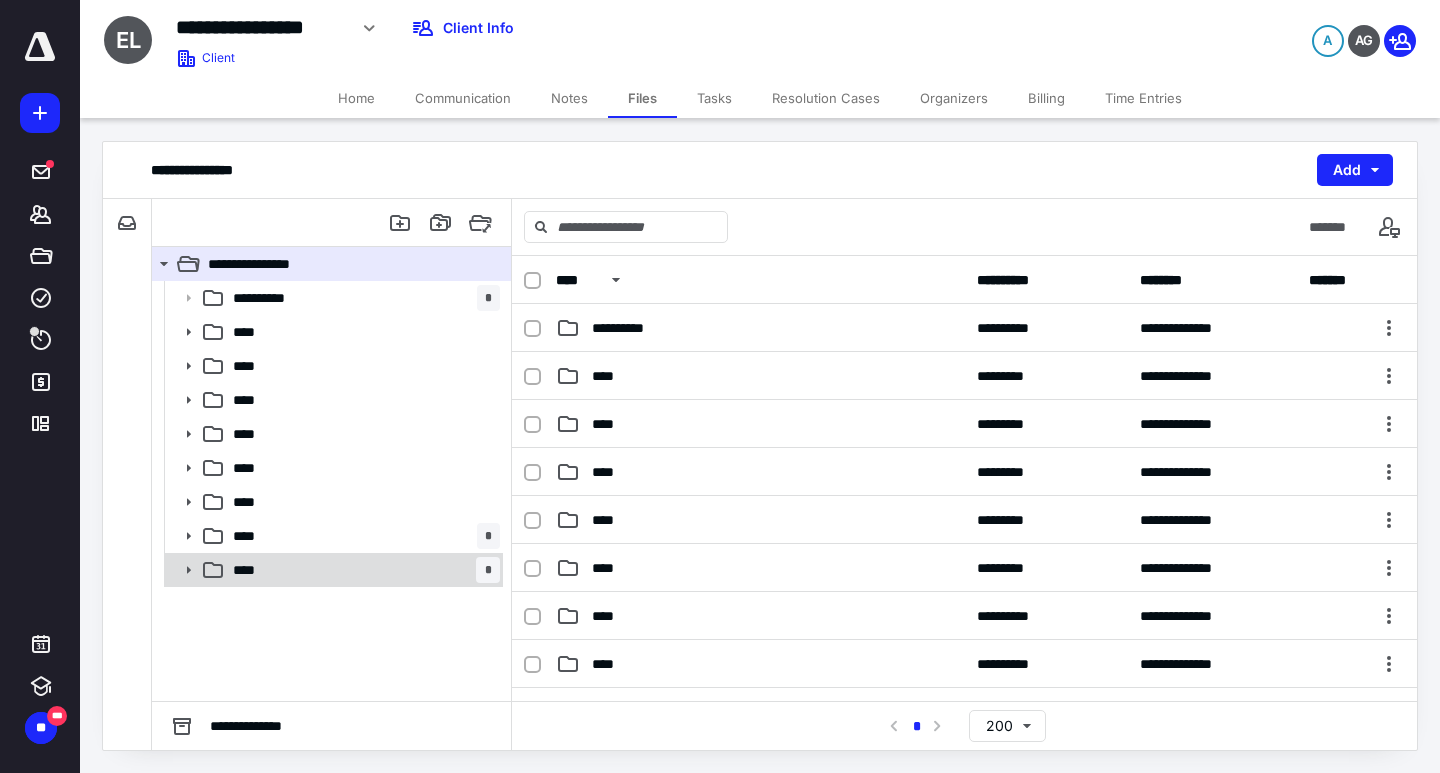 click on "**** *" at bounding box center (332, 570) 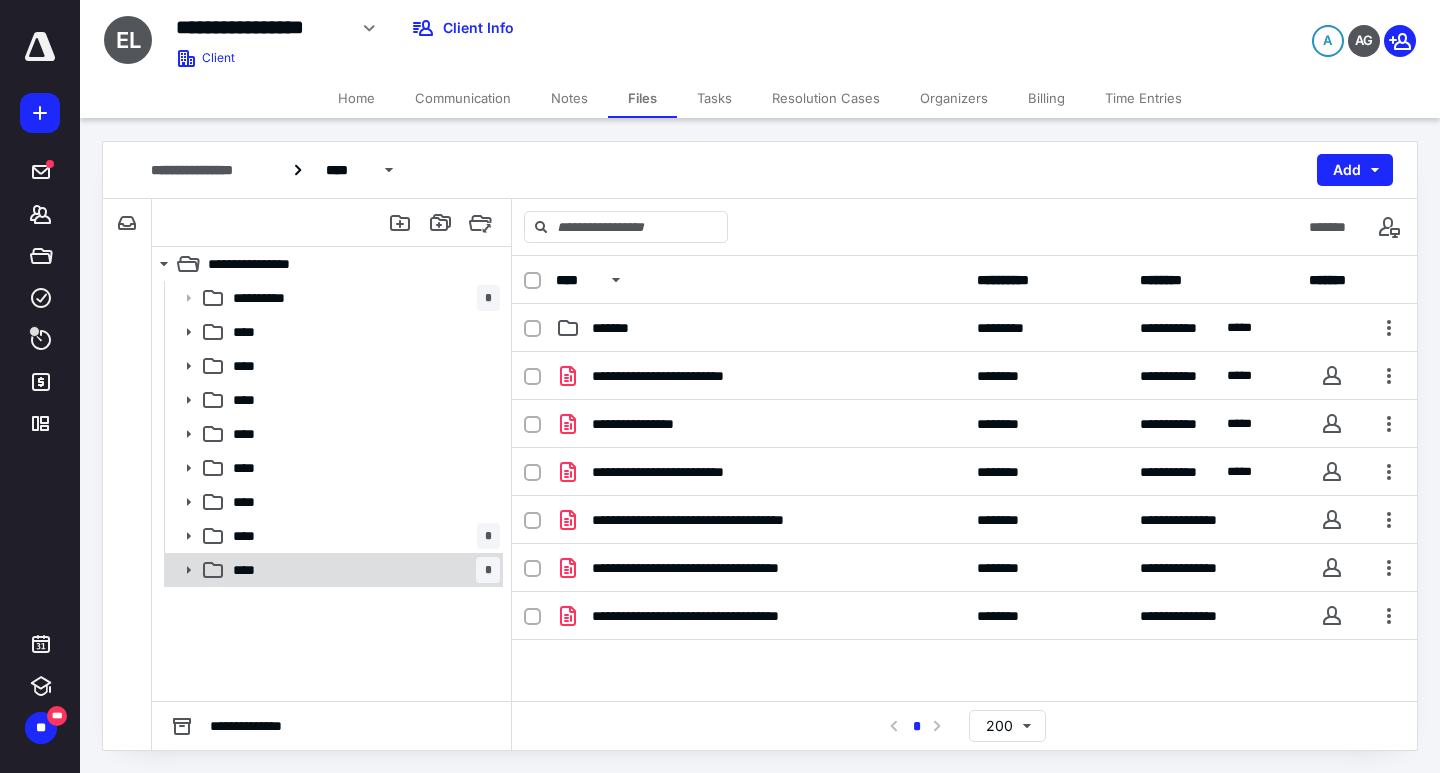 click on "**** *" at bounding box center [332, 570] 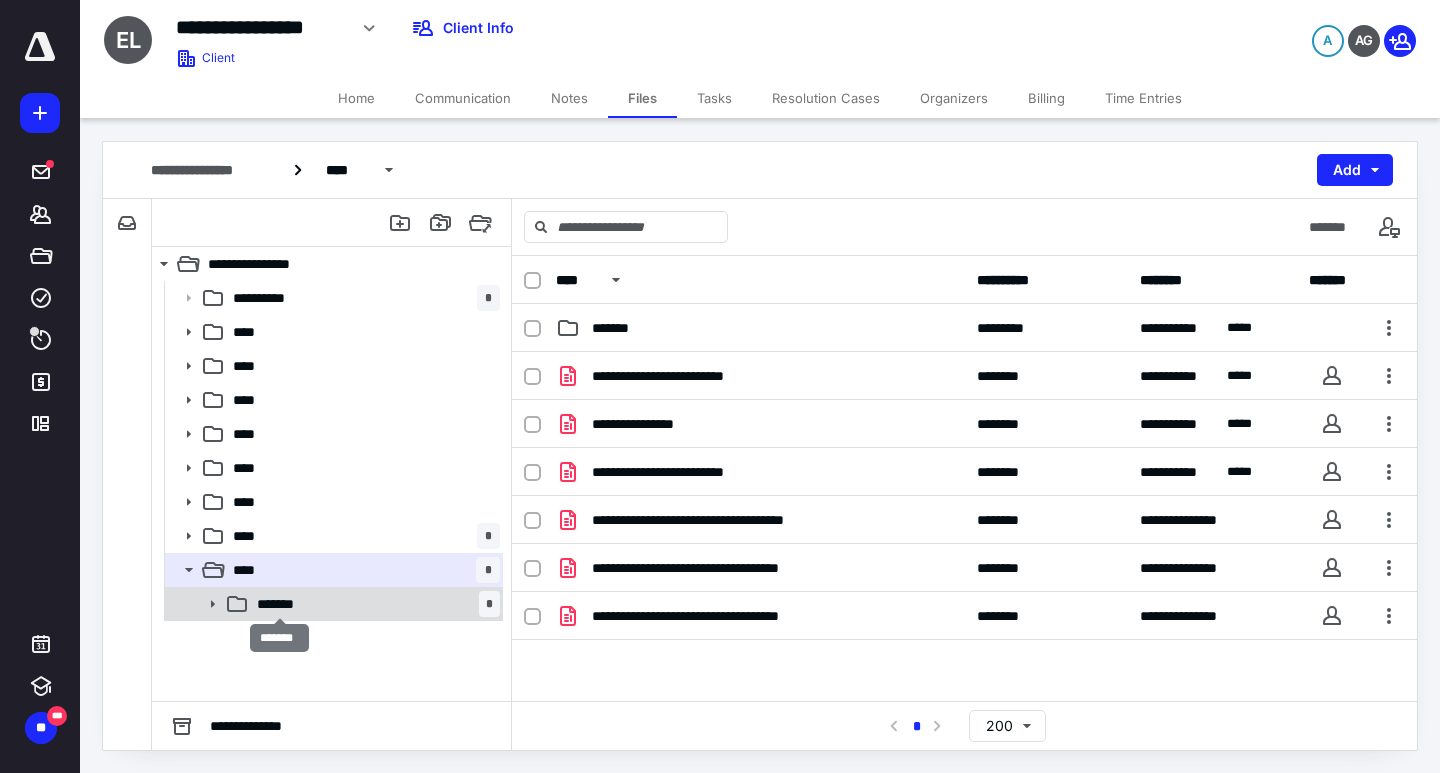 click on "*******" at bounding box center [279, 604] 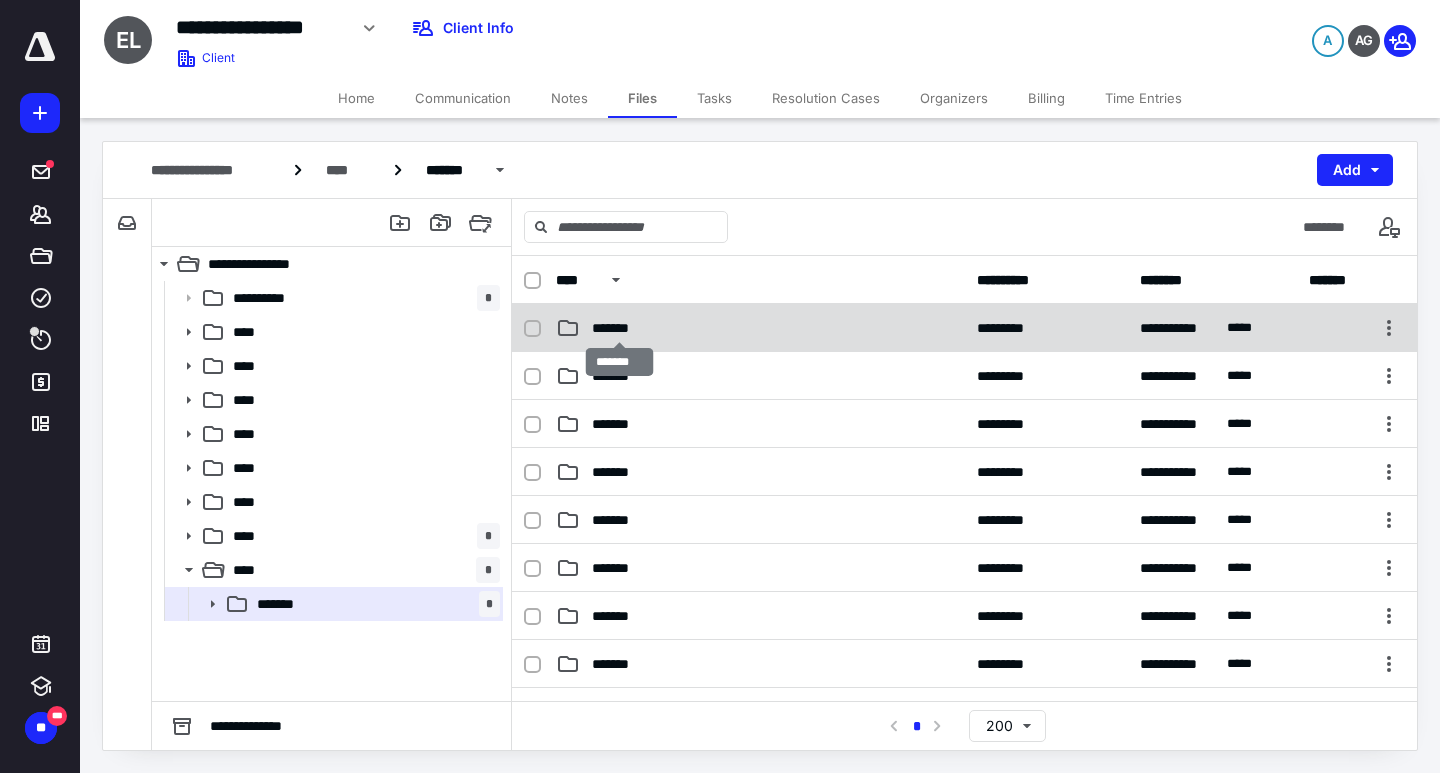 click on "*******" at bounding box center (619, 328) 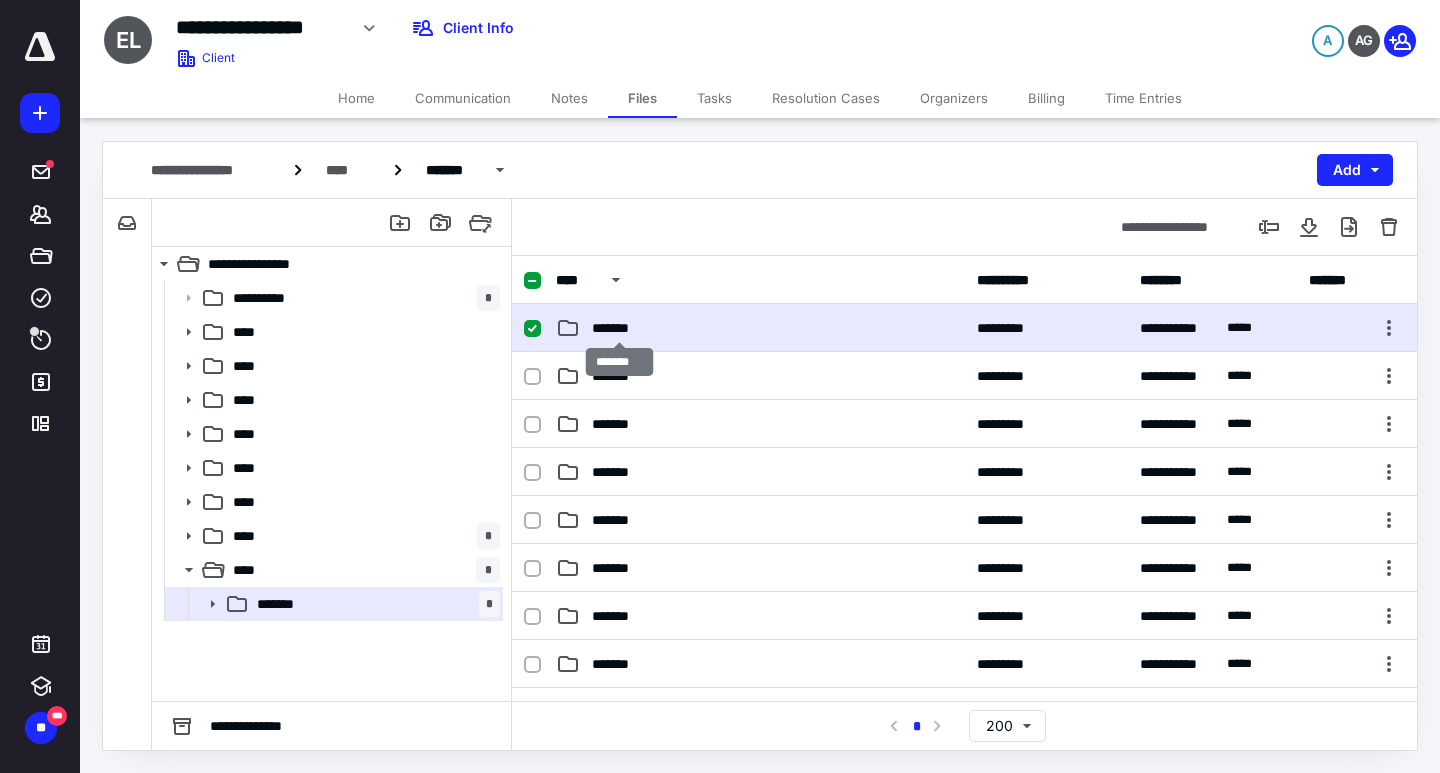 click on "*******" at bounding box center (619, 328) 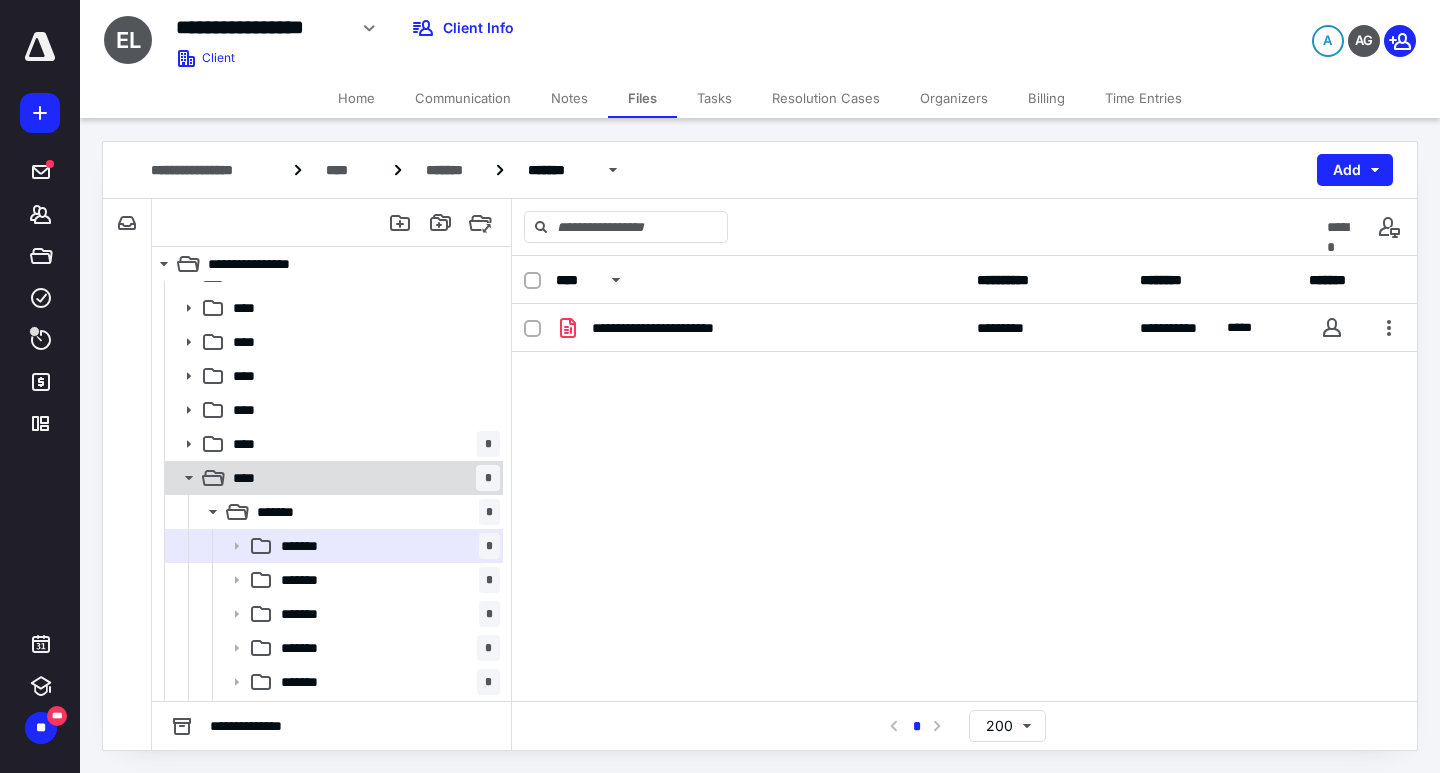 scroll, scrollTop: 182, scrollLeft: 0, axis: vertical 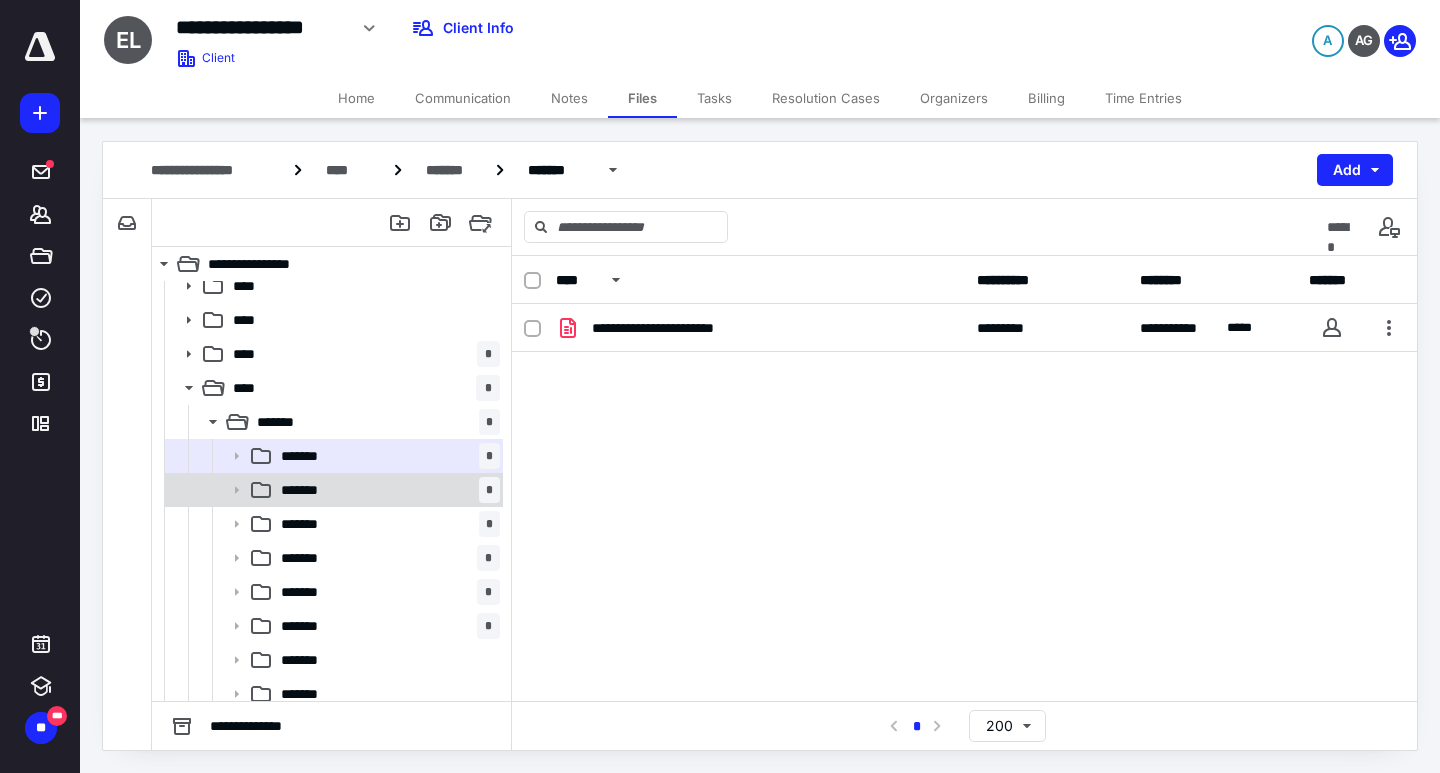 click on "*******" at bounding box center (310, 490) 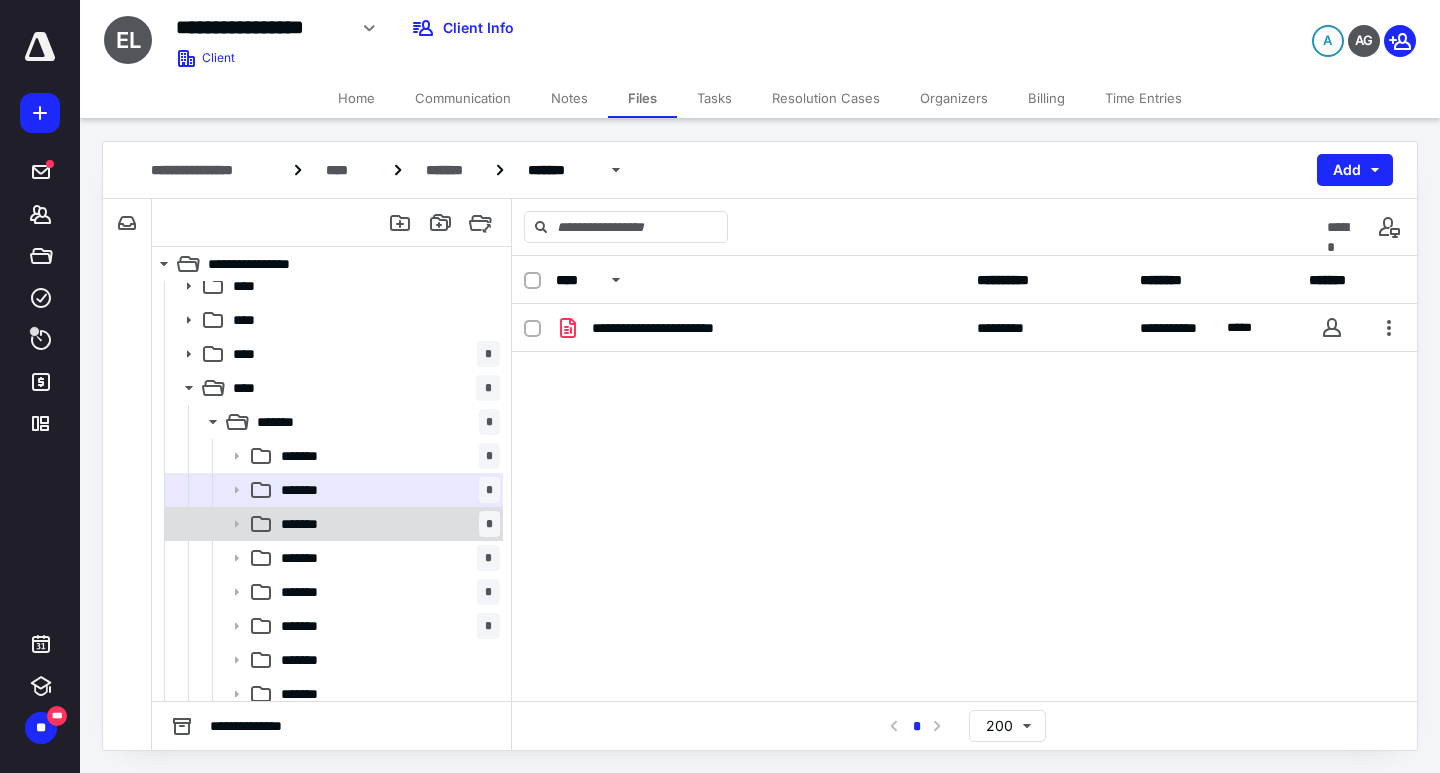 click on "******* *" at bounding box center (332, 524) 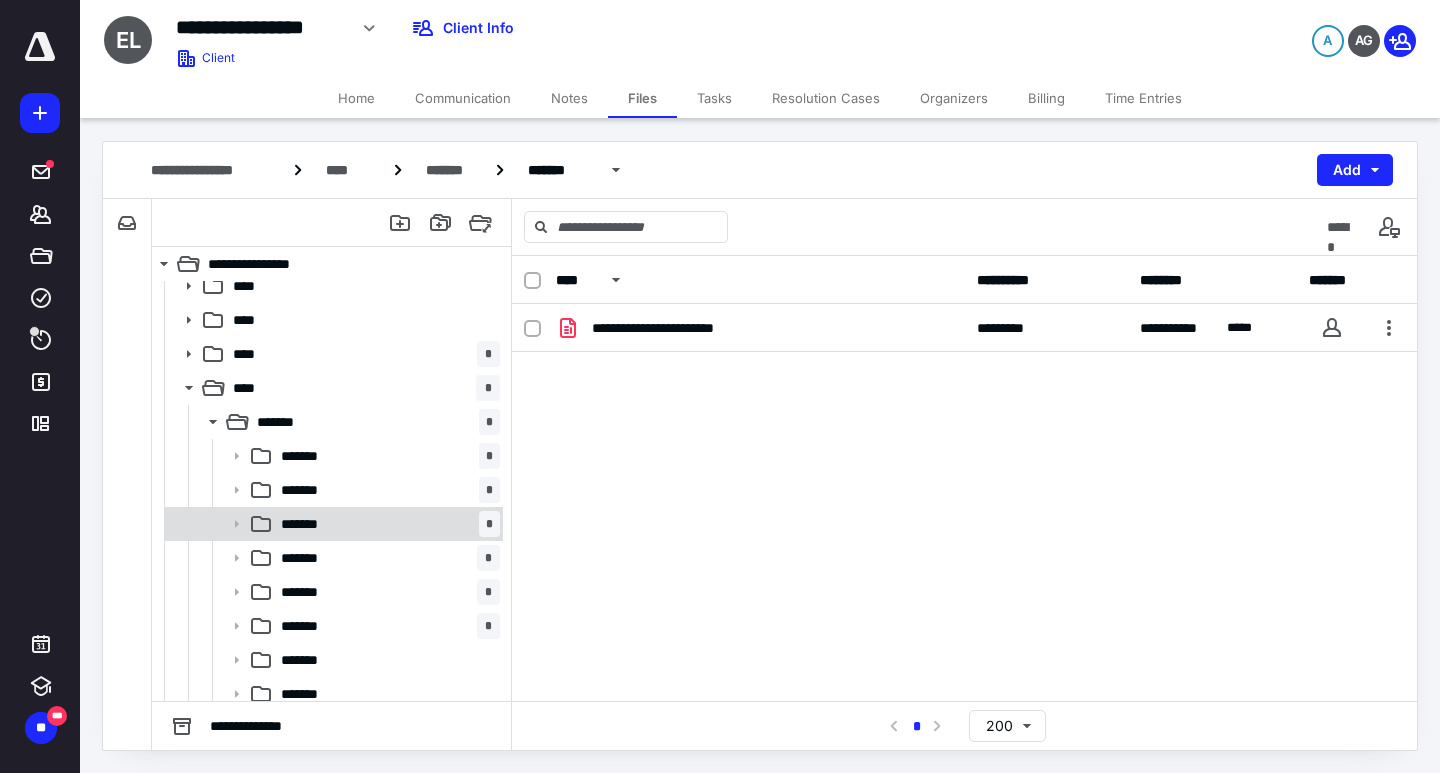 click on "******* *" at bounding box center (332, 524) 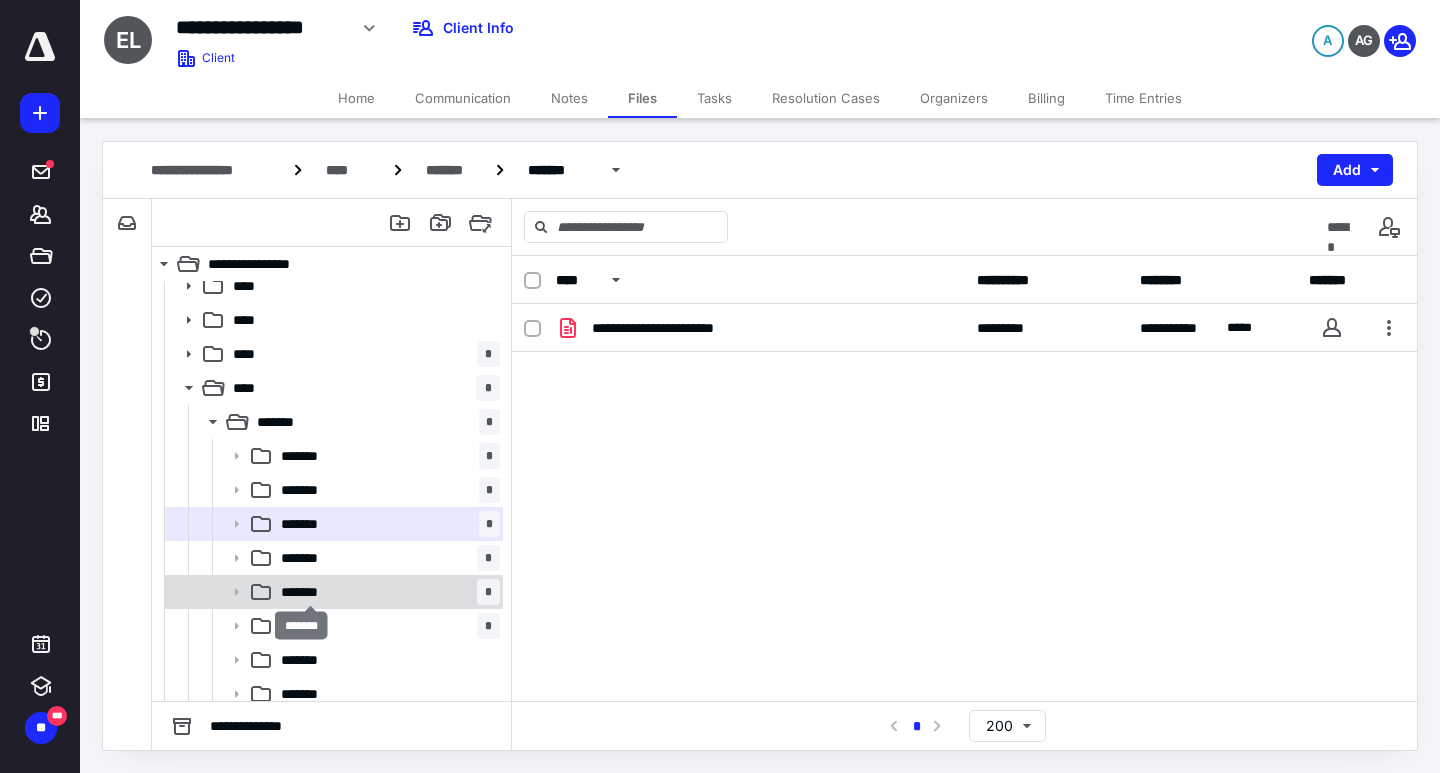 click on "*******" at bounding box center (310, 592) 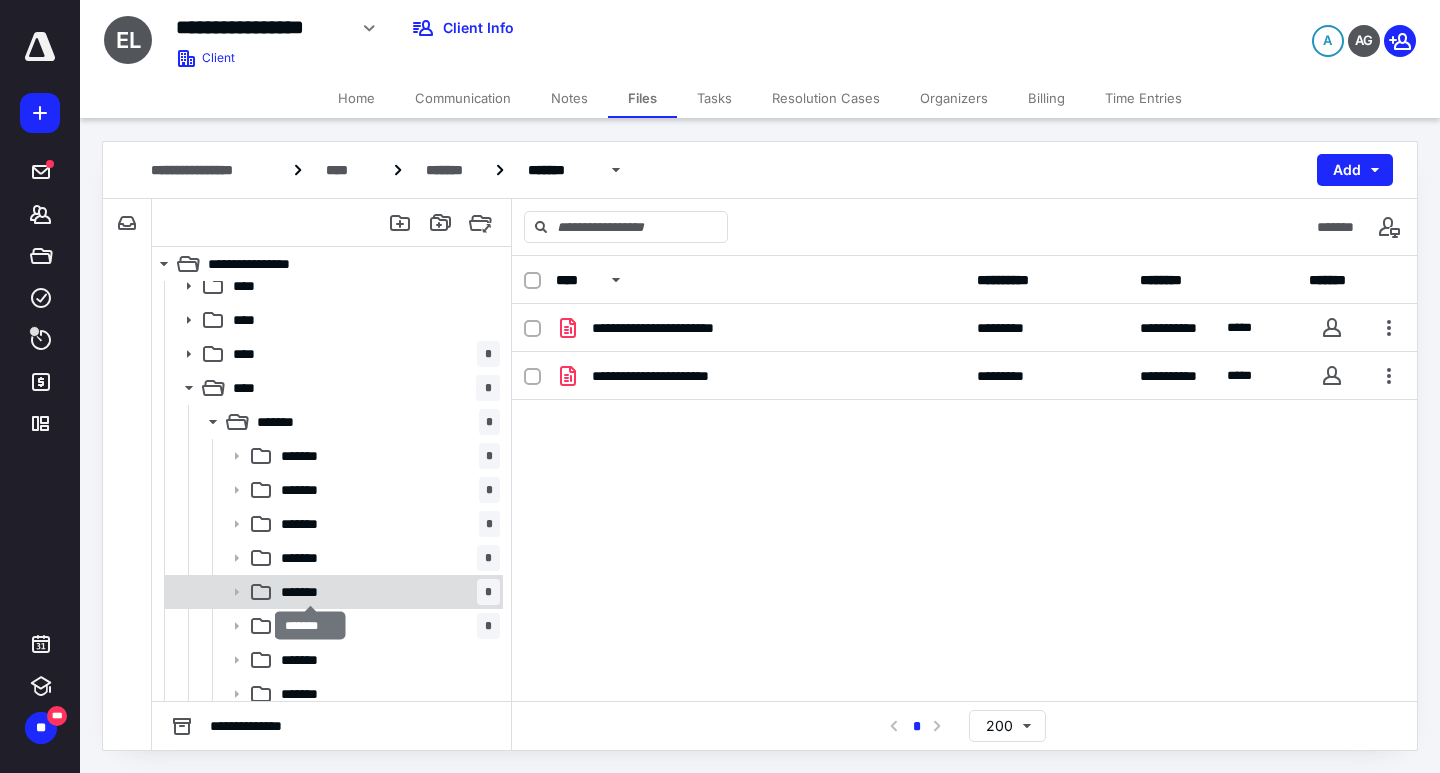 click on "*******" at bounding box center [310, 592] 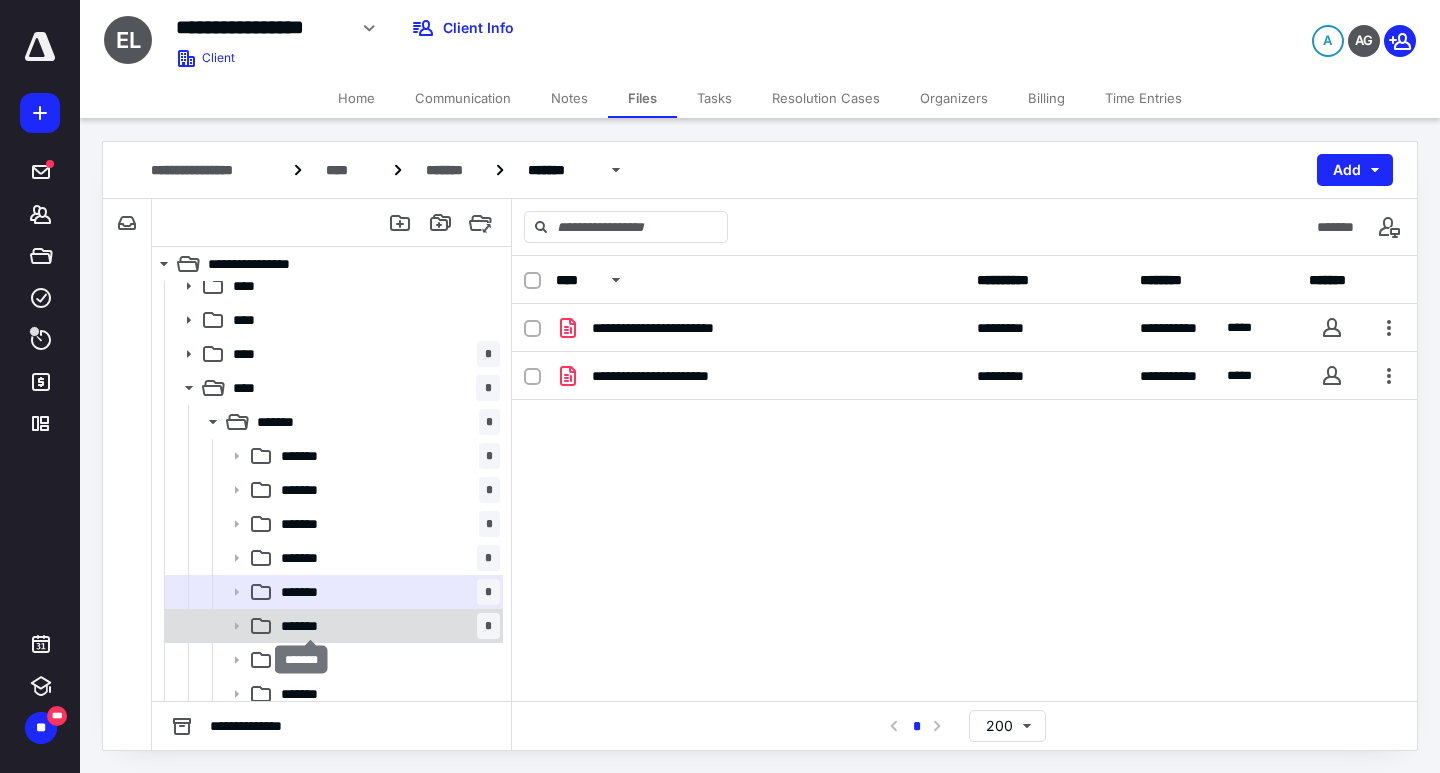 click on "*******" at bounding box center (310, 626) 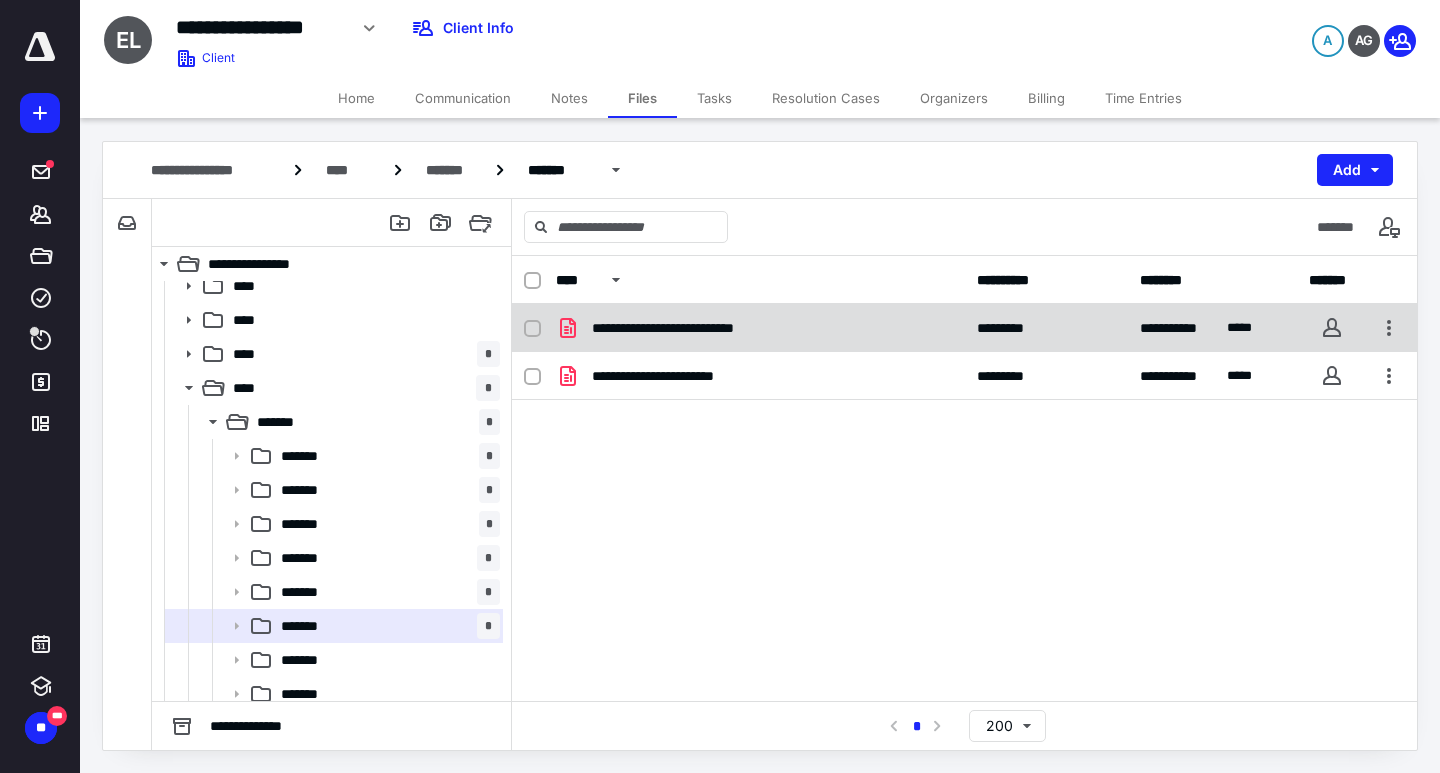 click 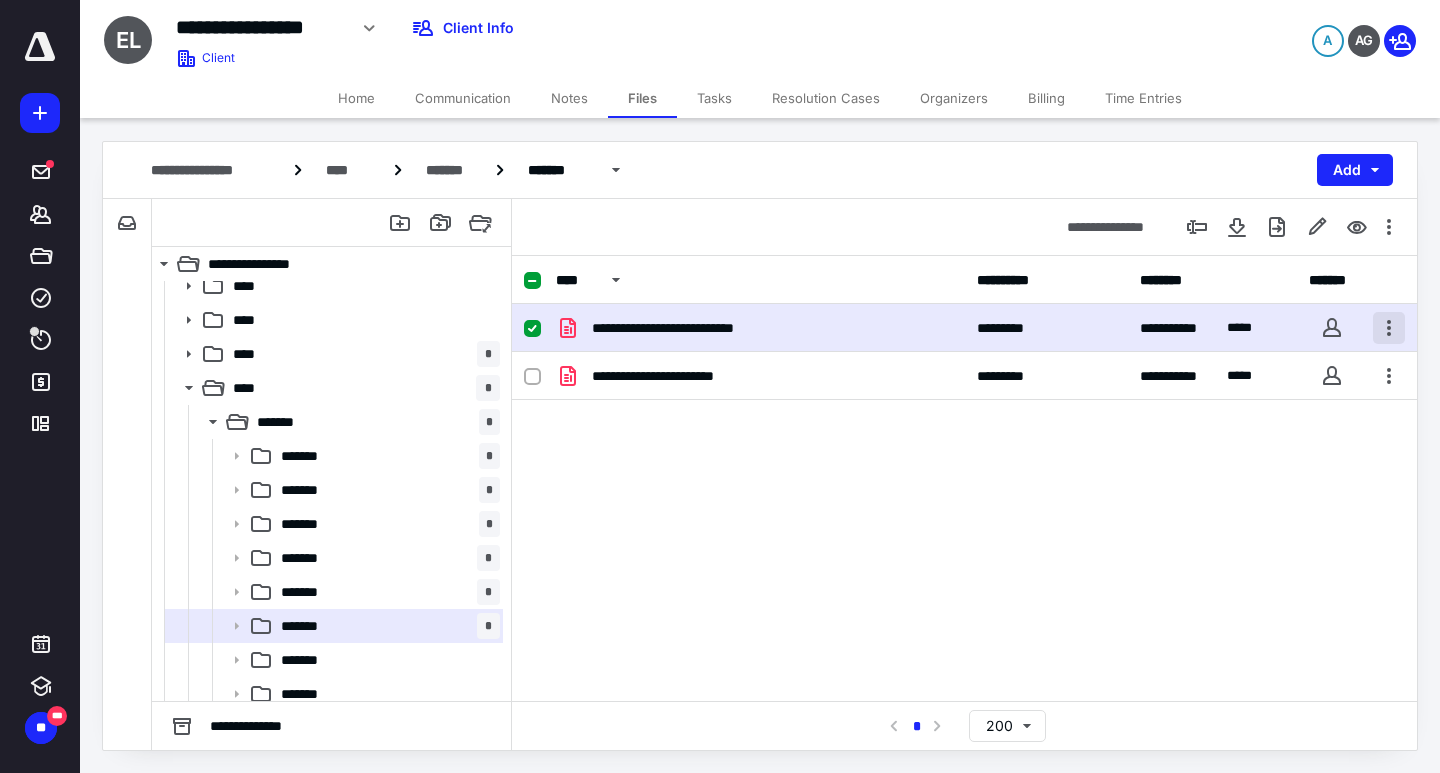 click at bounding box center (1389, 328) 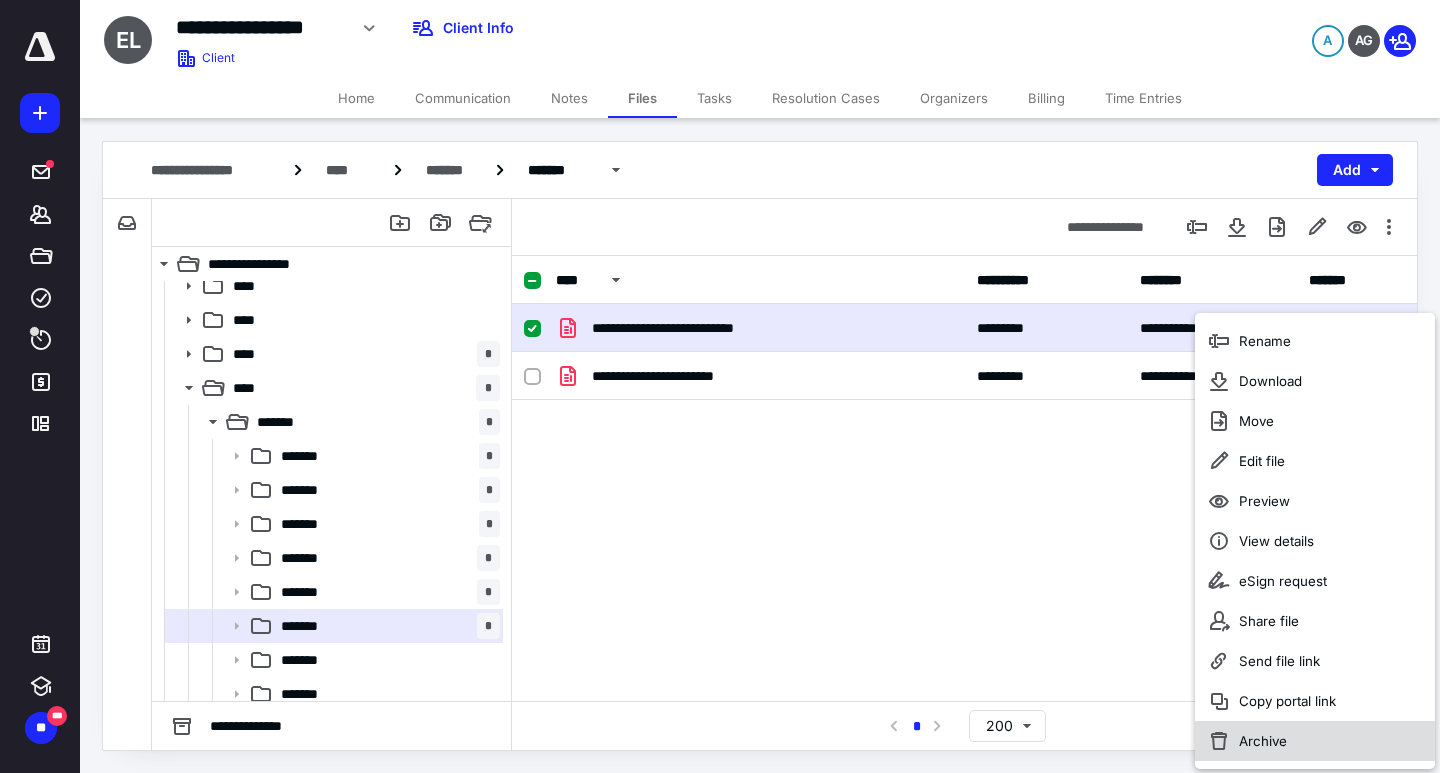 click on "Archive" at bounding box center (1315, 741) 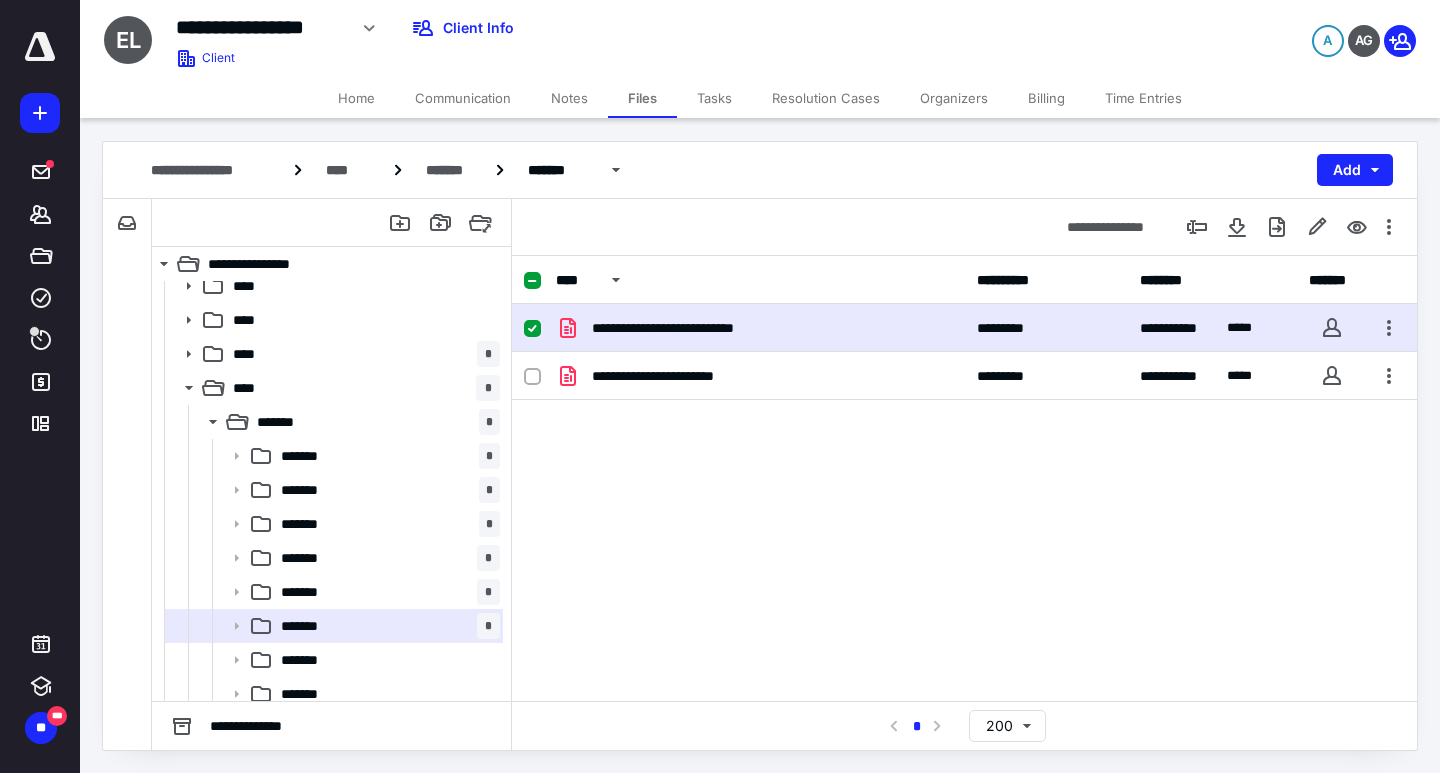 checkbox on "false" 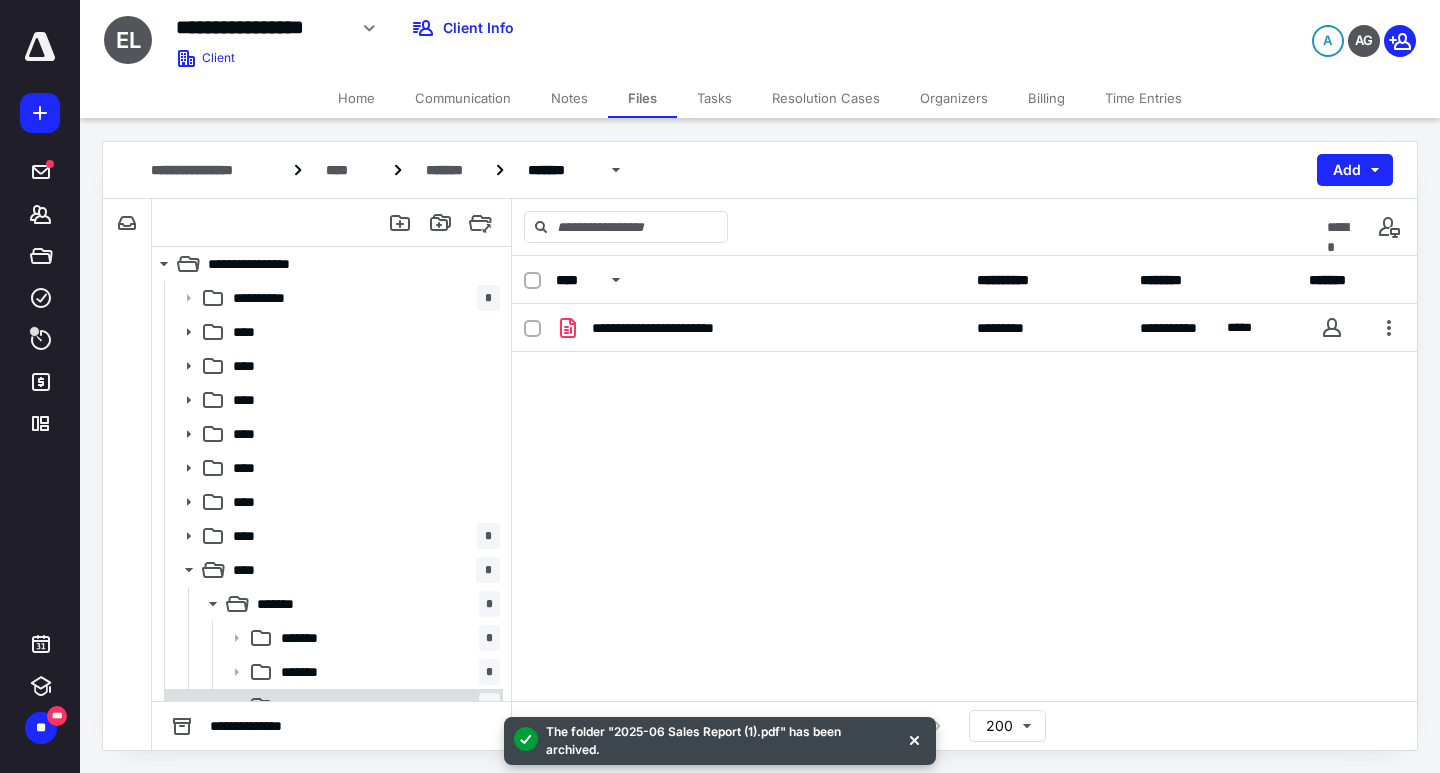 scroll, scrollTop: 328, scrollLeft: 0, axis: vertical 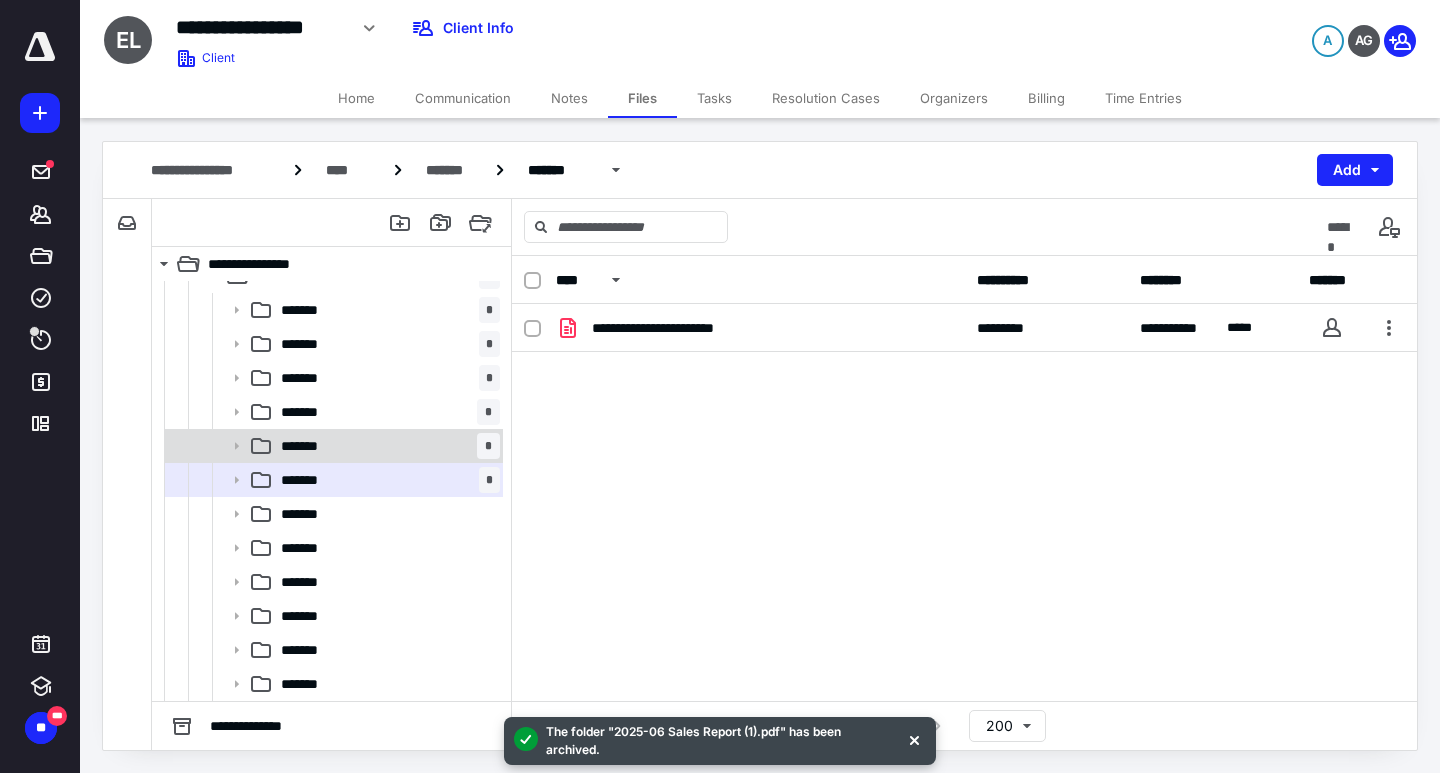 click on "******* *" at bounding box center (386, 446) 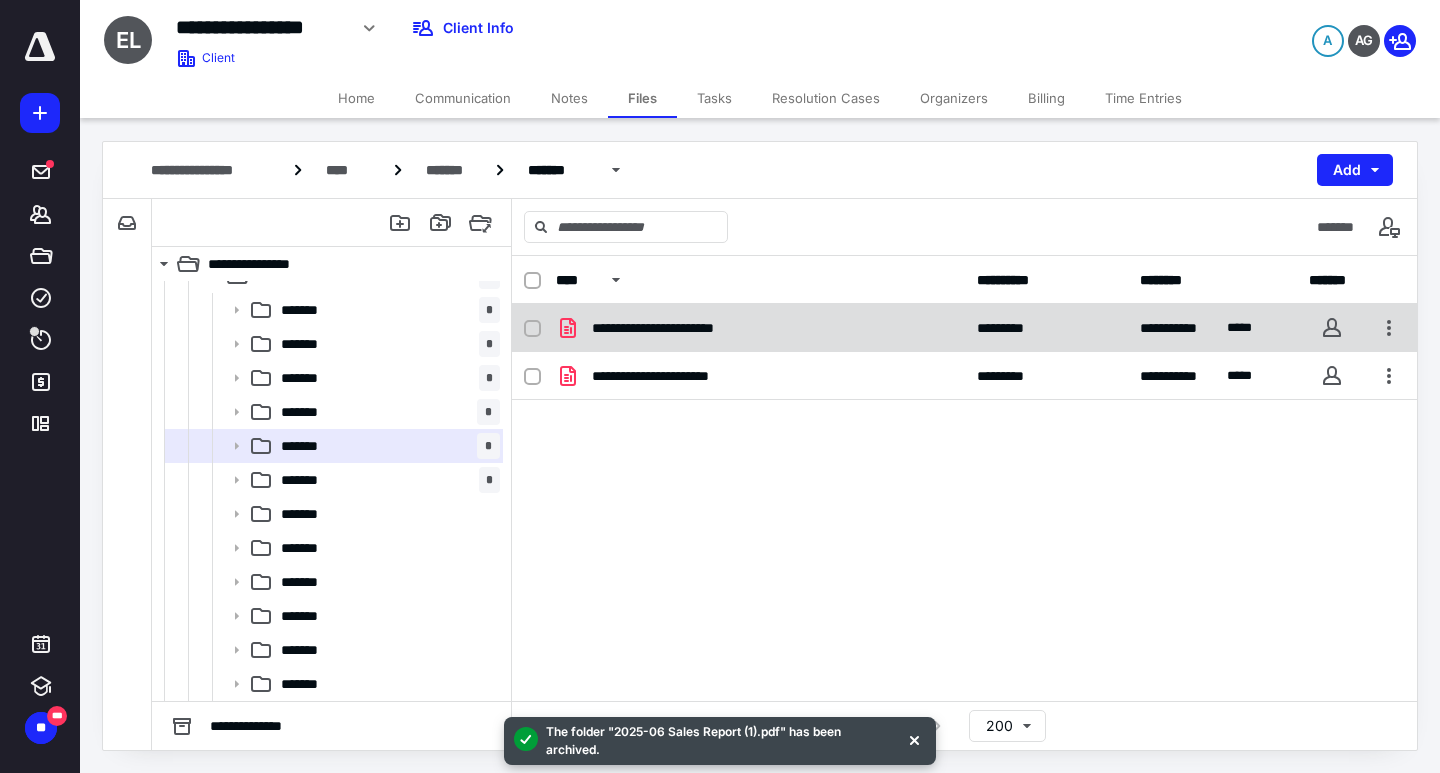 click on "**********" at bounding box center (964, 328) 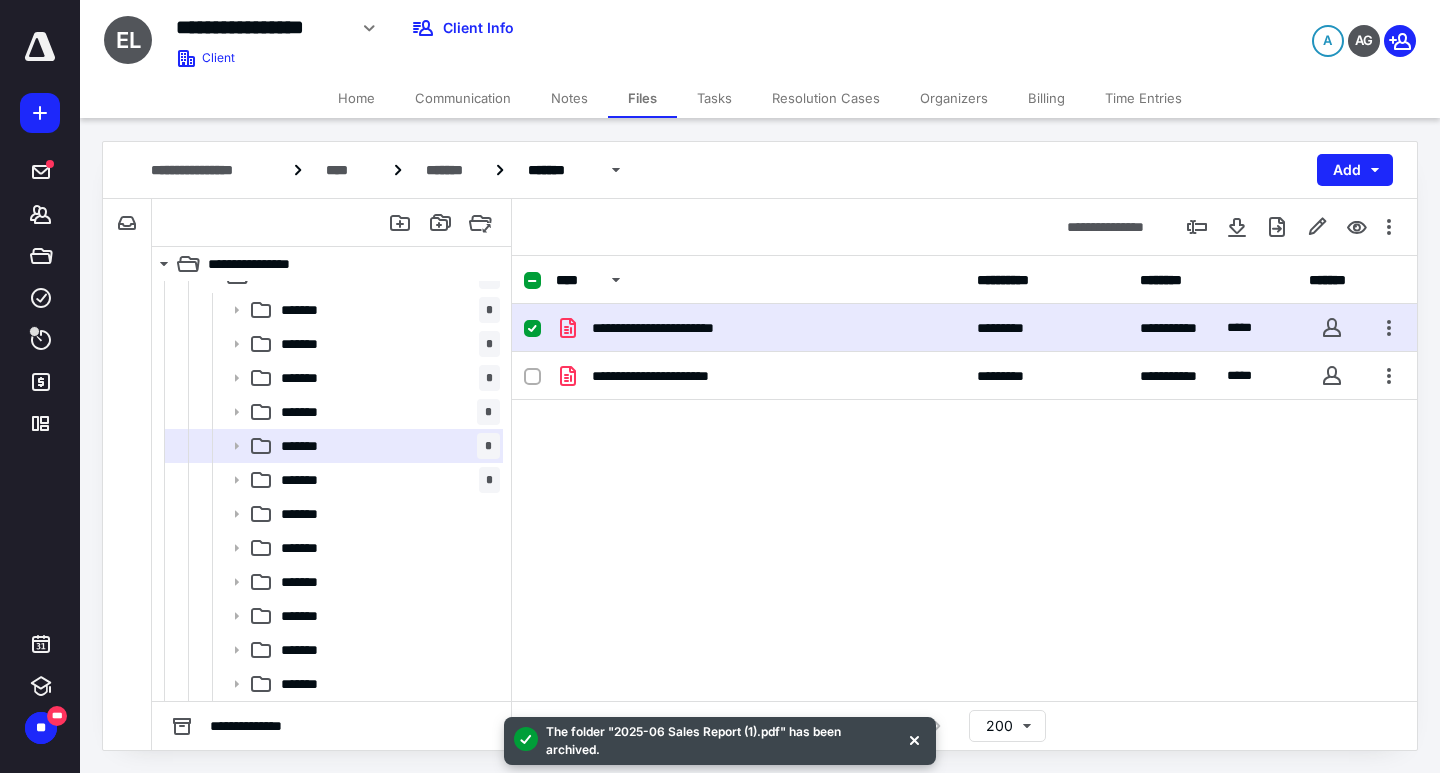 click on "**********" at bounding box center (964, 328) 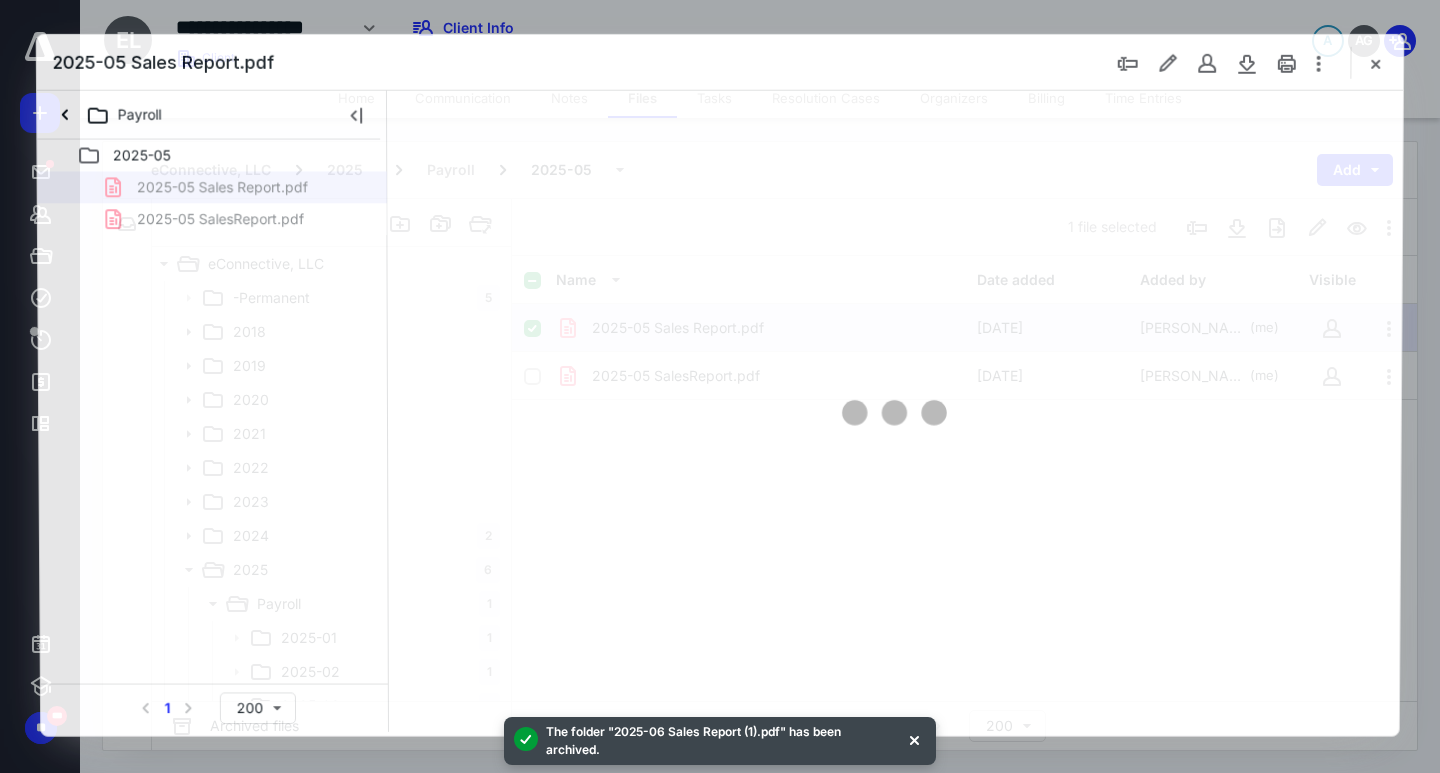 scroll, scrollTop: 328, scrollLeft: 0, axis: vertical 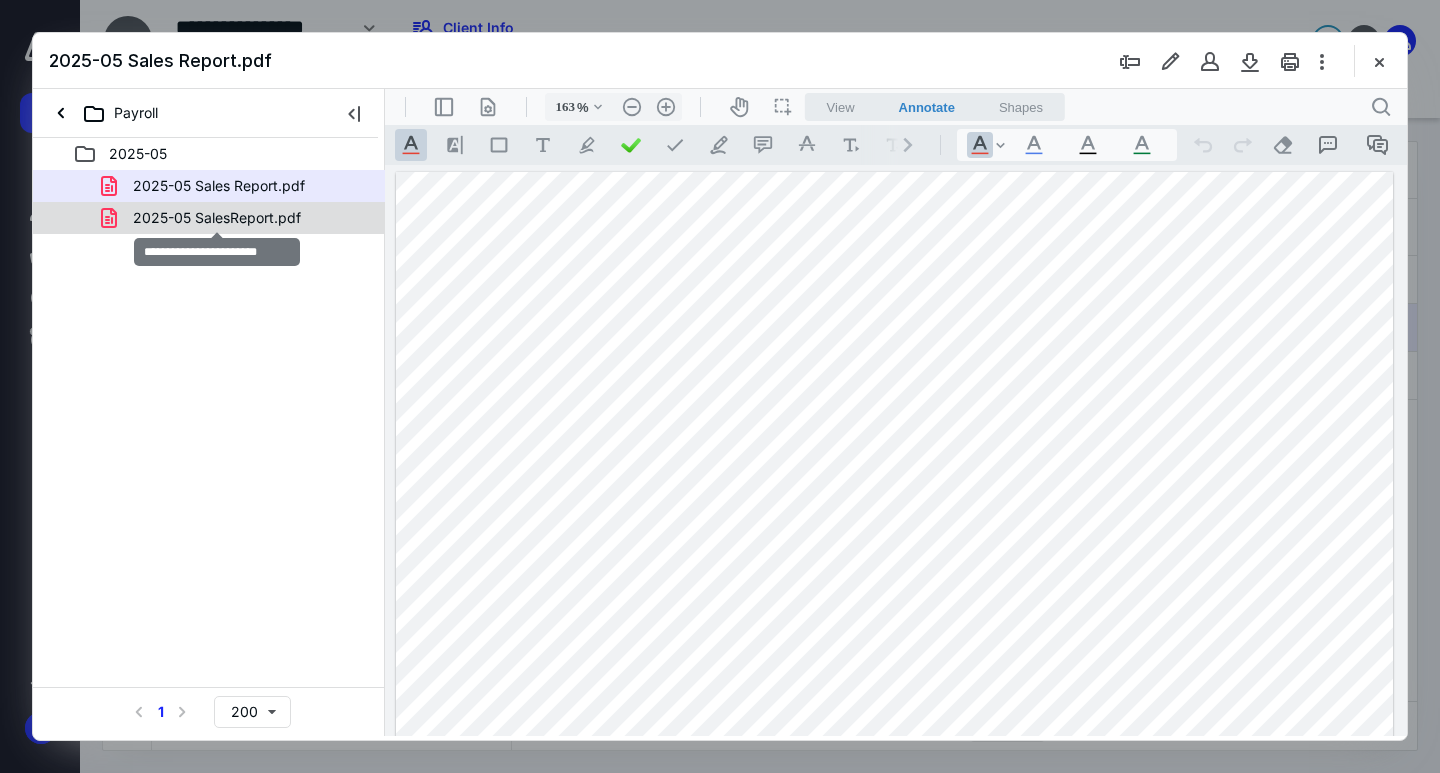 click on "2025-05 SalesReport.pdf" at bounding box center (217, 218) 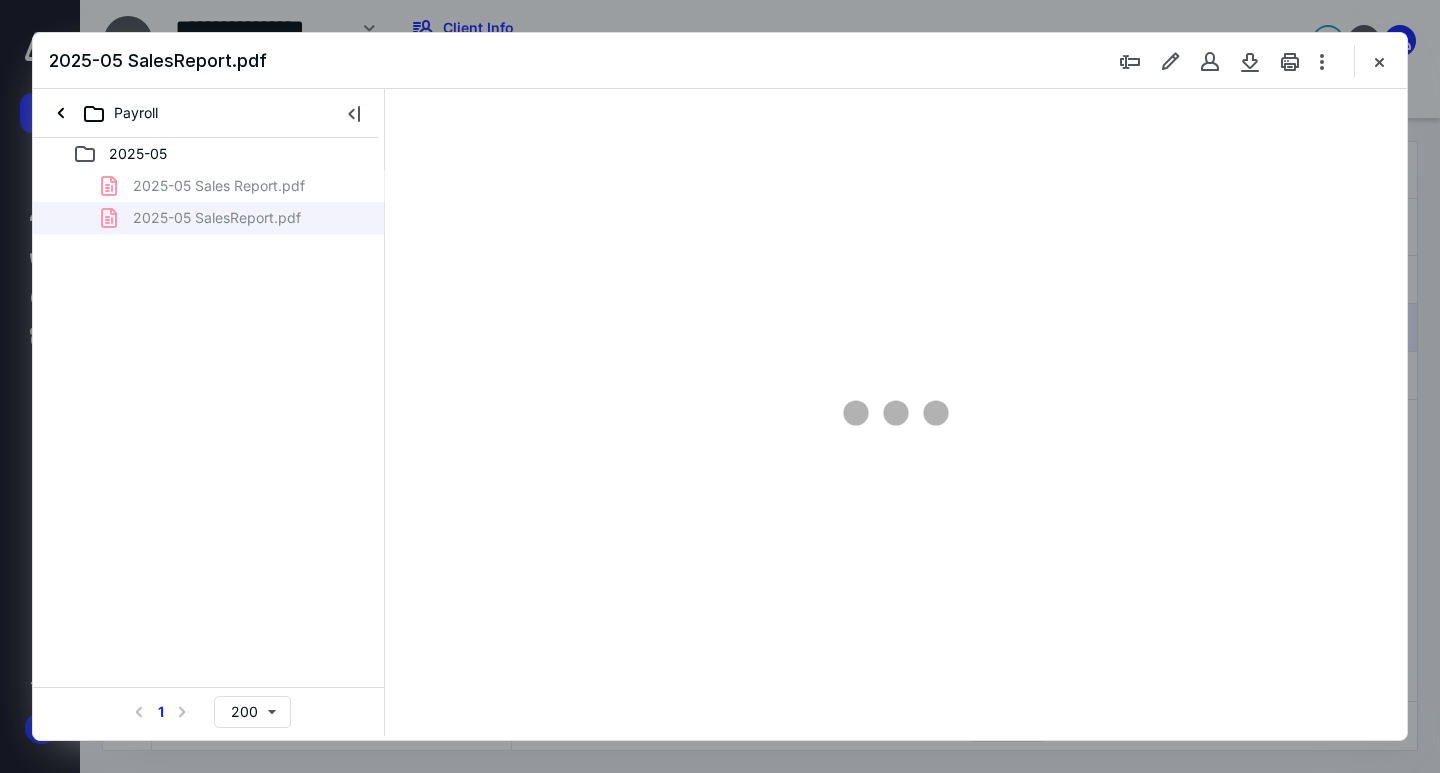 type on "163" 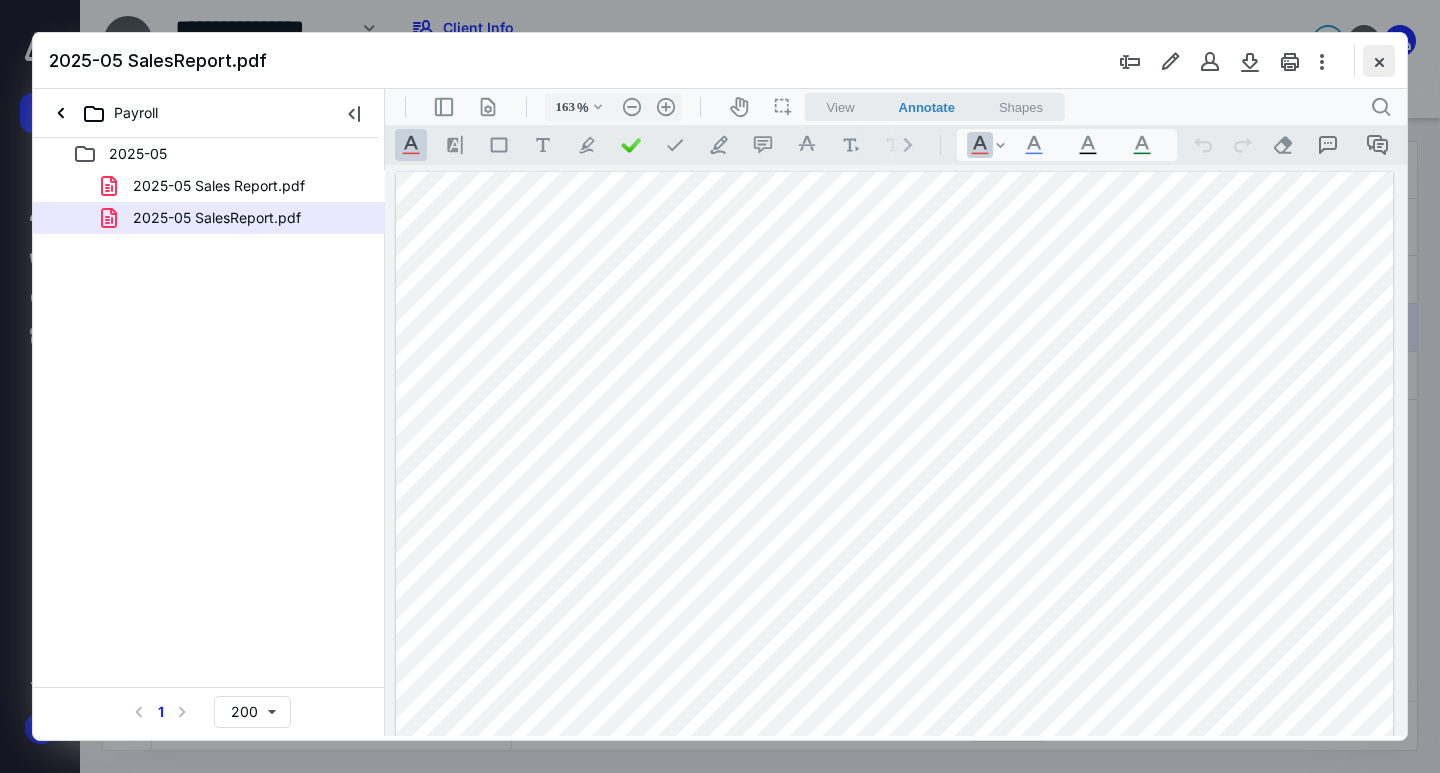 click at bounding box center [1379, 61] 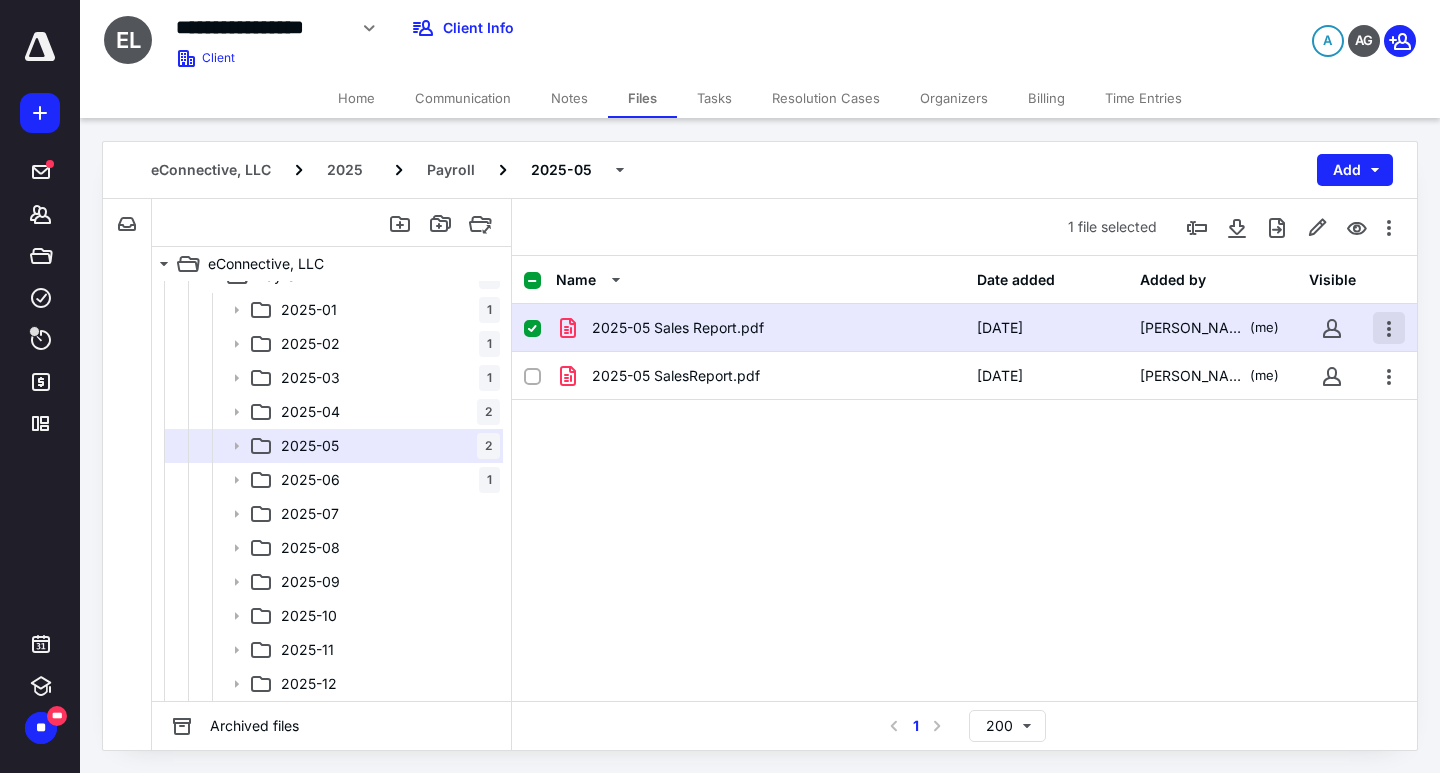 click at bounding box center (1389, 328) 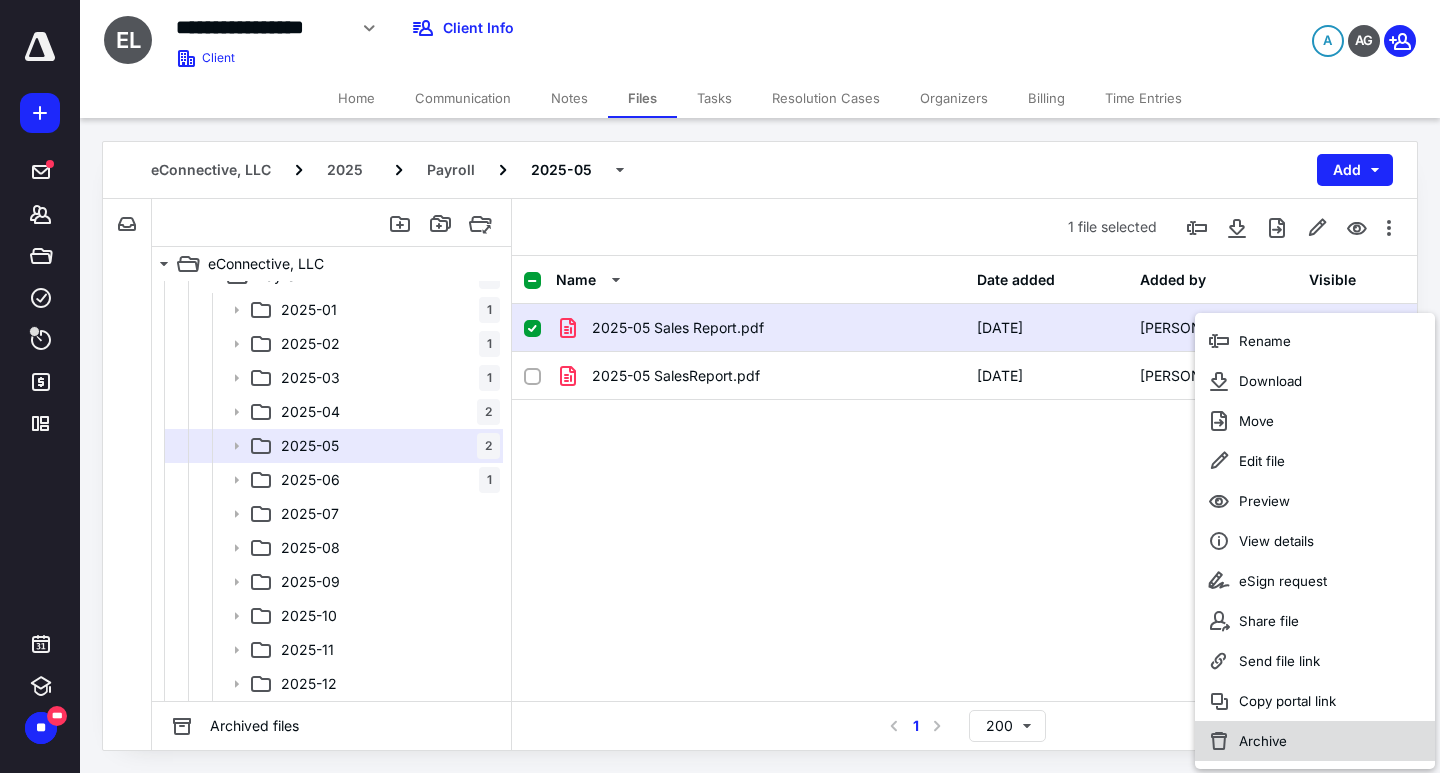 click on "Archive" at bounding box center (1315, 741) 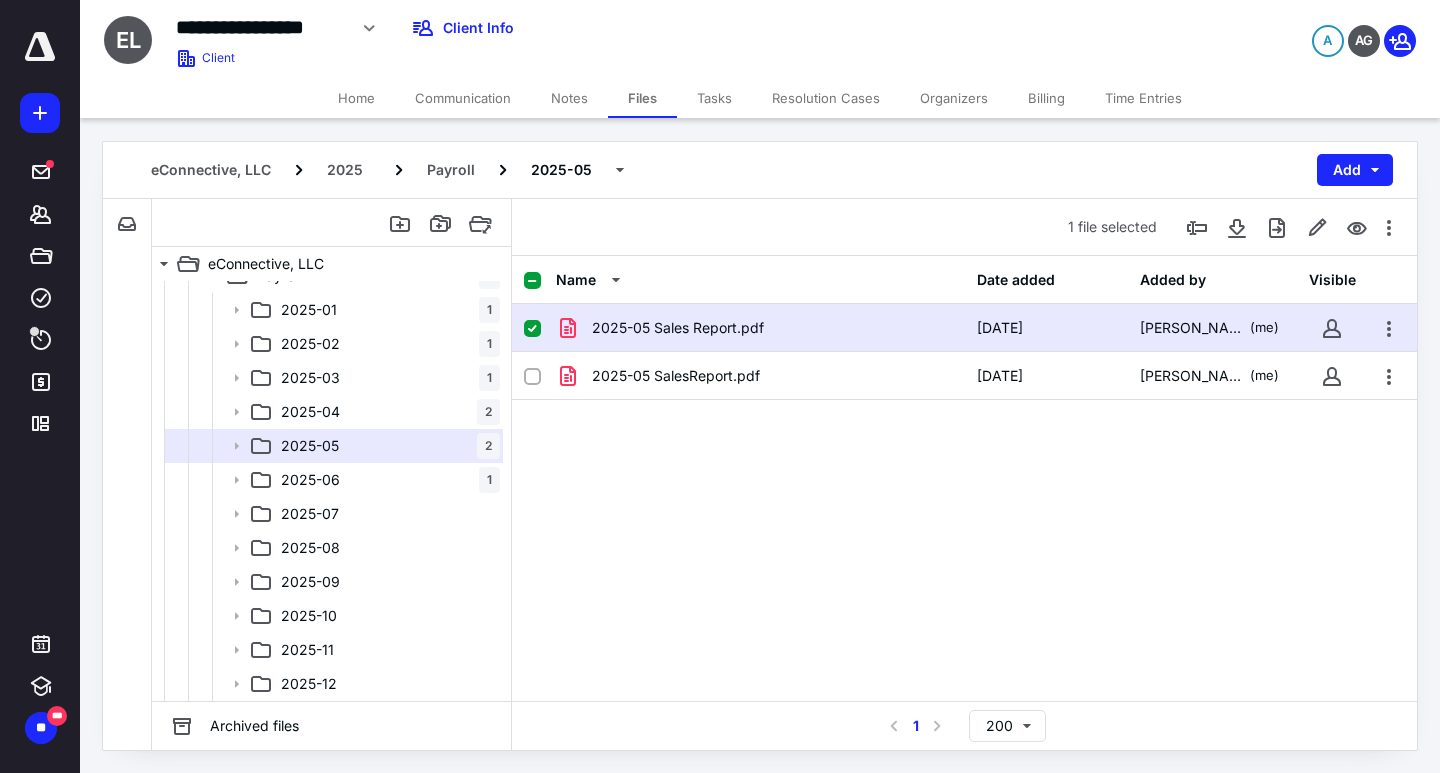 checkbox on "false" 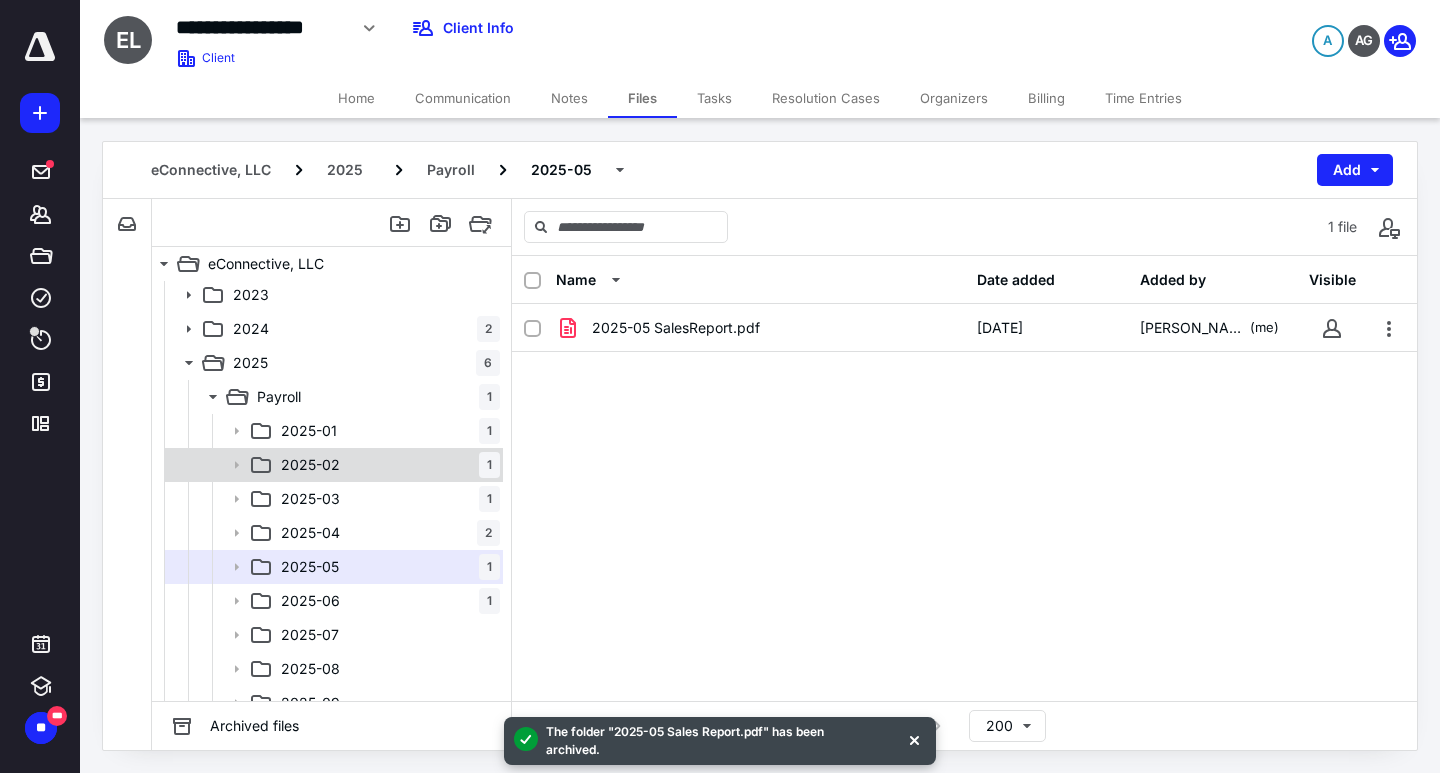 scroll, scrollTop: 328, scrollLeft: 0, axis: vertical 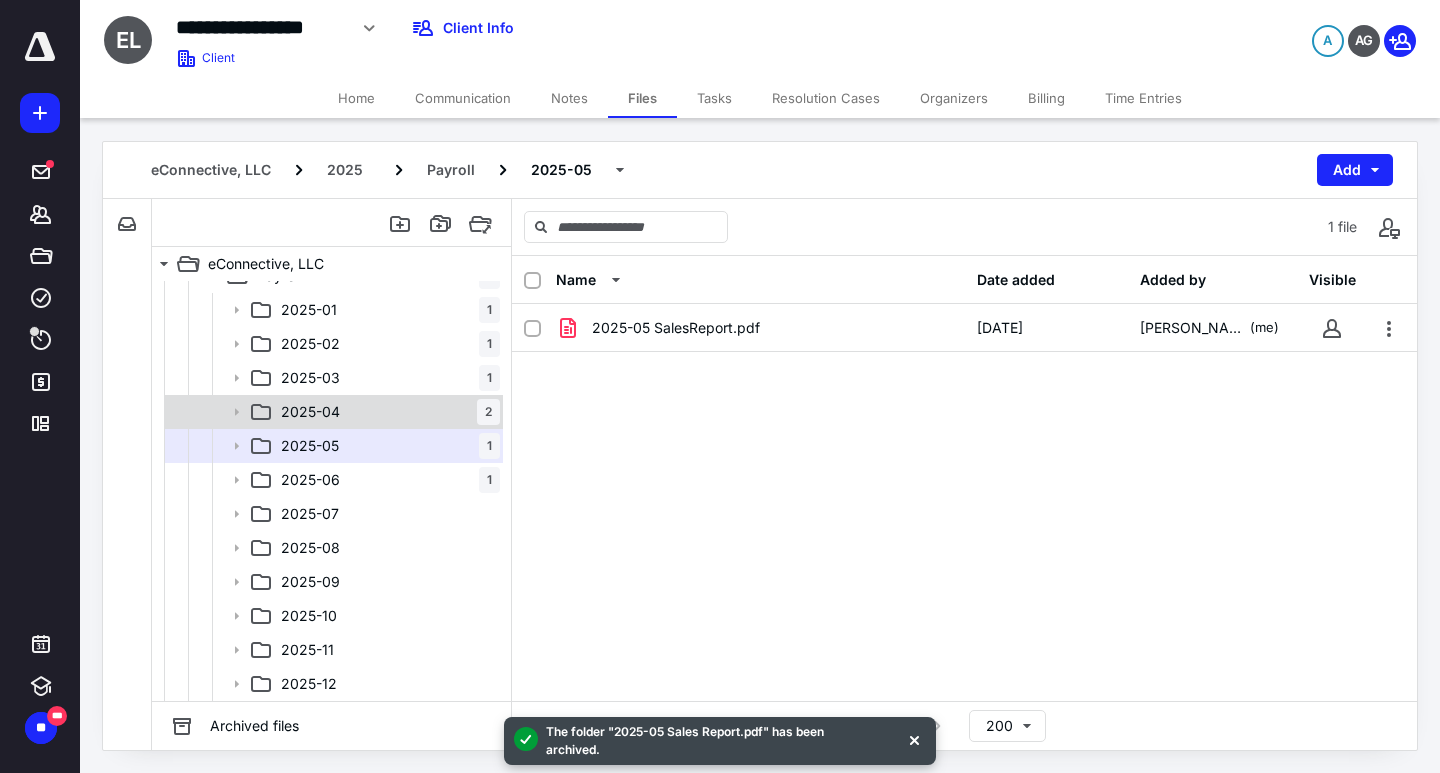 click on "2025-04 2" at bounding box center (332, 412) 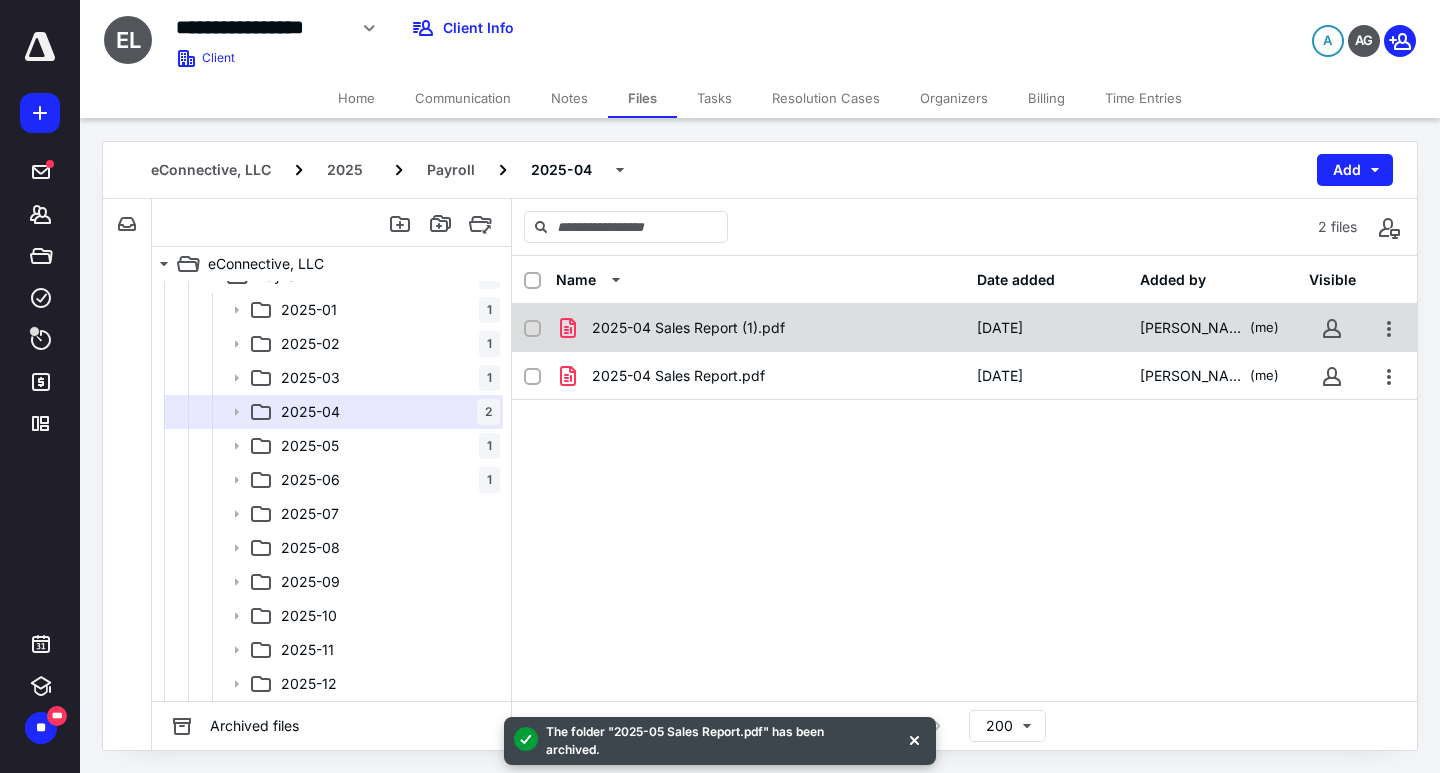 click at bounding box center [532, 328] 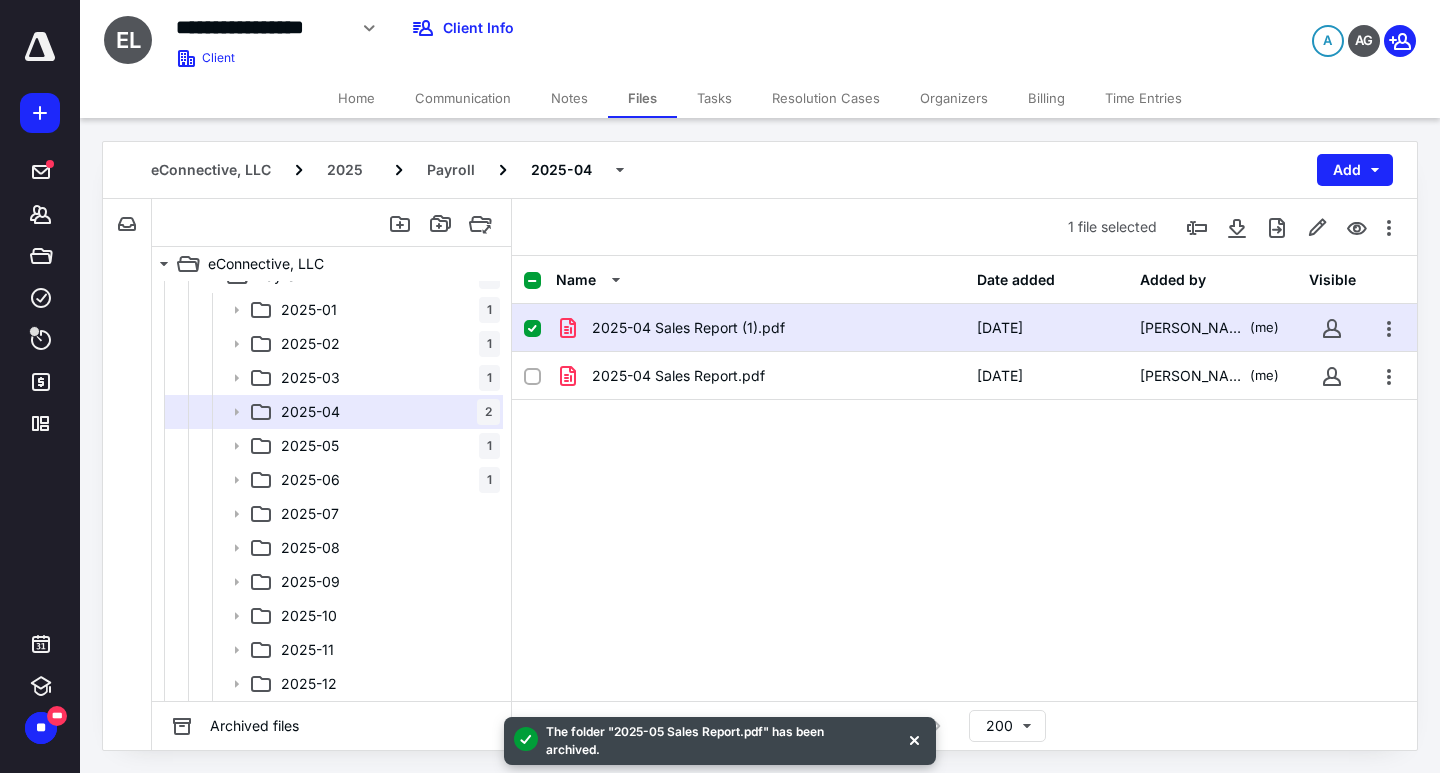 click at bounding box center (1332, 328) 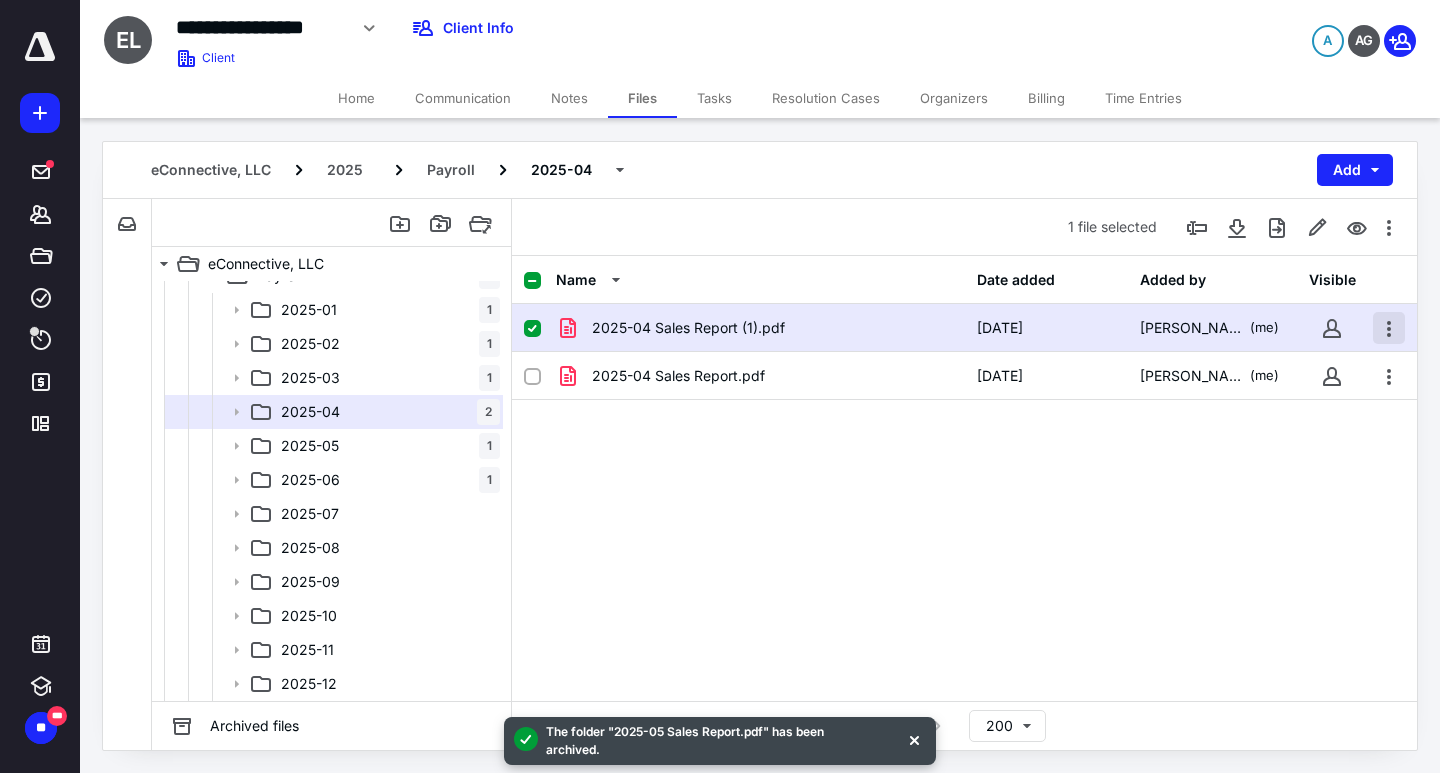 click at bounding box center [1389, 328] 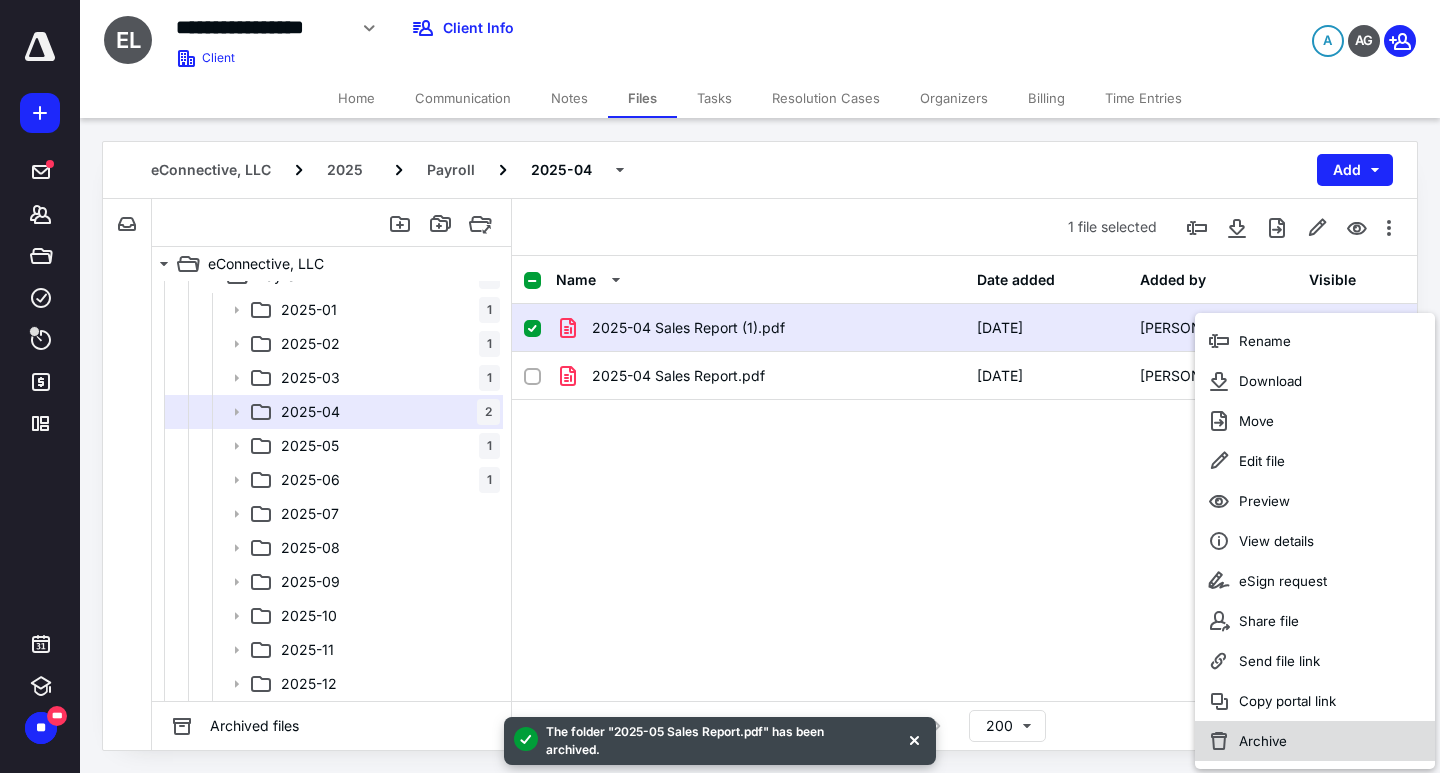 click on "Archive" at bounding box center [1263, 741] 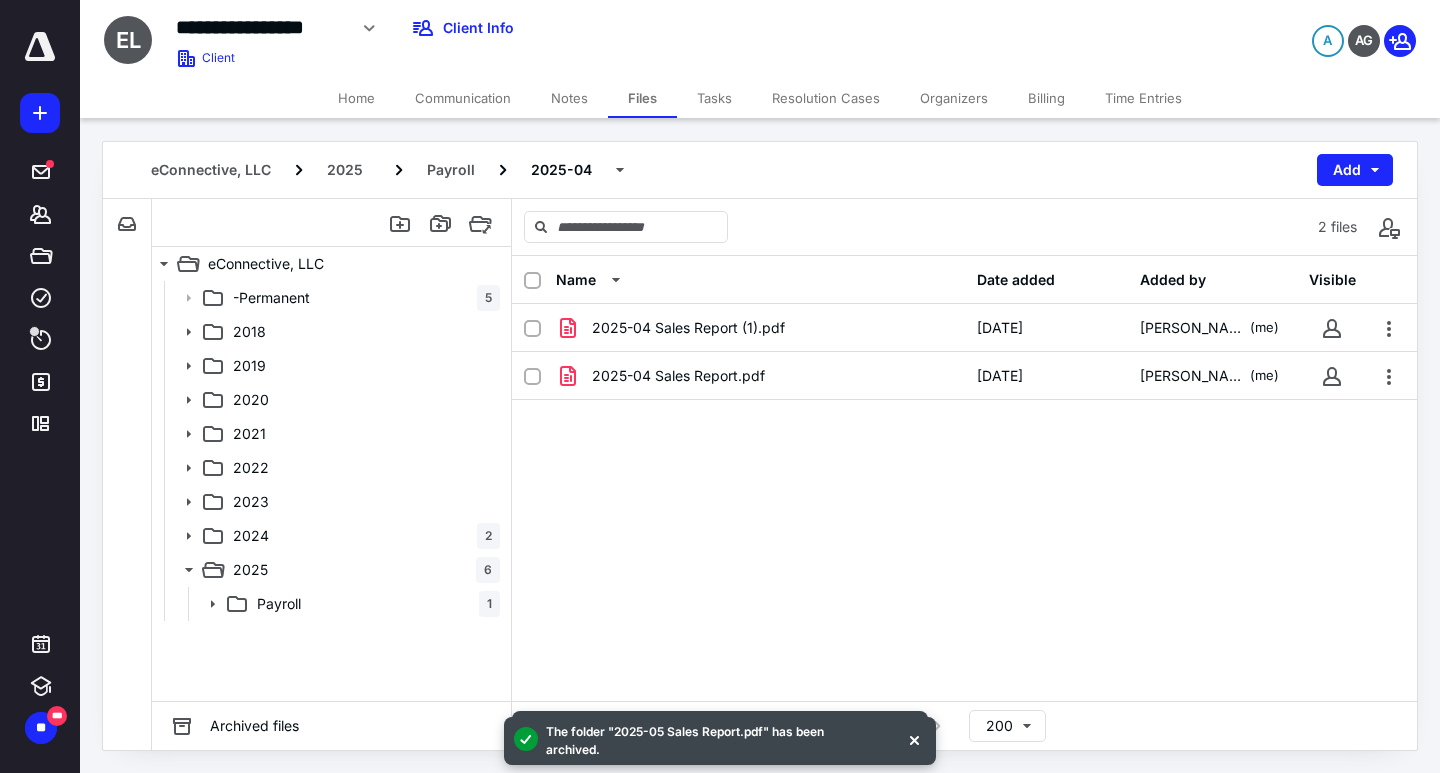 scroll, scrollTop: 0, scrollLeft: 0, axis: both 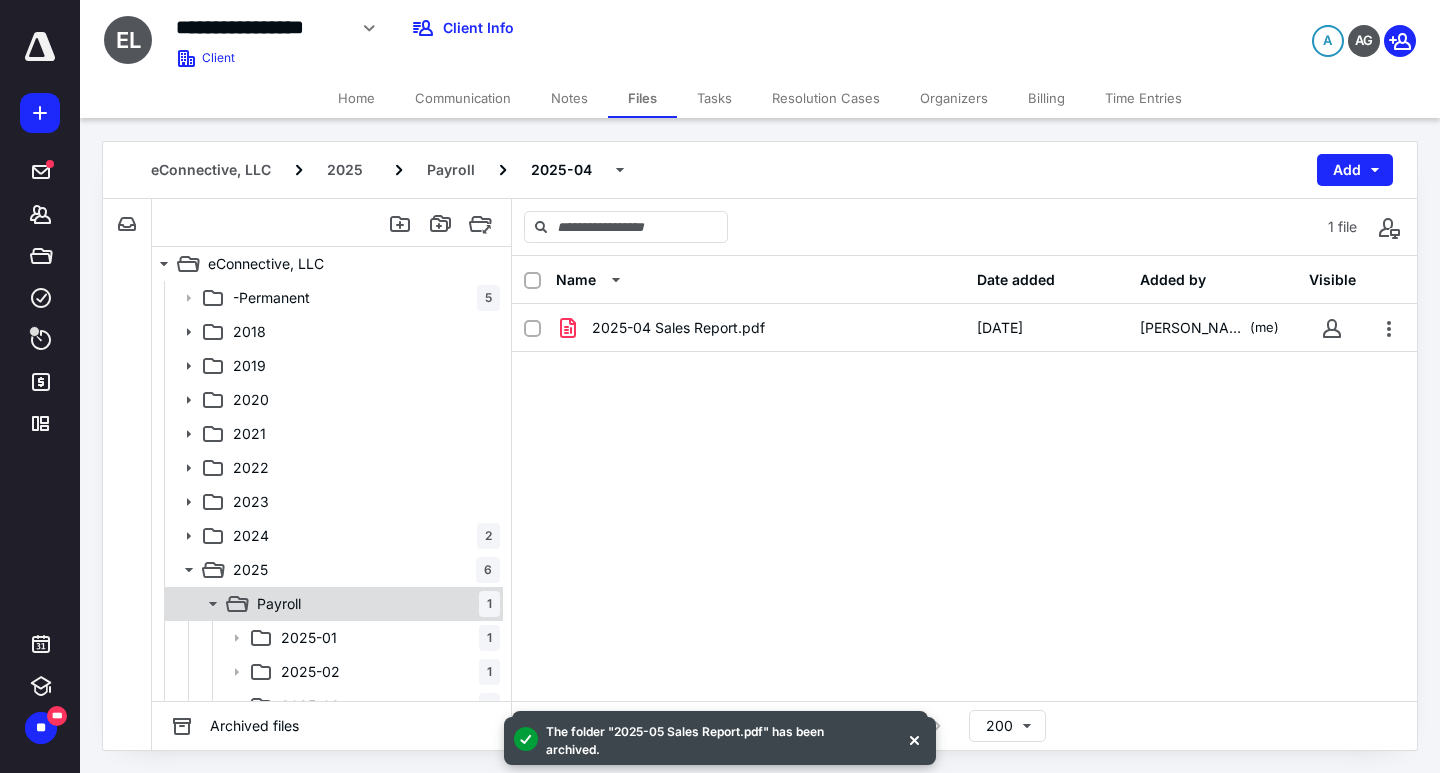 click 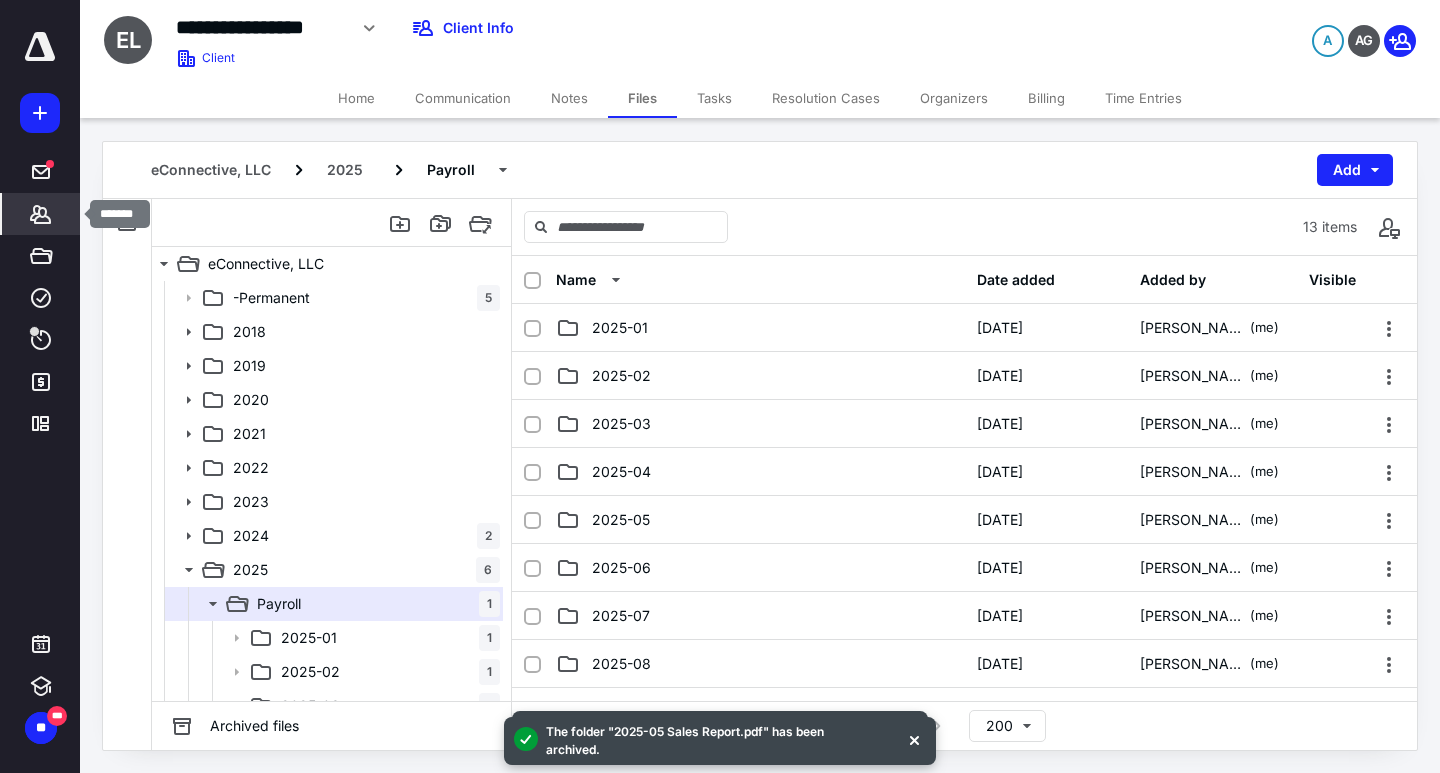 click 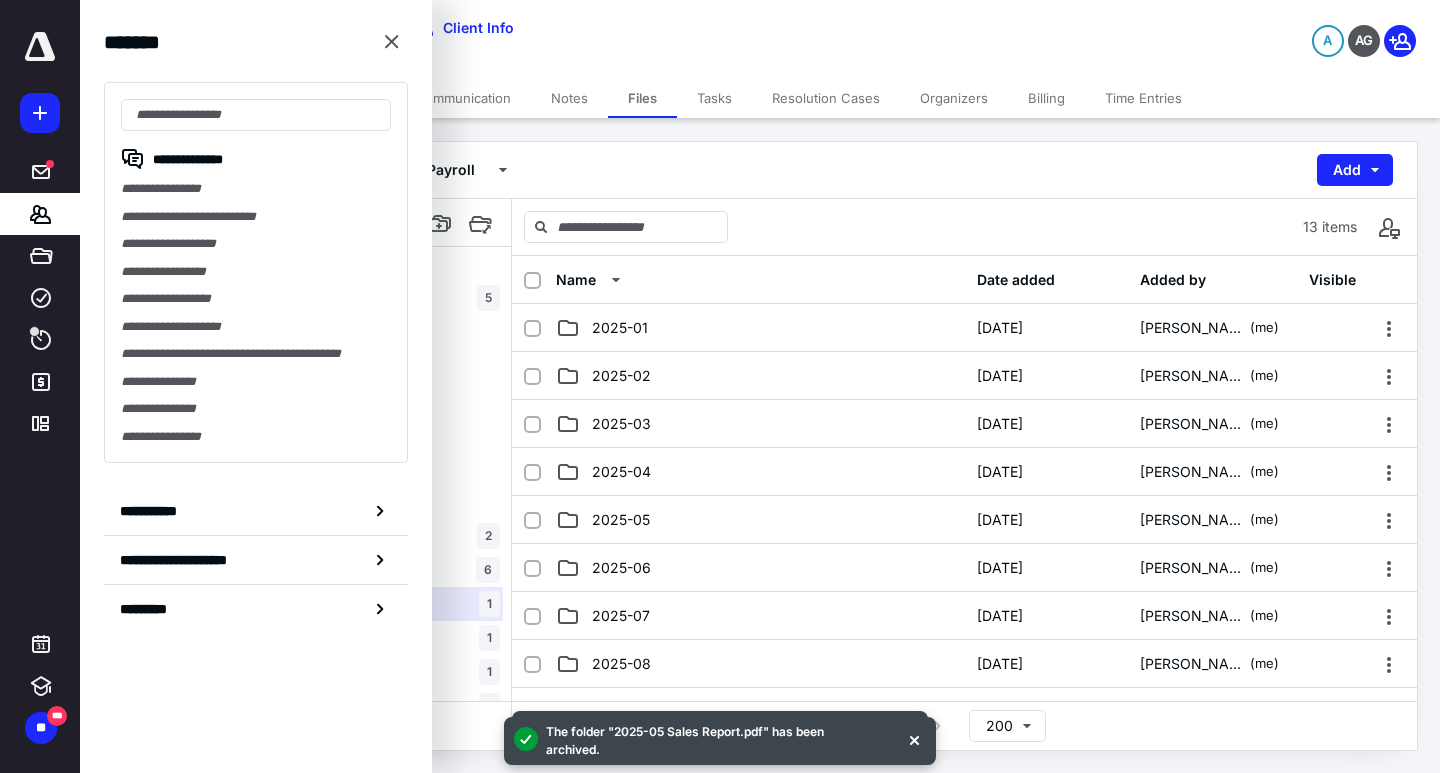 click on "**********" at bounding box center [256, 272] 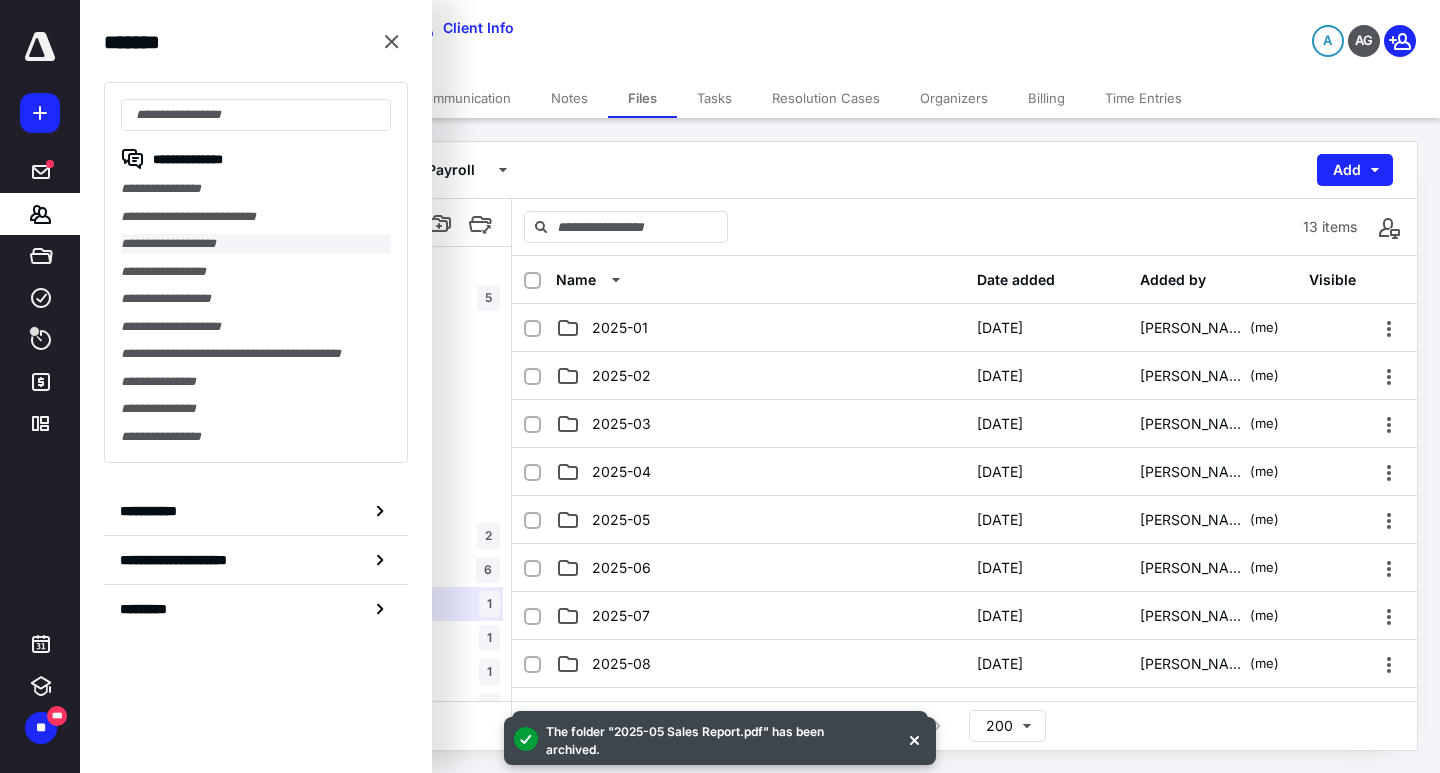 click on "**********" at bounding box center [256, 244] 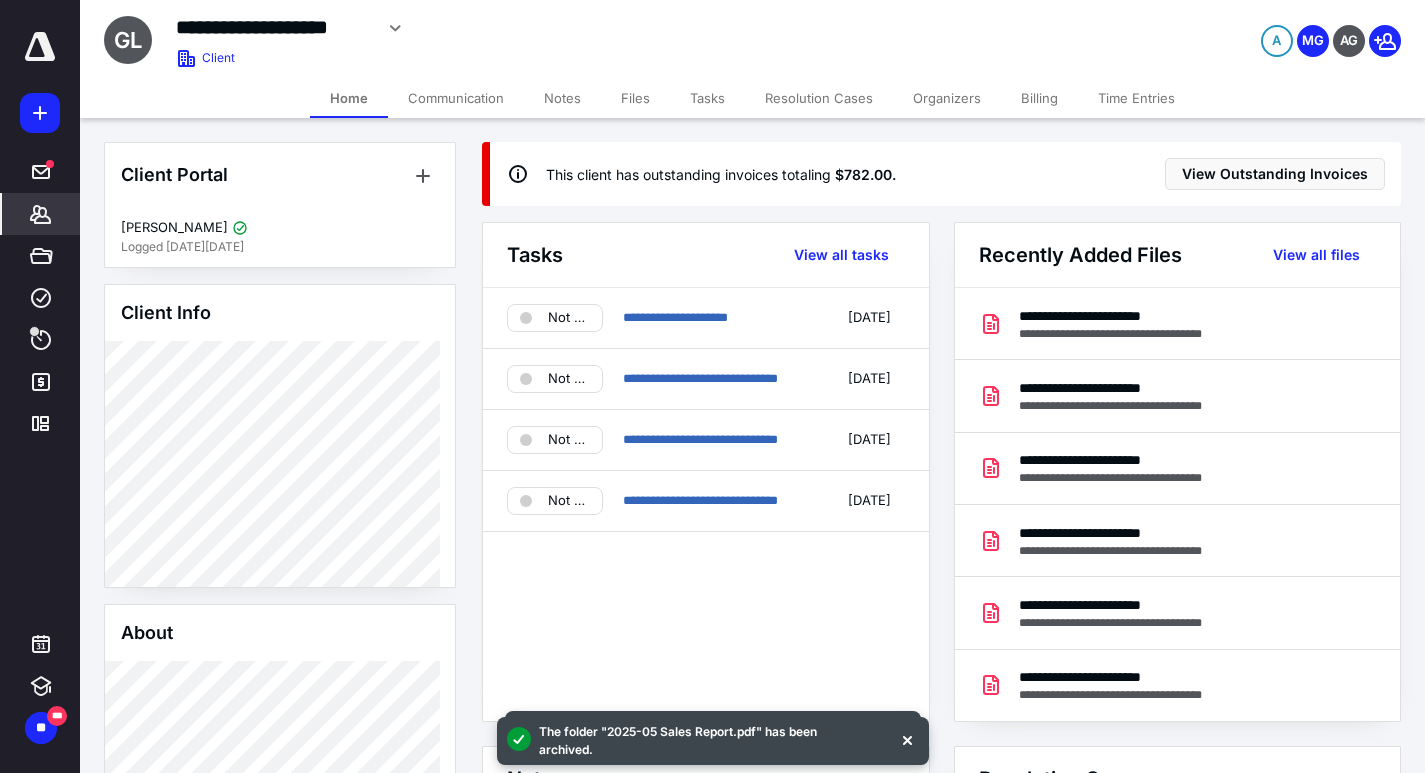 click on "Files" at bounding box center (635, 98) 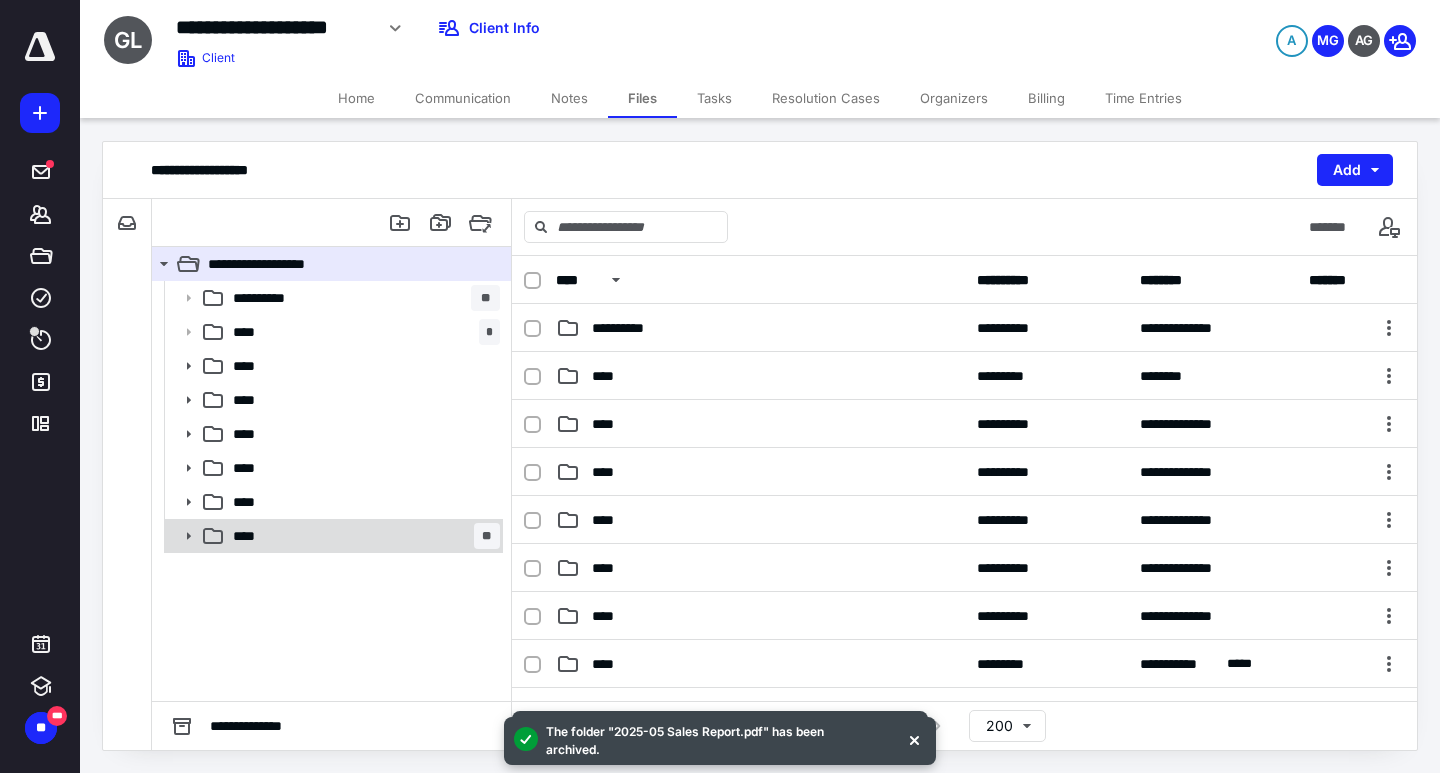 click on "**** **" at bounding box center [362, 536] 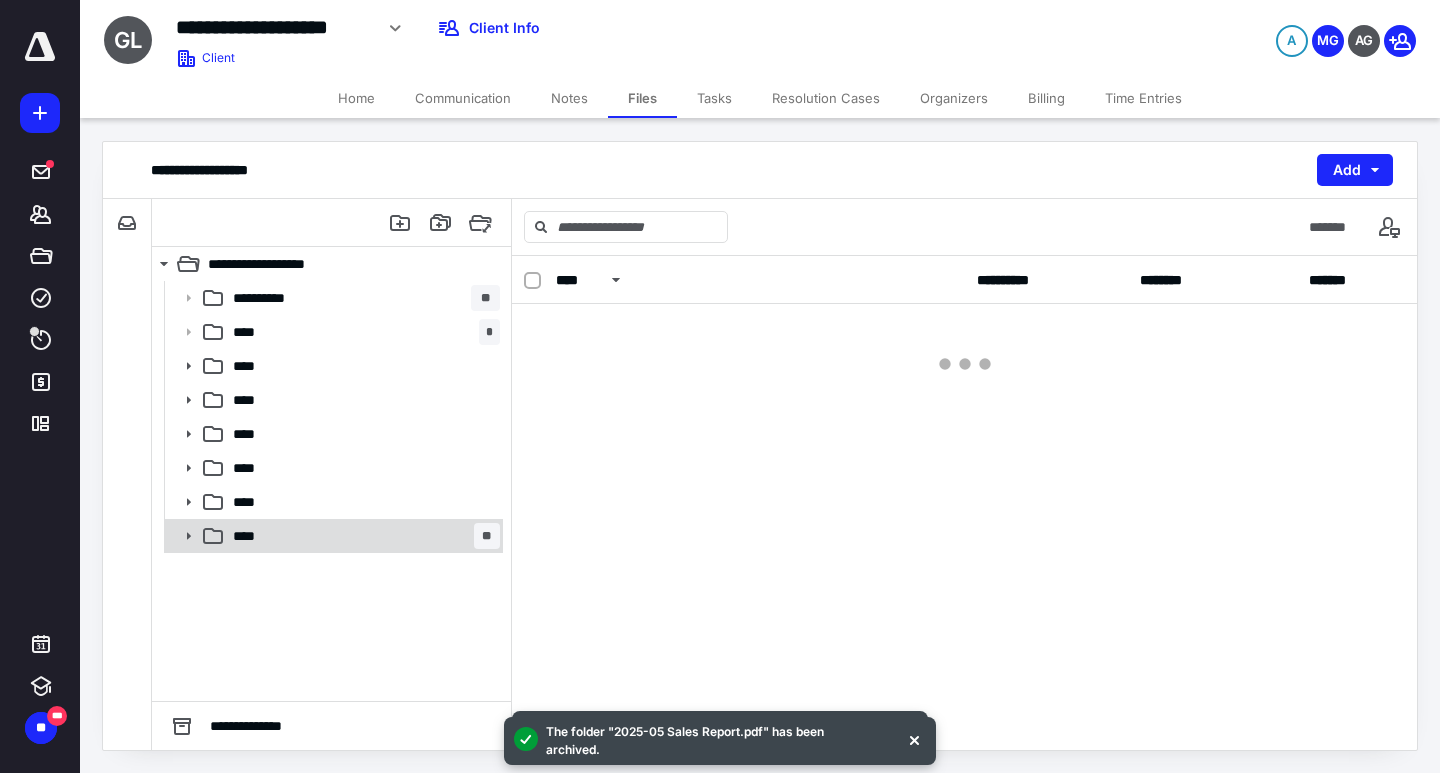 click on "**** **" at bounding box center [362, 536] 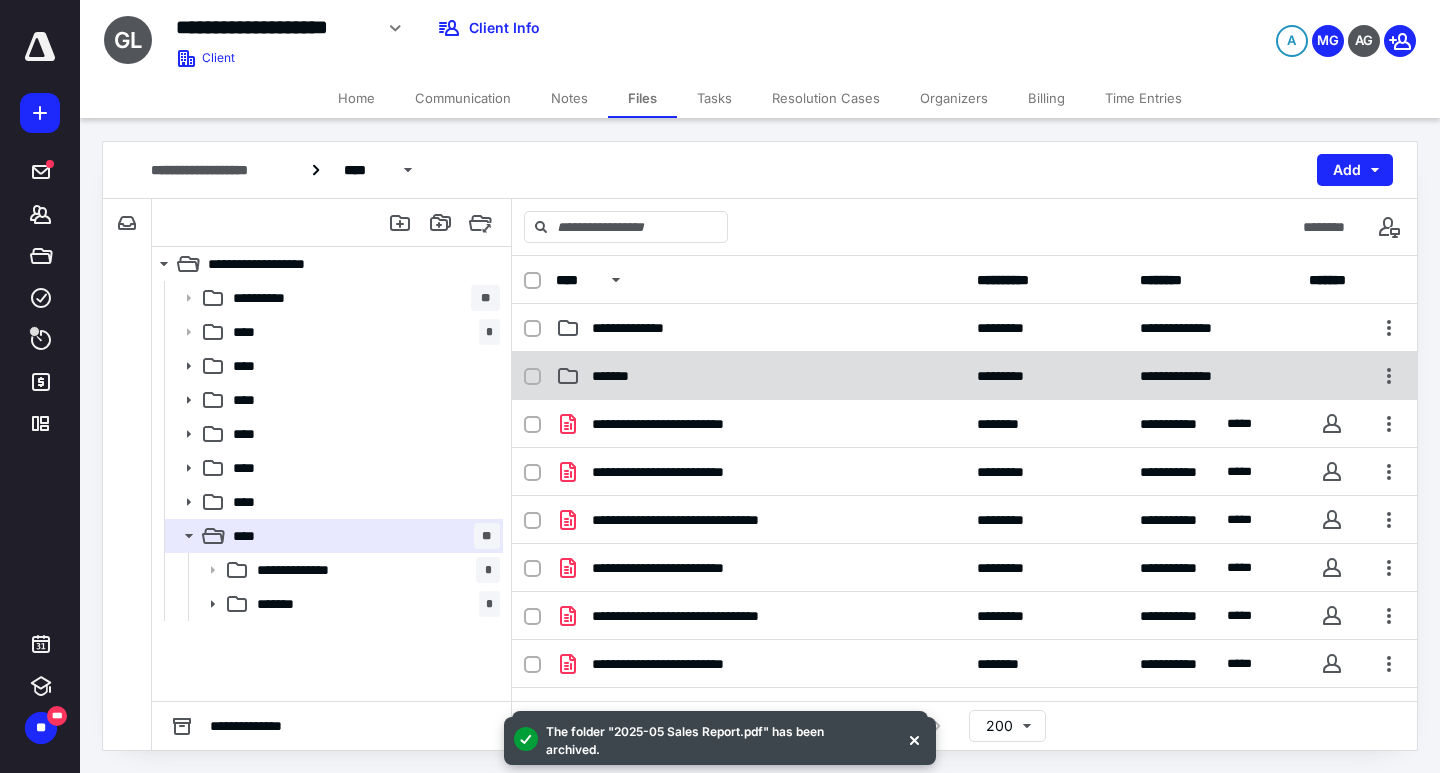 click on "**********" at bounding box center [964, 376] 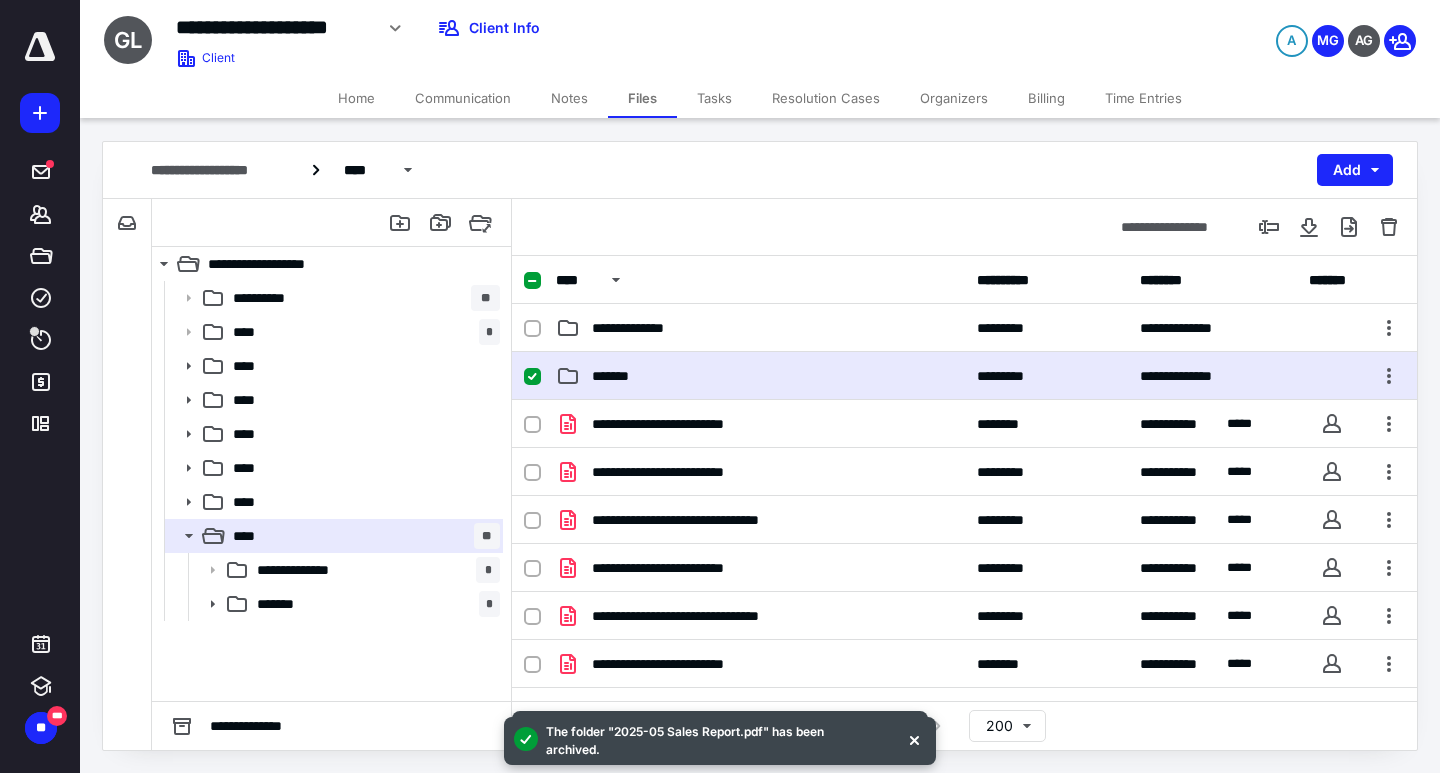 click on "**********" at bounding box center (964, 376) 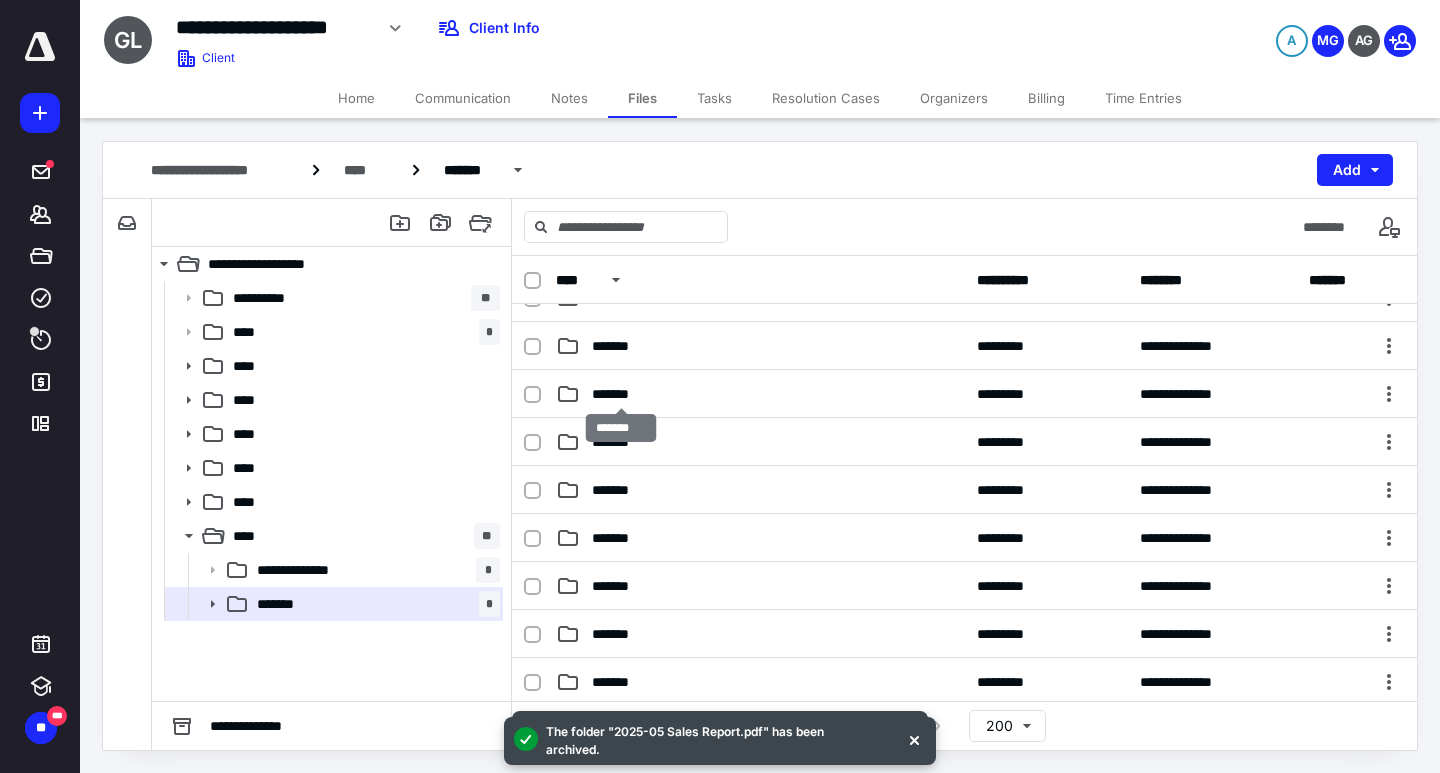 scroll, scrollTop: 0, scrollLeft: 0, axis: both 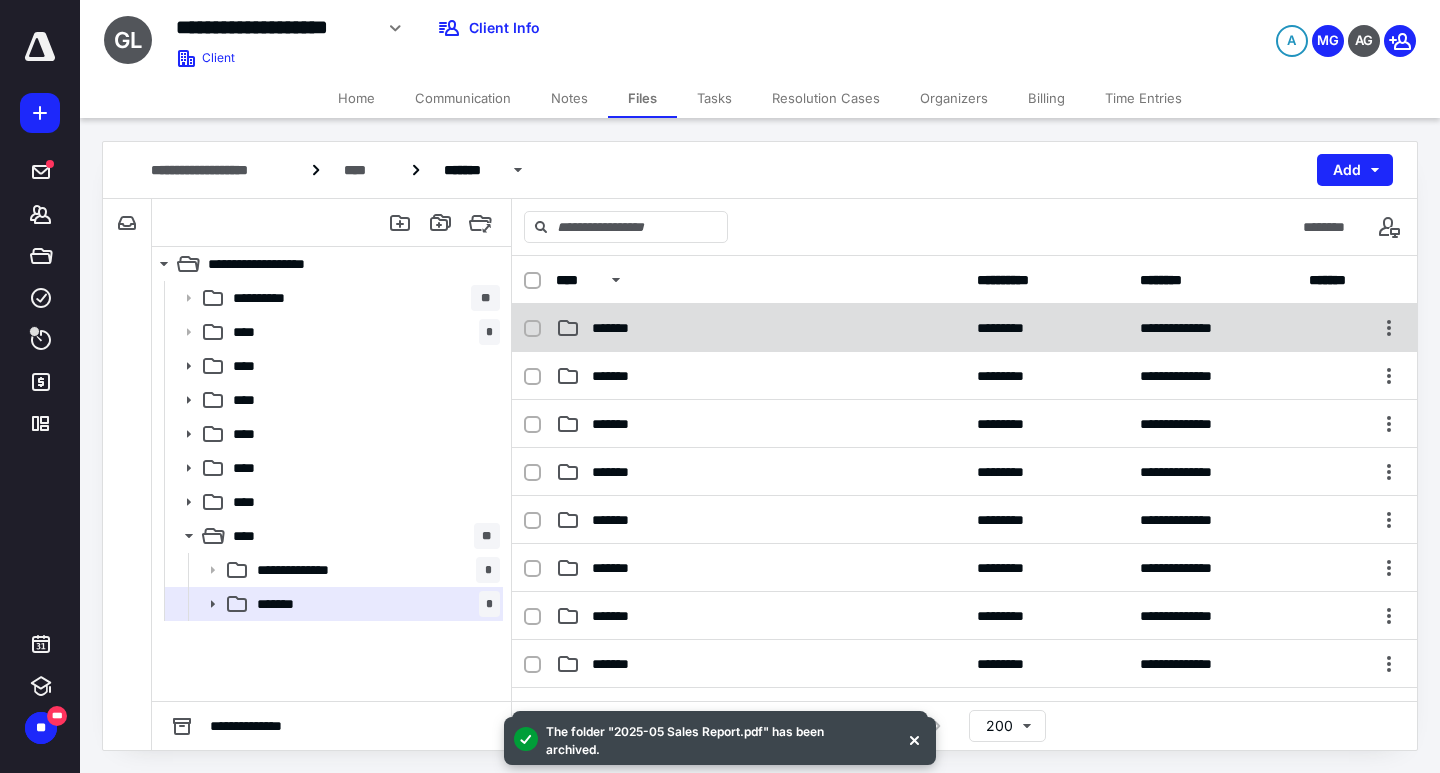 click on "**********" at bounding box center [964, 328] 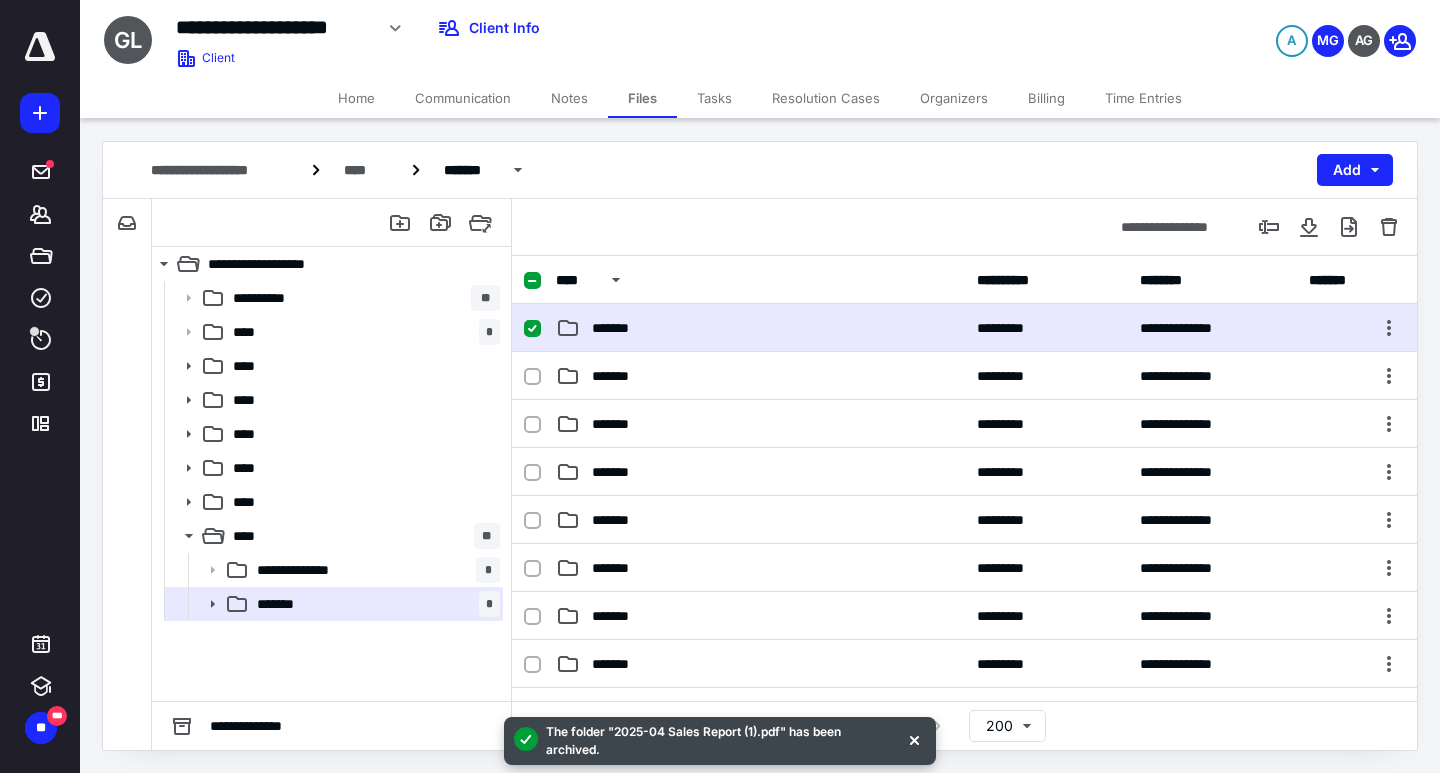 click on "**********" at bounding box center [964, 328] 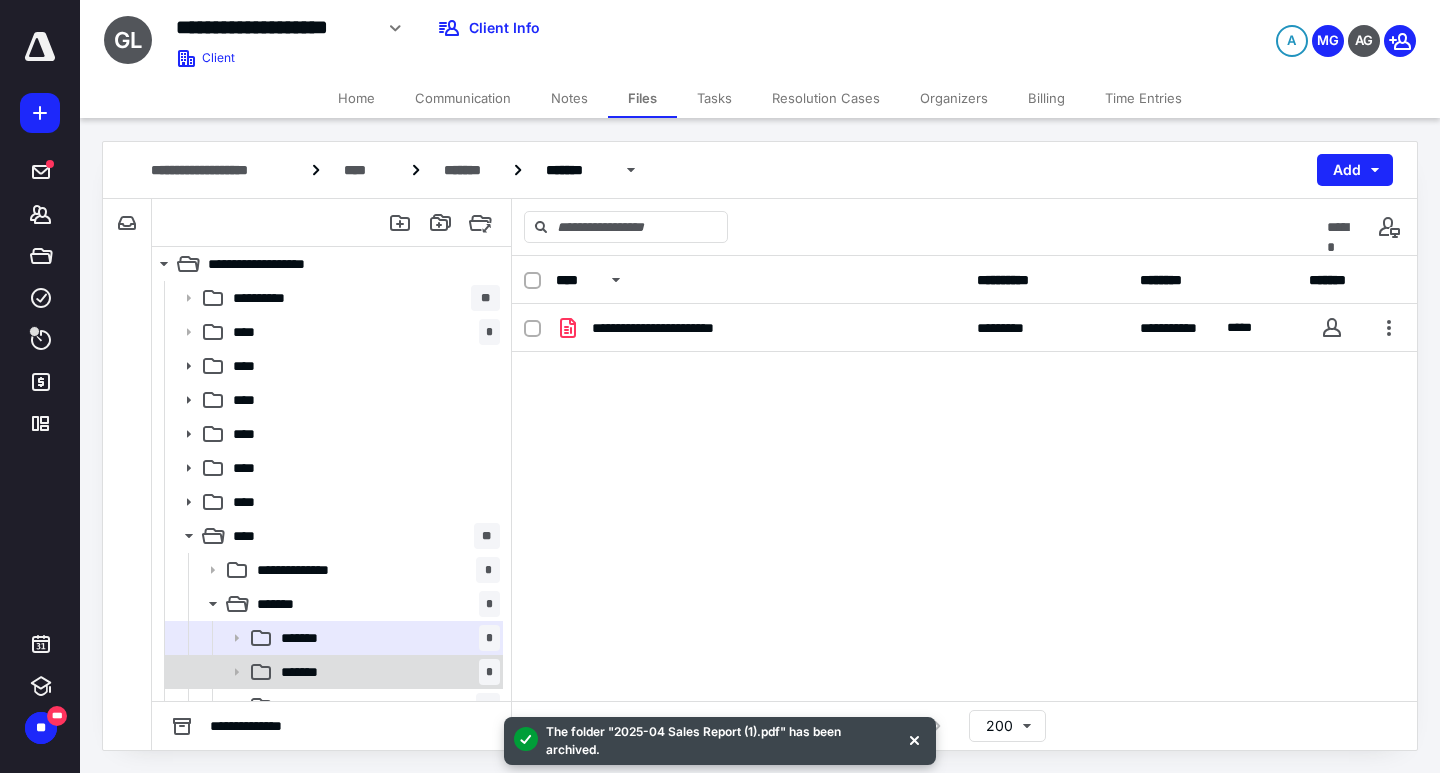 click on "******* *" at bounding box center (332, 672) 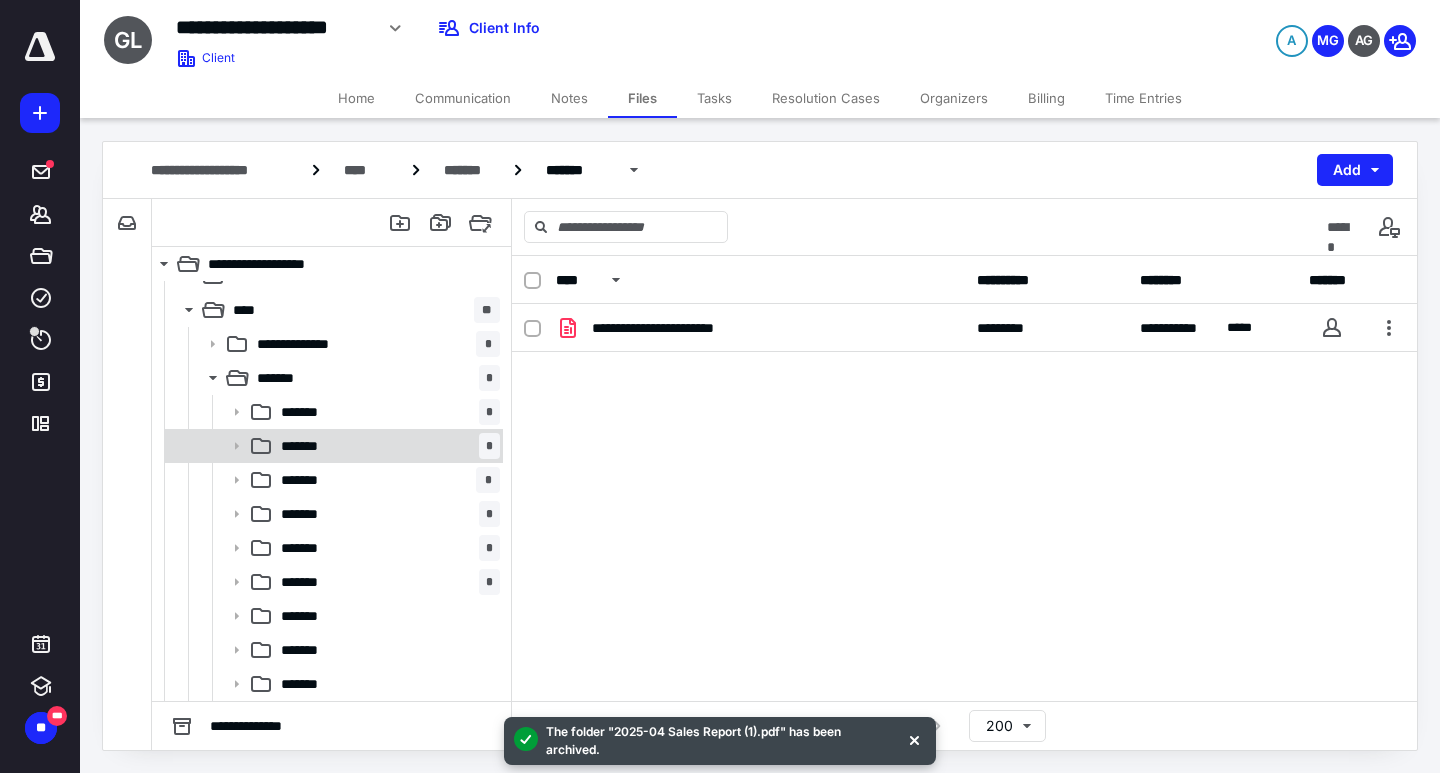 scroll, scrollTop: 240, scrollLeft: 0, axis: vertical 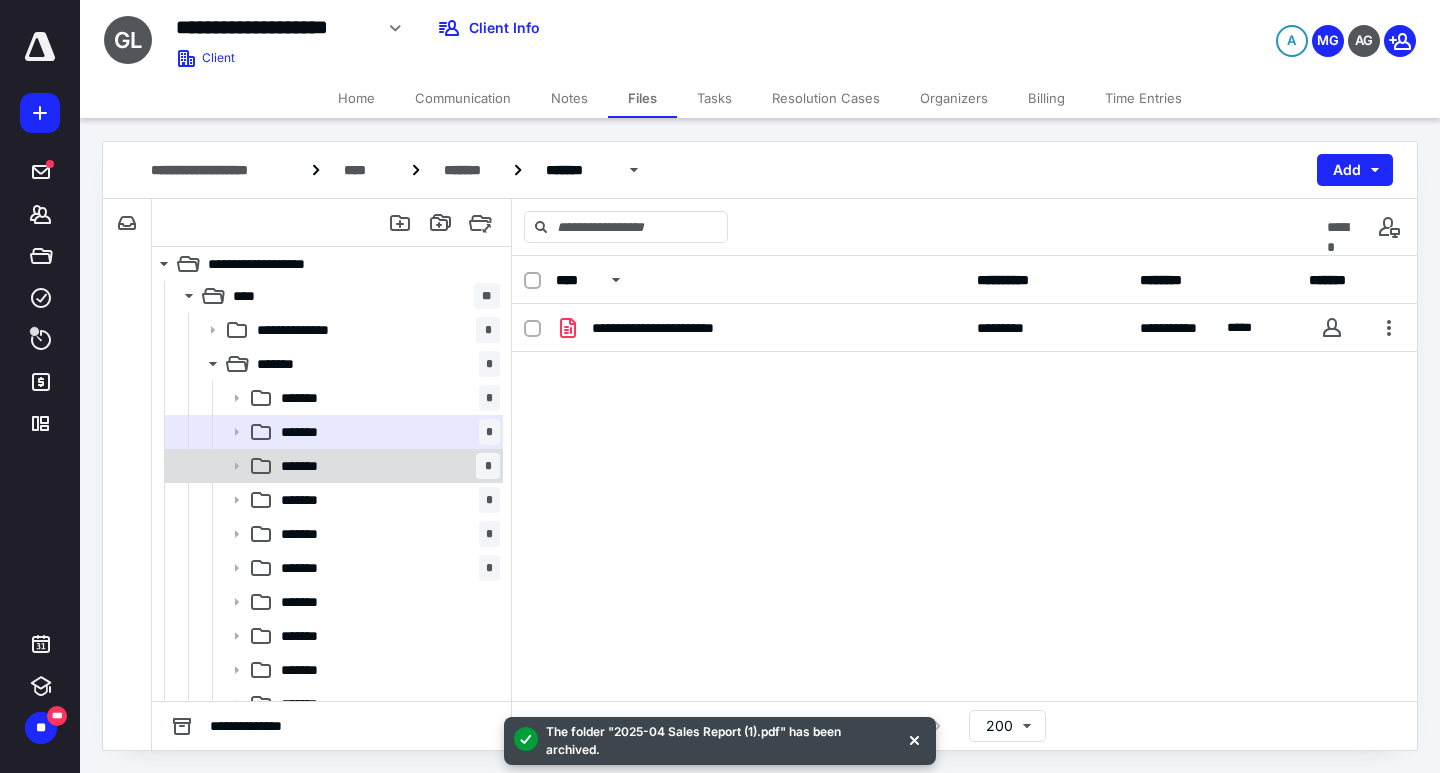 click on "******* *" at bounding box center [386, 466] 